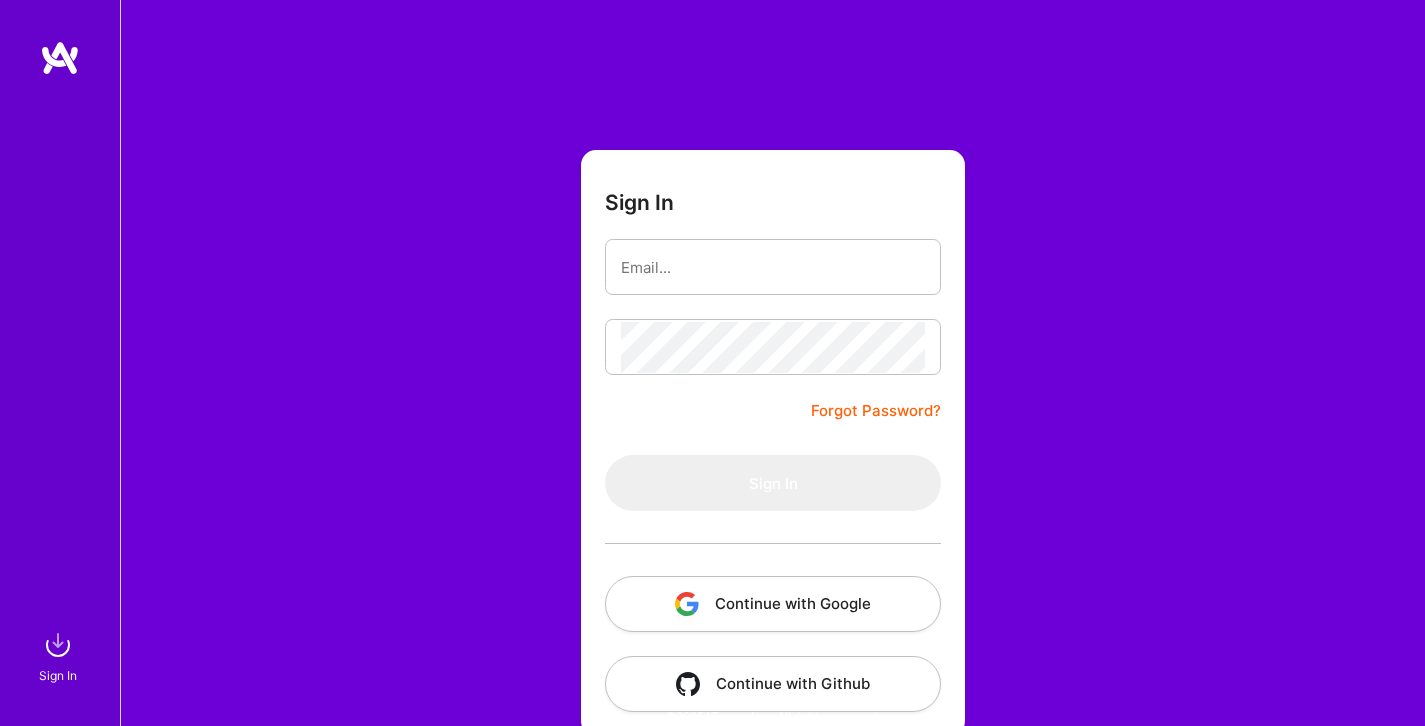 scroll, scrollTop: 0, scrollLeft: 0, axis: both 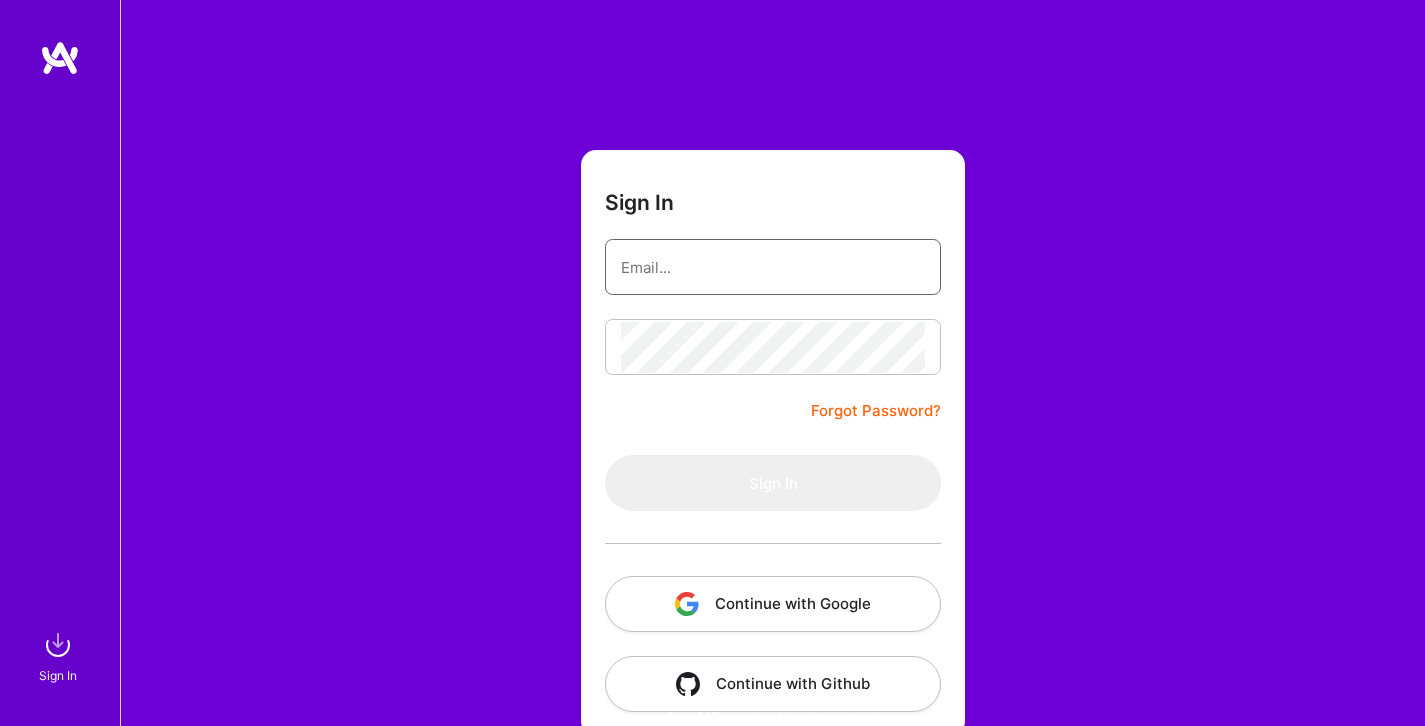 type on "[EMAIL]" 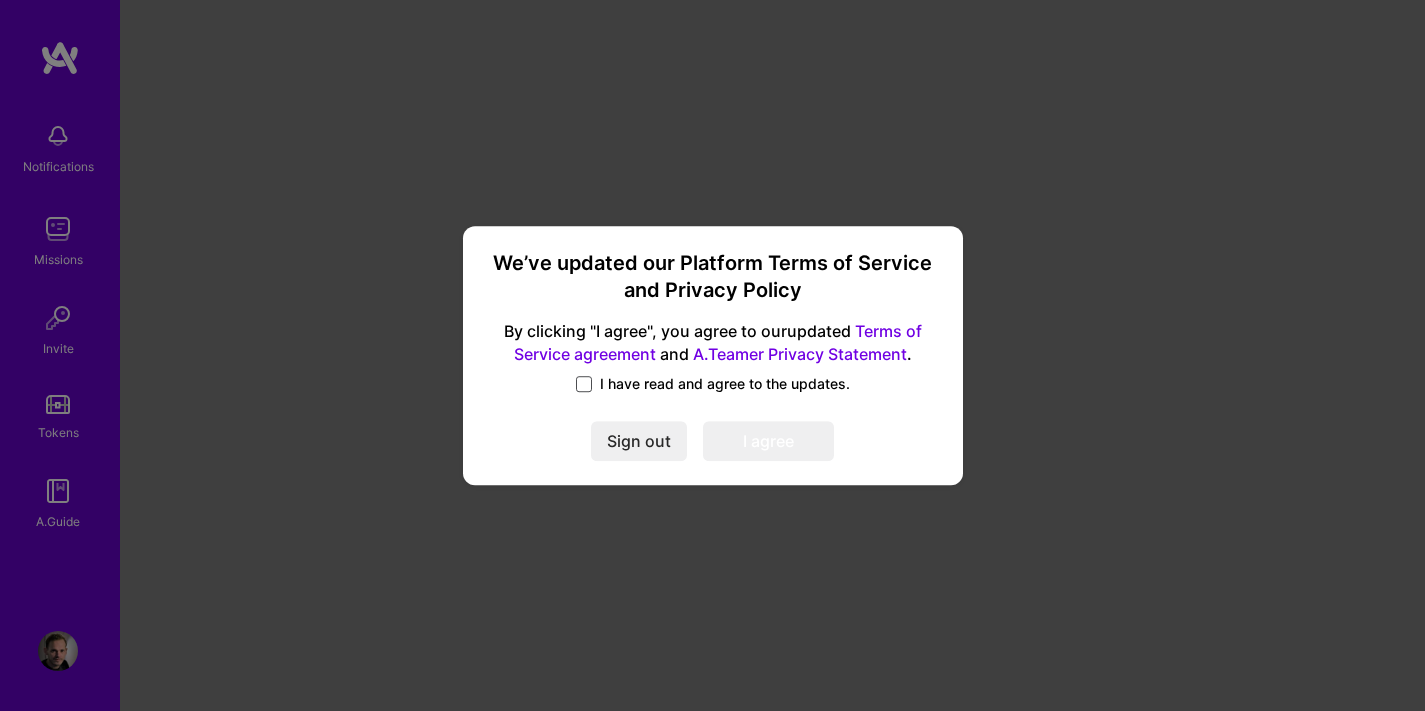 click at bounding box center (584, 384) 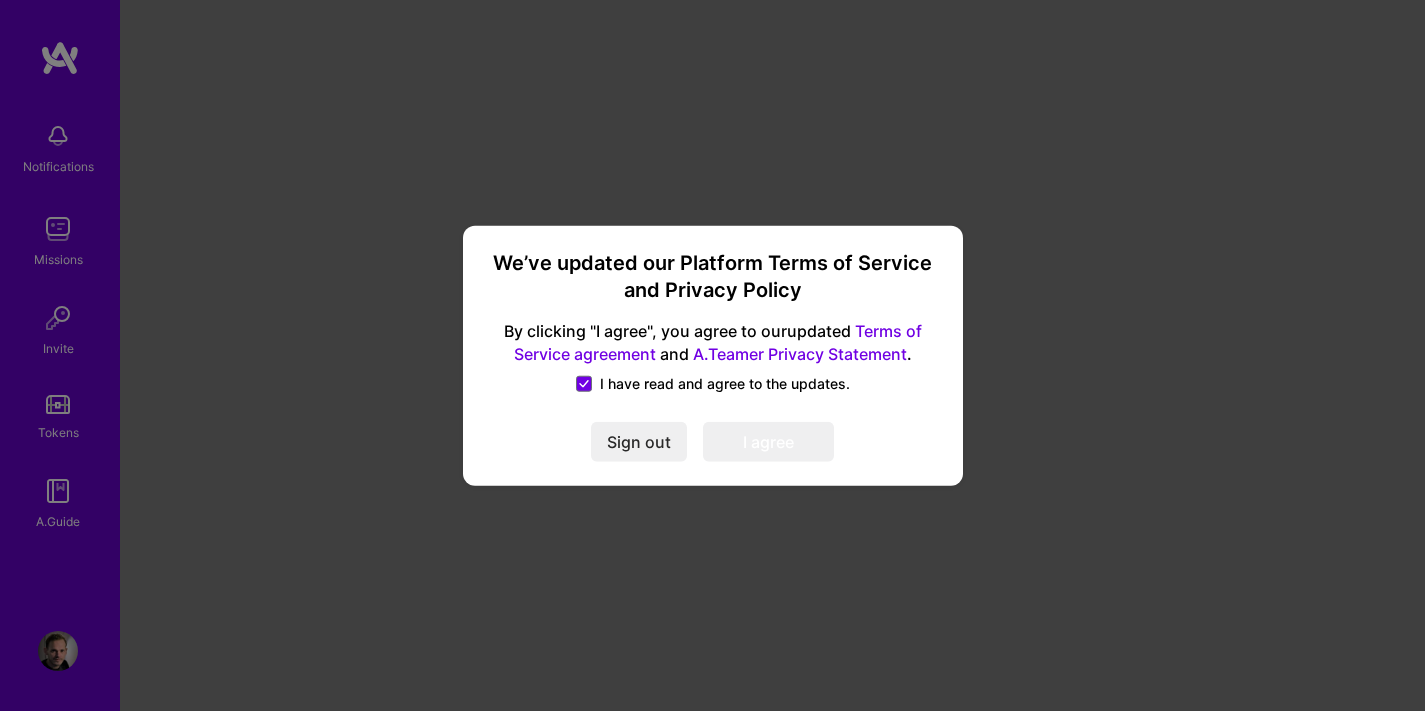 click on "I agree" at bounding box center (768, 442) 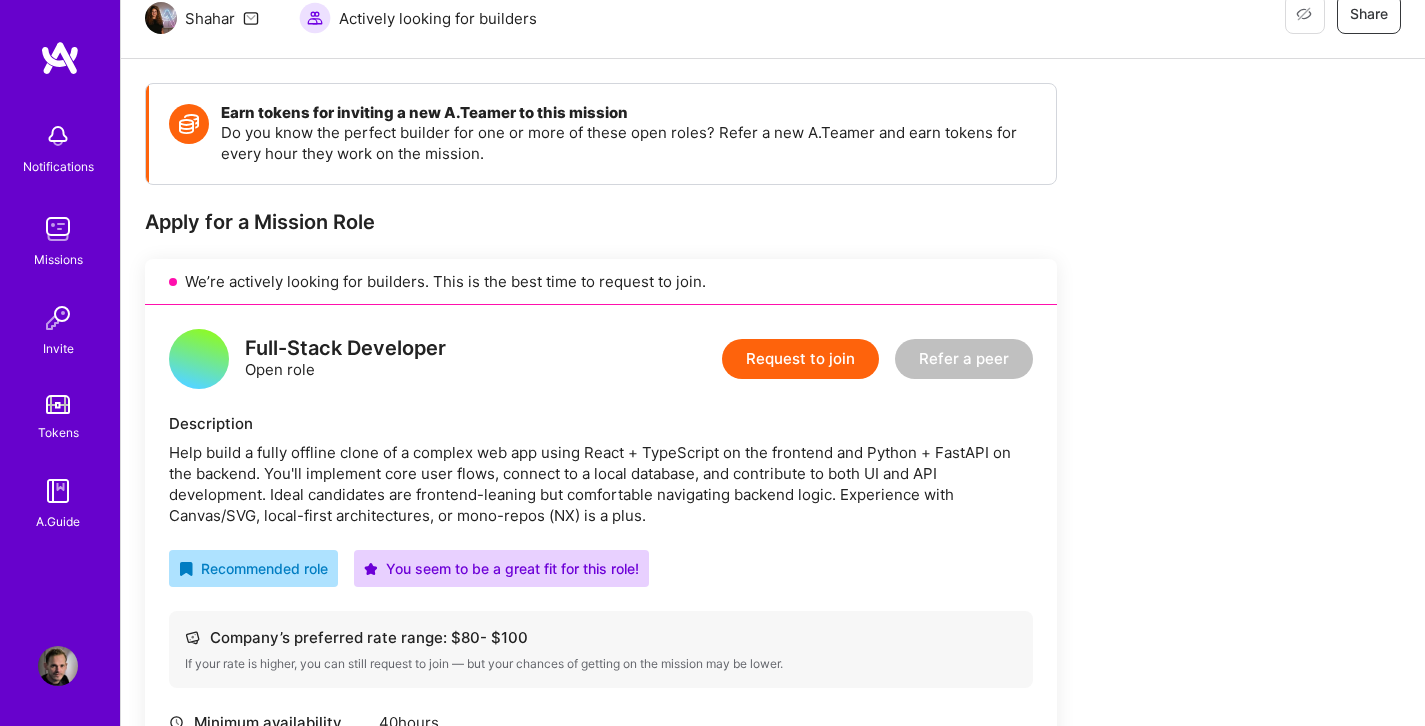 scroll, scrollTop: 284, scrollLeft: 0, axis: vertical 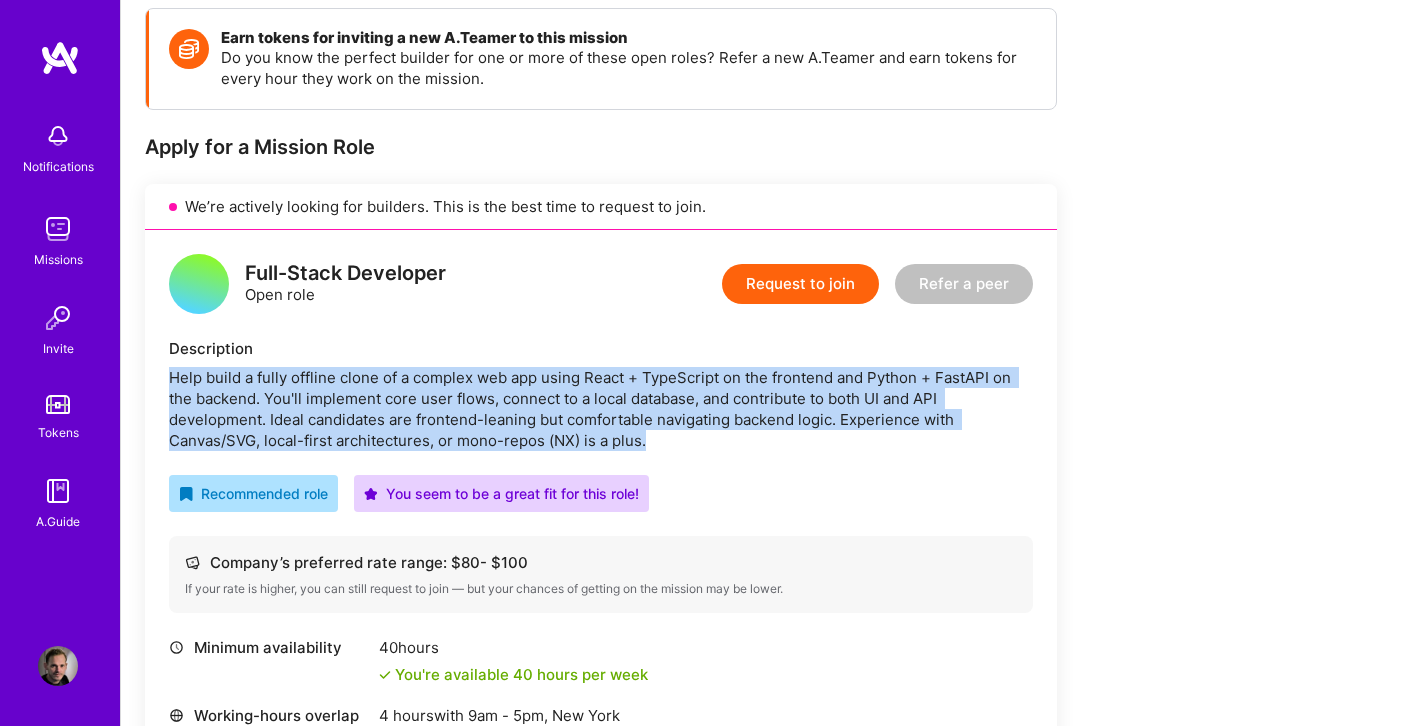drag, startPoint x: 170, startPoint y: 375, endPoint x: 687, endPoint y: 440, distance: 521.07007 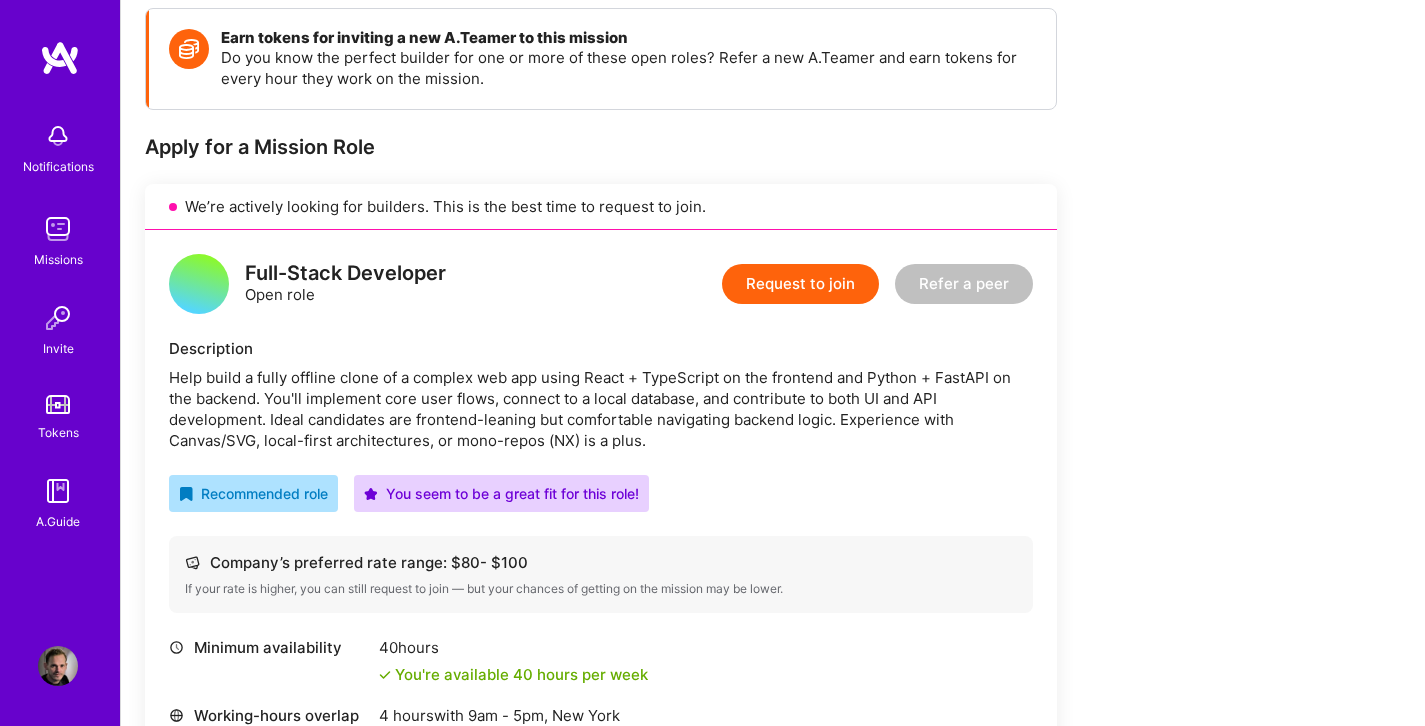 drag, startPoint x: 293, startPoint y: 377, endPoint x: 474, endPoint y: 361, distance: 181.70581 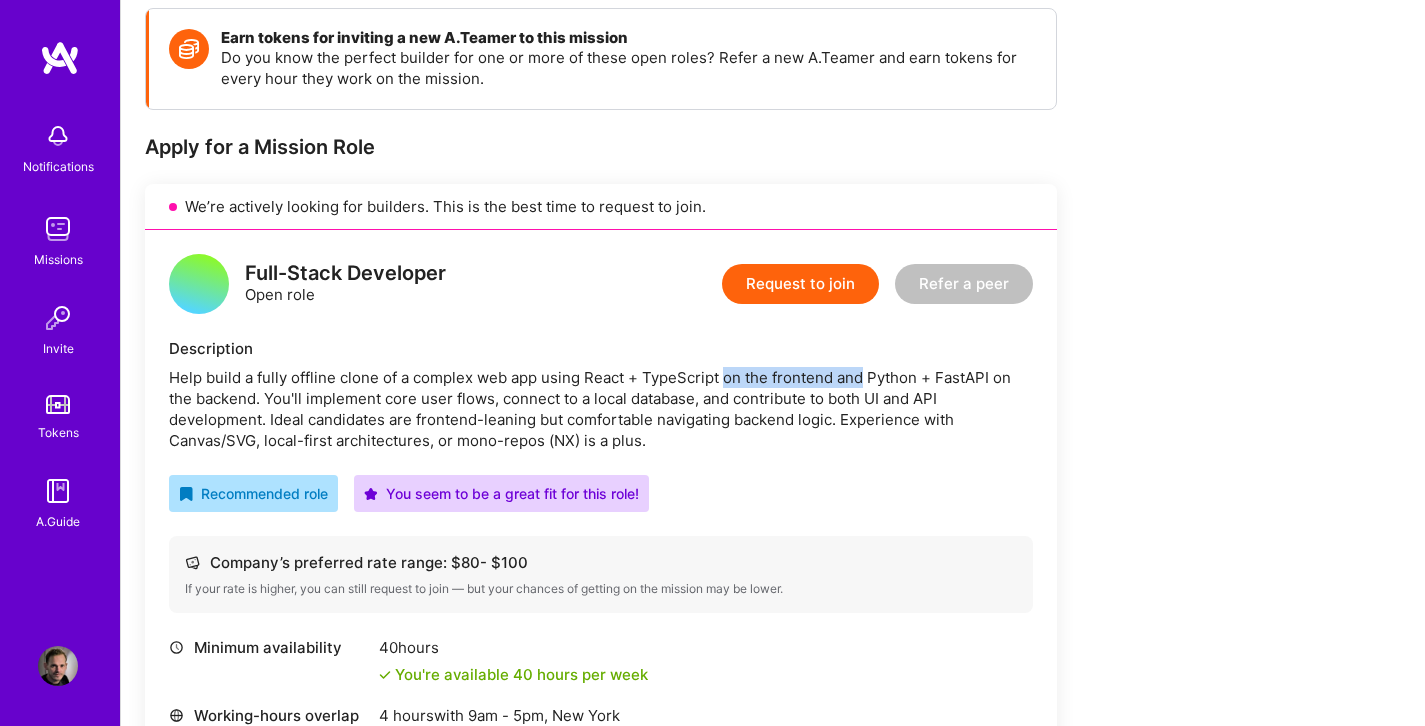 drag, startPoint x: 727, startPoint y: 378, endPoint x: 862, endPoint y: 381, distance: 135.03333 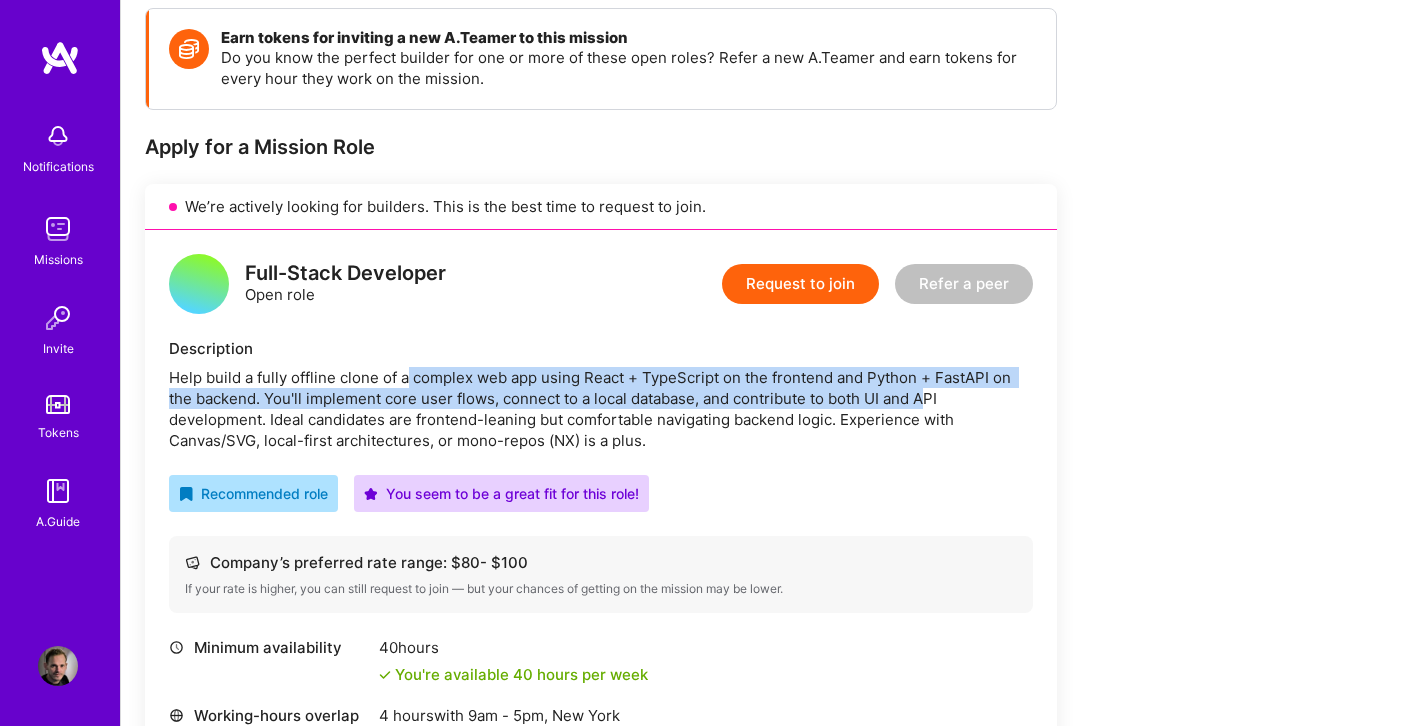 drag, startPoint x: 927, startPoint y: 401, endPoint x: 409, endPoint y: 367, distance: 519.1146 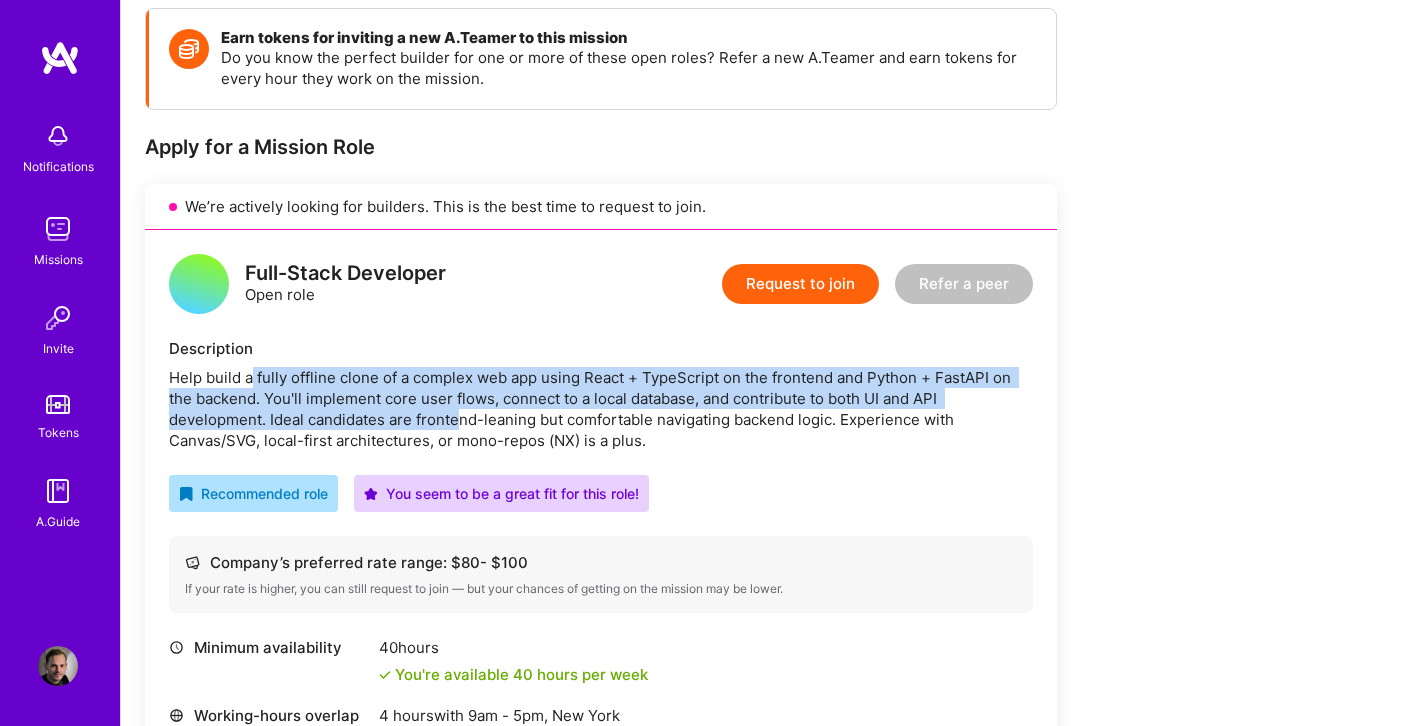 drag, startPoint x: 254, startPoint y: 376, endPoint x: 492, endPoint y: 410, distance: 240.4163 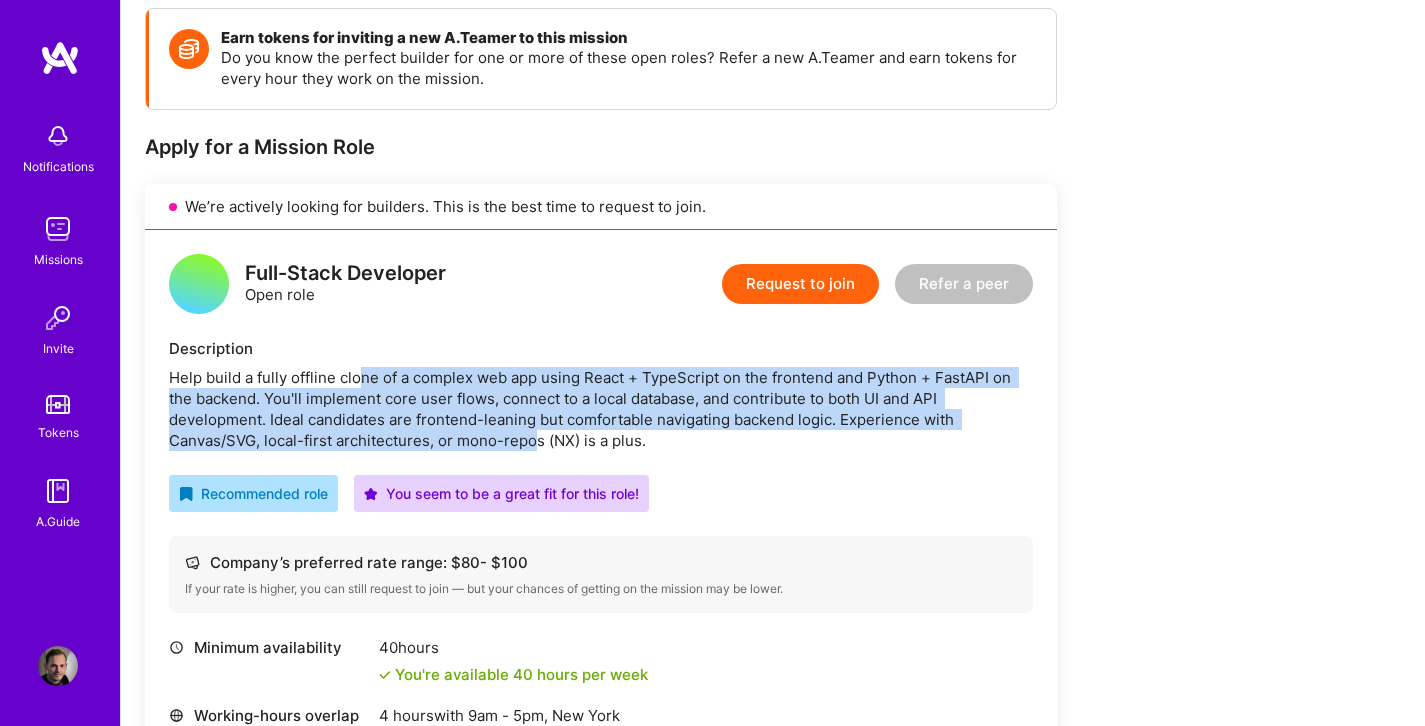 drag, startPoint x: 535, startPoint y: 440, endPoint x: 352, endPoint y: 383, distance: 191.6716 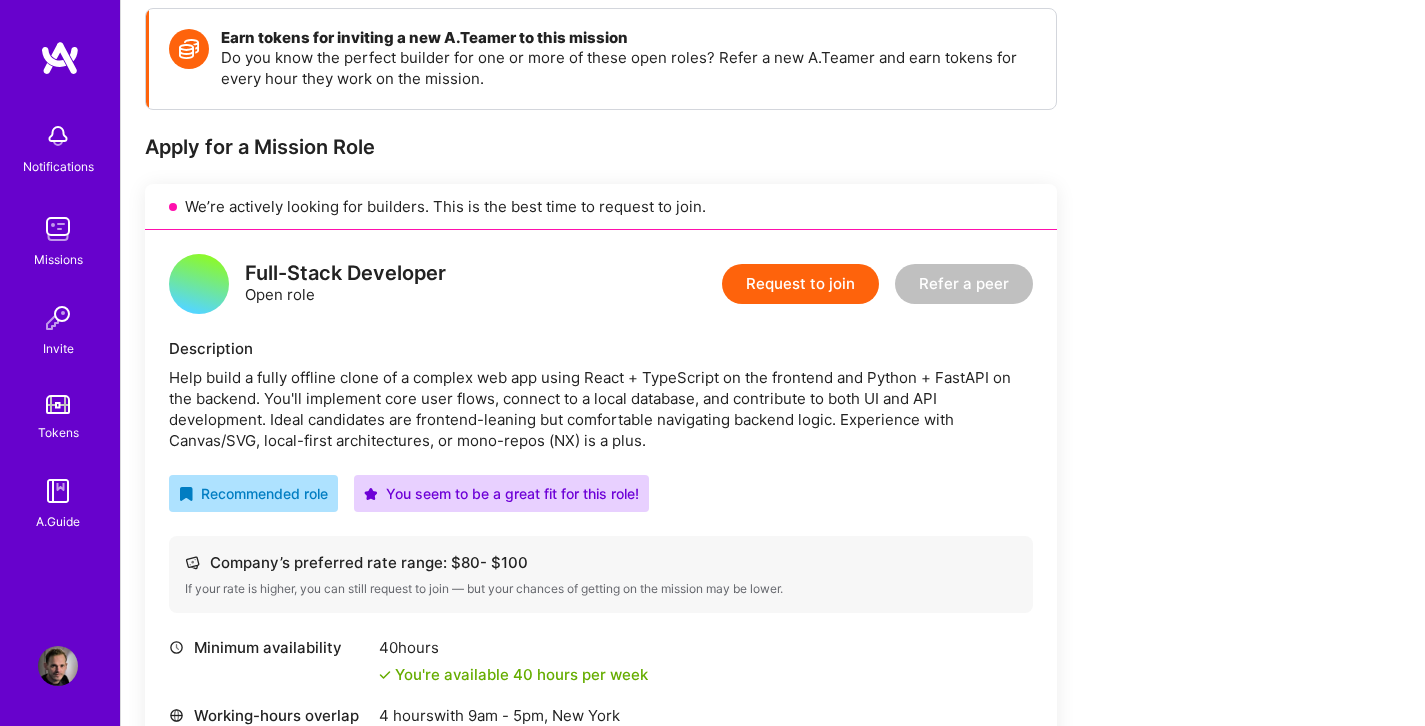 click on "Help build a fully offline clone of a complex web app using React + TypeScript on the frontend and Python + FastAPI on the backend. You'll implement core user flows, connect to a local database, and contribute to both UI and API development. Ideal candidates are frontend-leaning but comfortable navigating backend logic. Experience with Canvas/SVG, local-first architectures, or mono-repos (NX) is a plus." at bounding box center (601, 409) 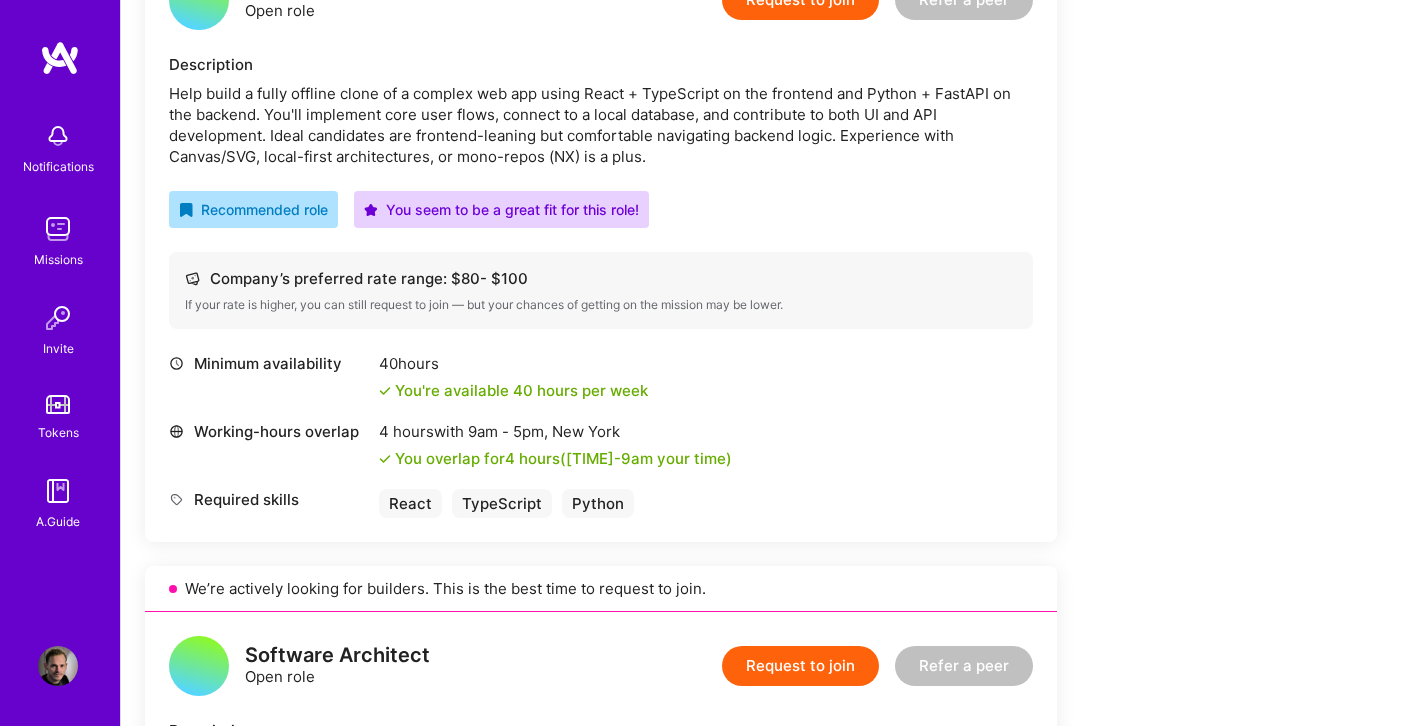 scroll, scrollTop: 571, scrollLeft: 0, axis: vertical 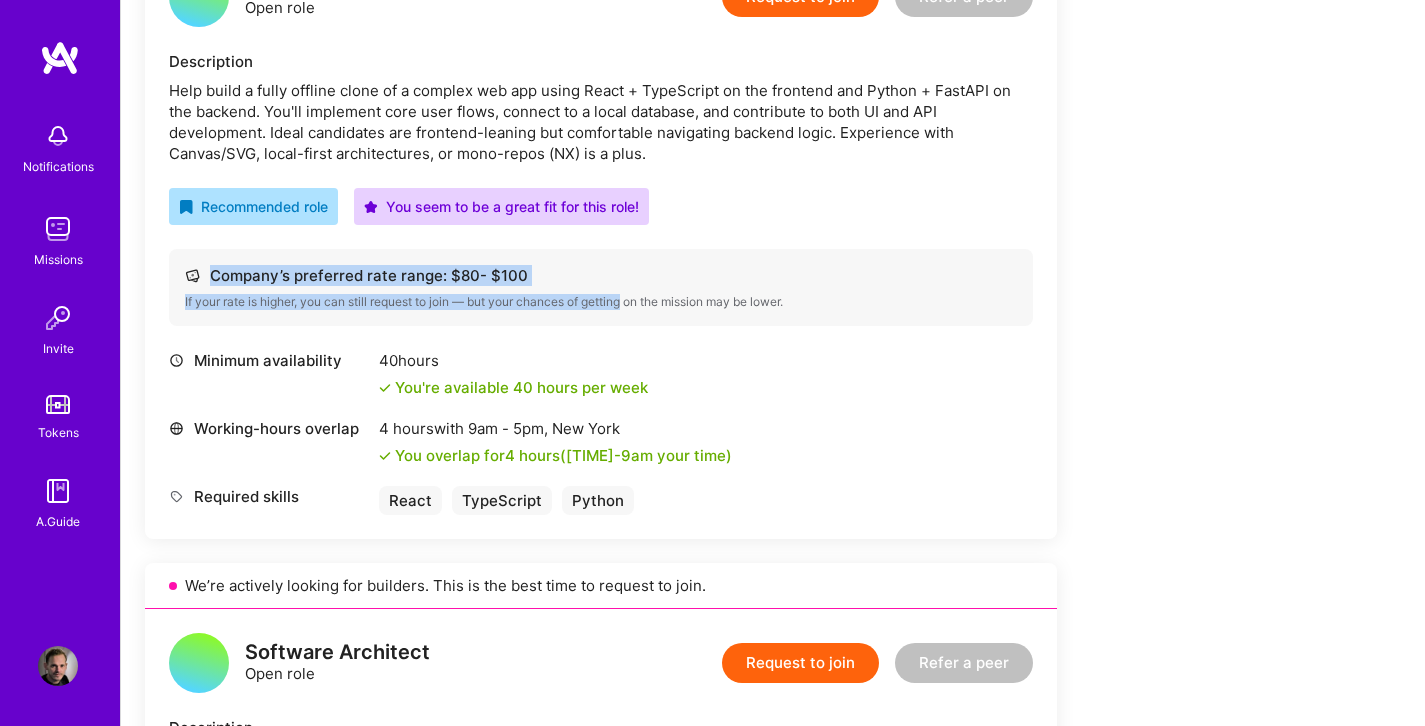 drag, startPoint x: 212, startPoint y: 274, endPoint x: 631, endPoint y: 306, distance: 420.22018 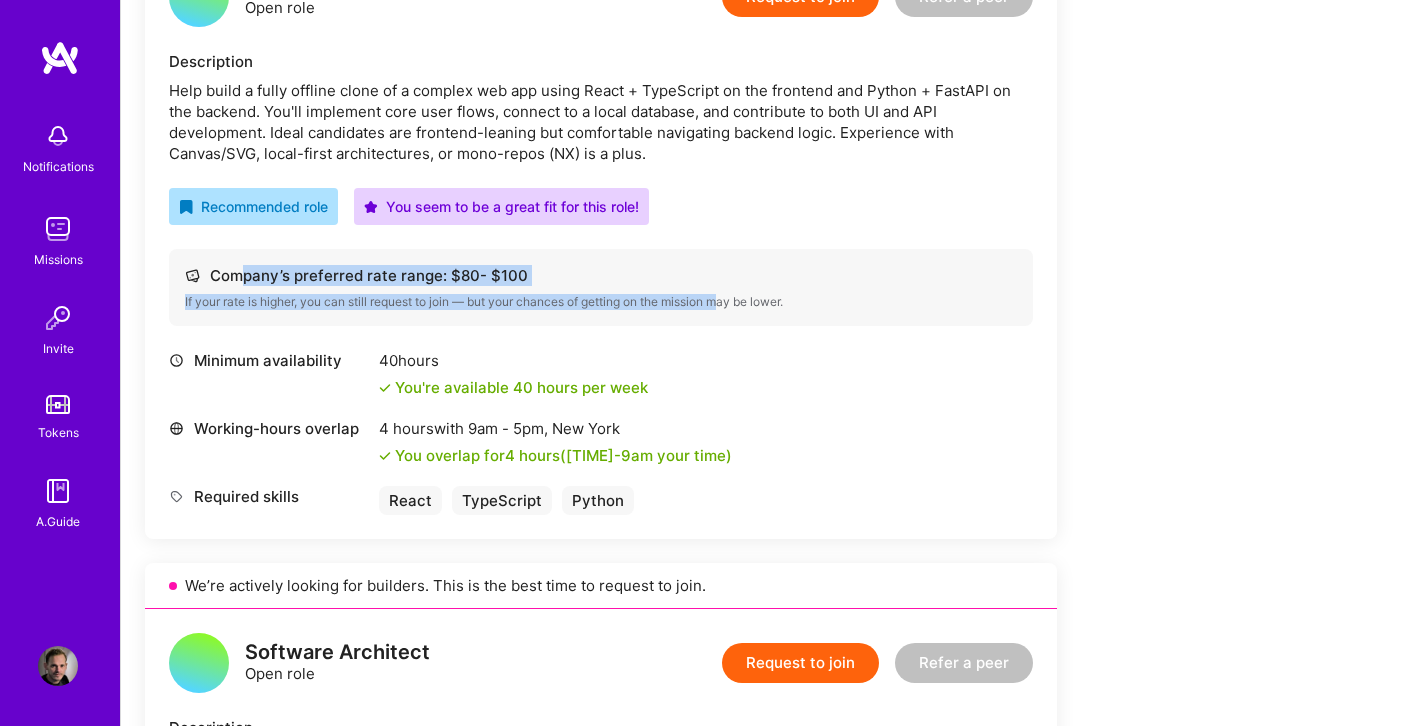 drag, startPoint x: 734, startPoint y: 306, endPoint x: 236, endPoint y: 278, distance: 498.78653 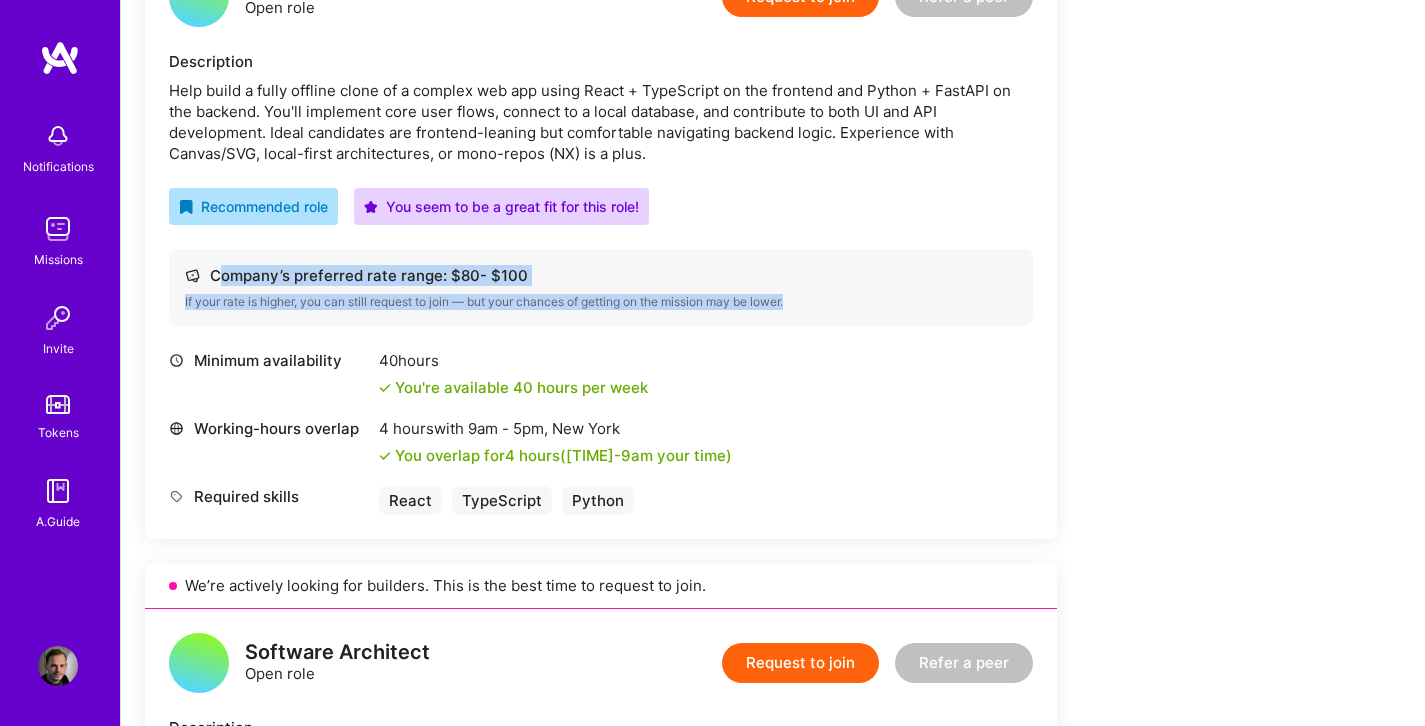drag, startPoint x: 217, startPoint y: 271, endPoint x: 617, endPoint y: 317, distance: 402.63632 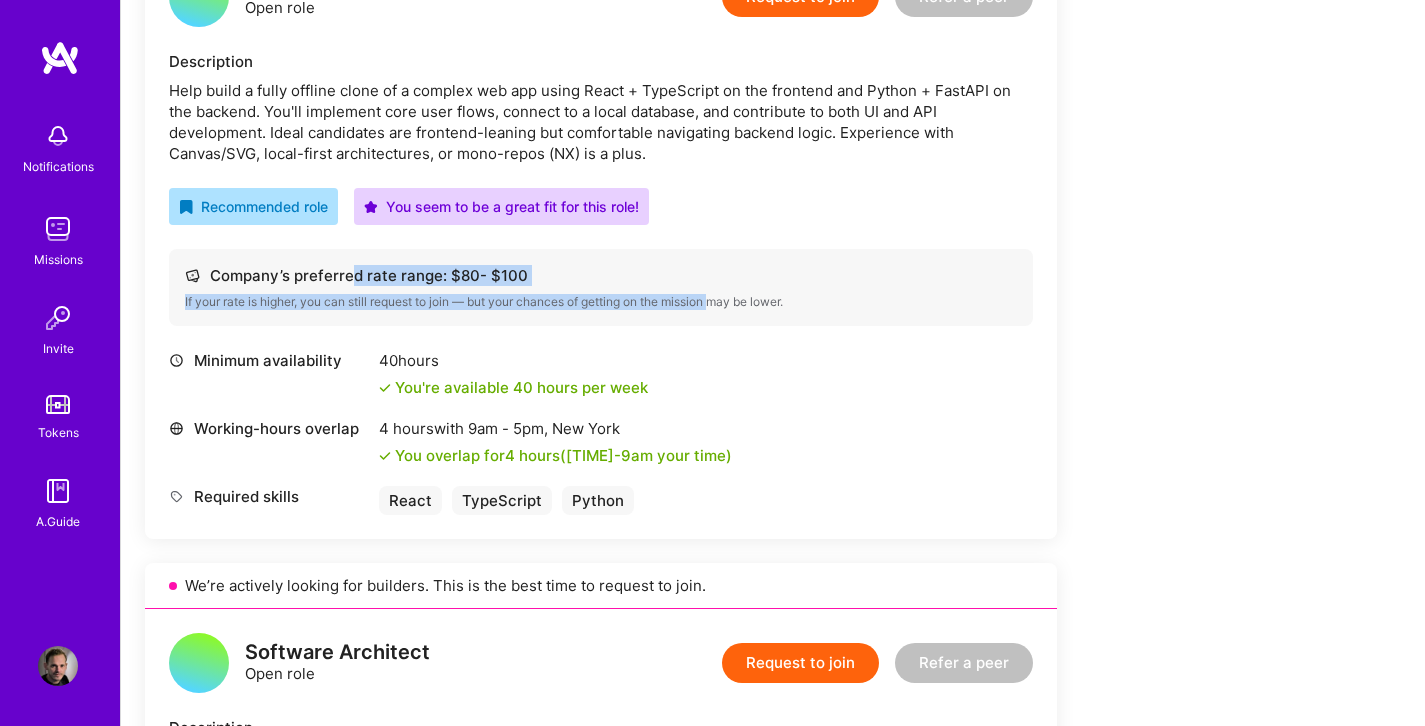 drag, startPoint x: 724, startPoint y: 302, endPoint x: 331, endPoint y: 267, distance: 394.55545 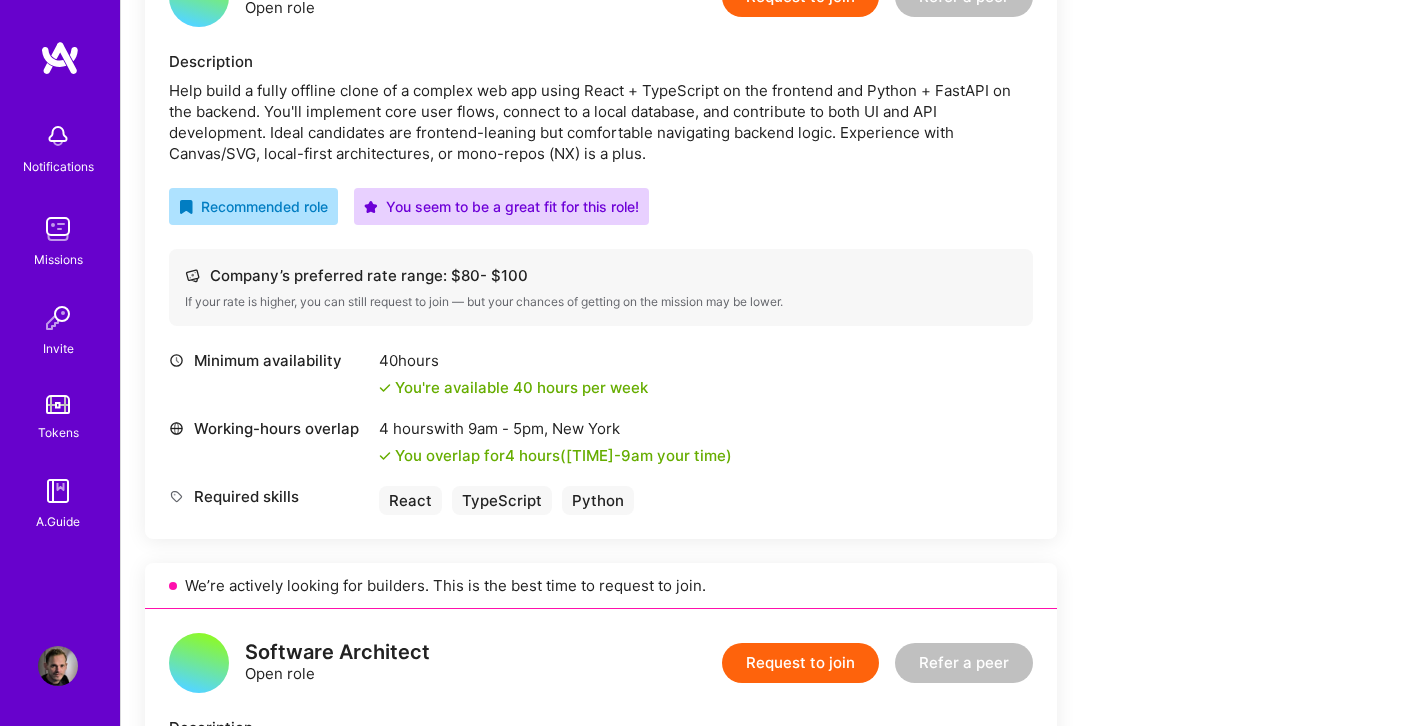 click on "Company’s preferred rate range: $ 80  - $ 100" at bounding box center [601, 275] 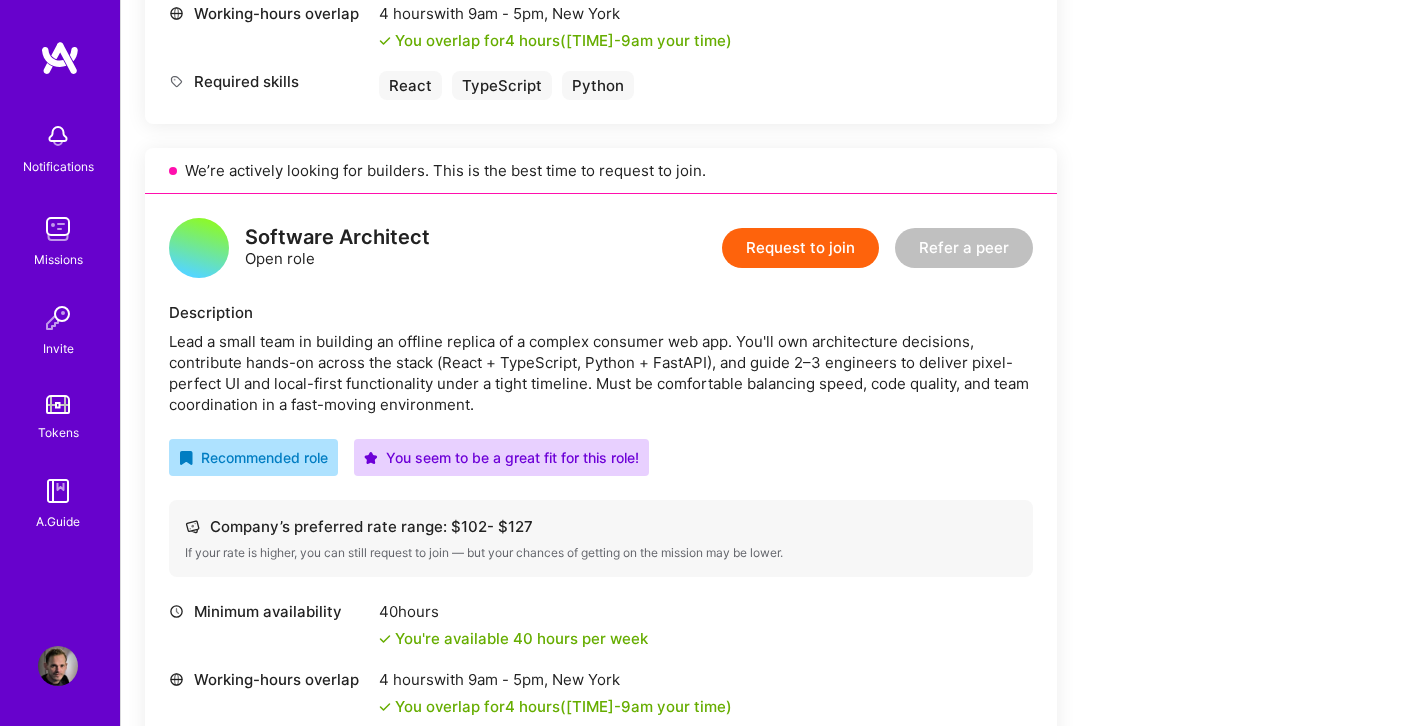scroll, scrollTop: 989, scrollLeft: 0, axis: vertical 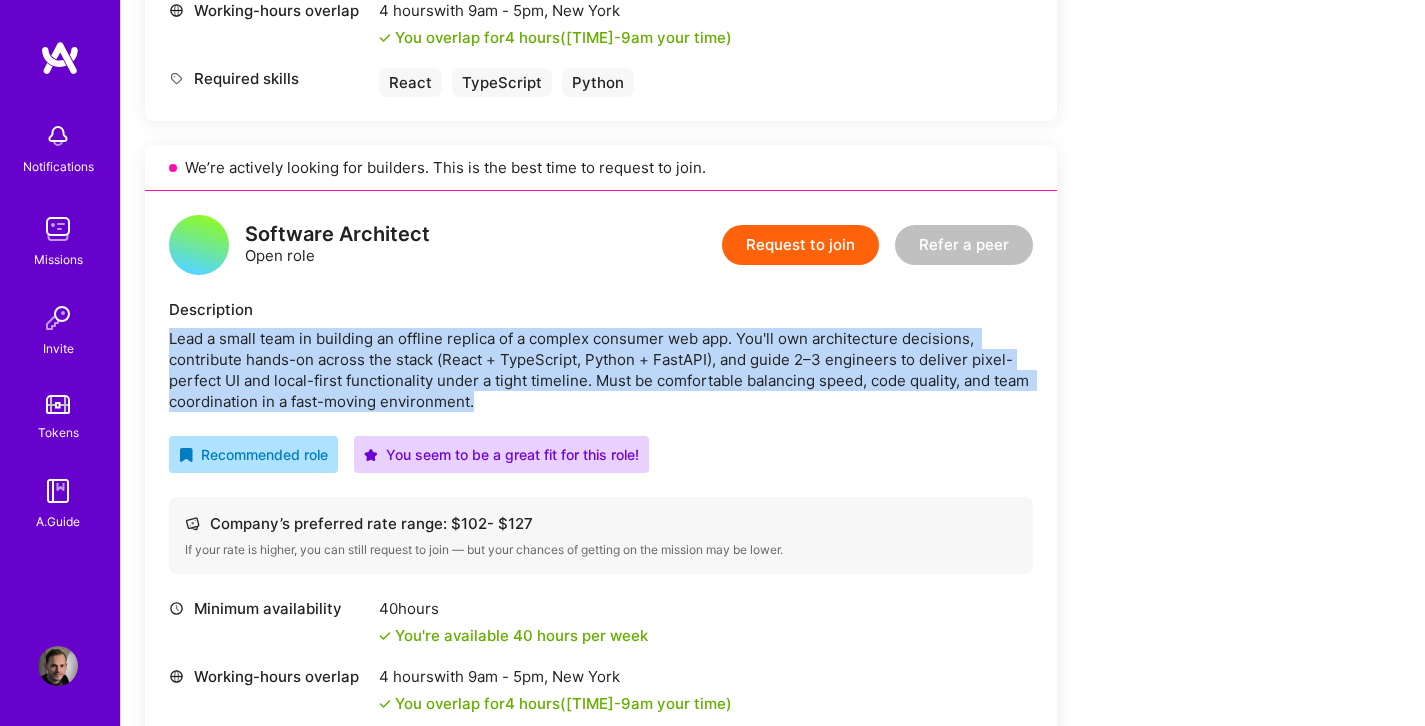 drag, startPoint x: 169, startPoint y: 338, endPoint x: 628, endPoint y: 409, distance: 464.45883 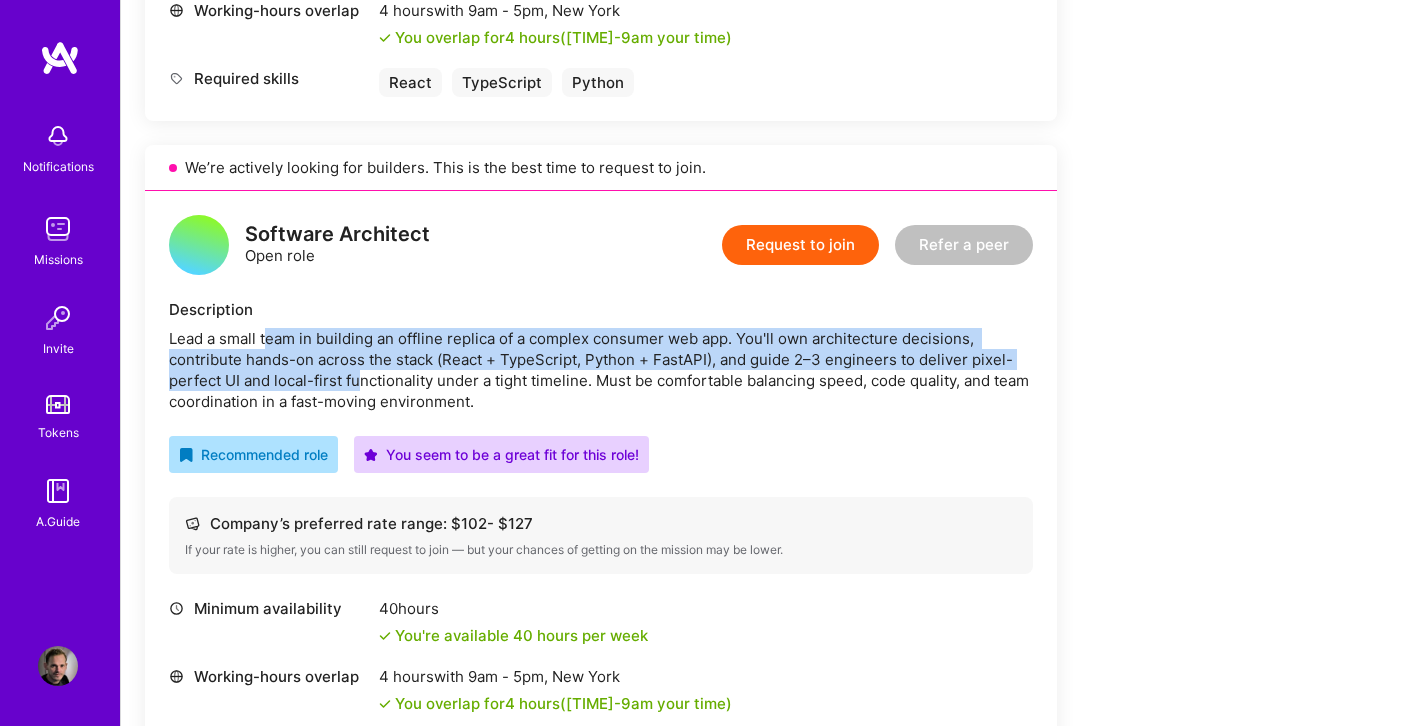 drag, startPoint x: 267, startPoint y: 337, endPoint x: 401, endPoint y: 384, distance: 142.00352 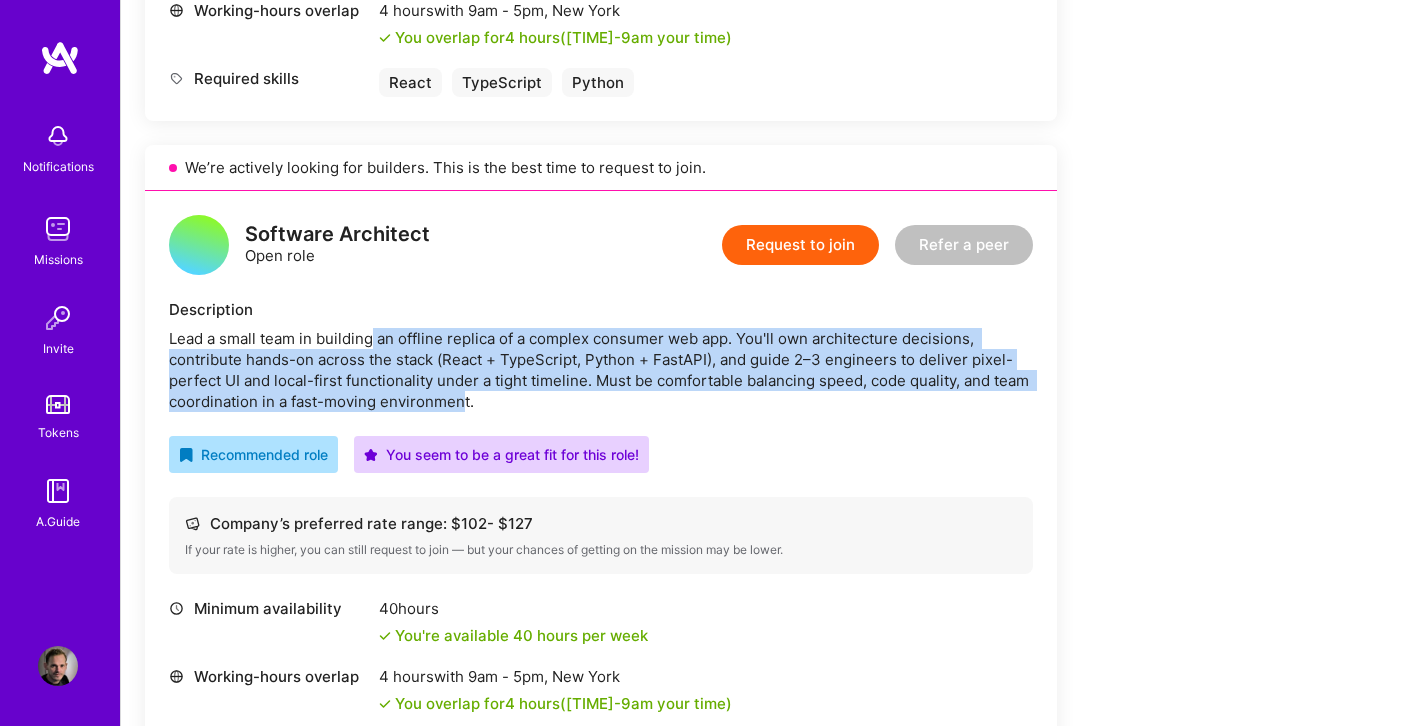 drag, startPoint x: 501, startPoint y: 397, endPoint x: 374, endPoint y: 347, distance: 136.4881 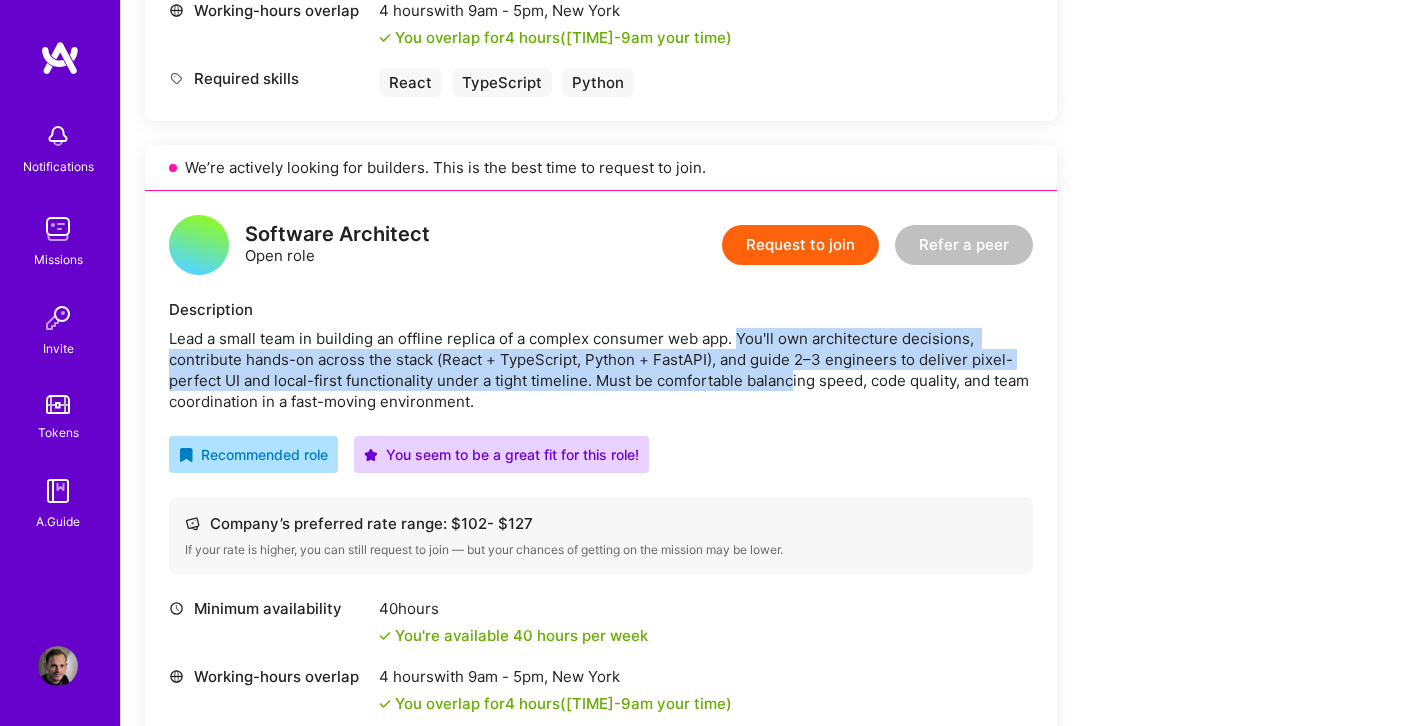 drag, startPoint x: 738, startPoint y: 339, endPoint x: 804, endPoint y: 374, distance: 74.70609 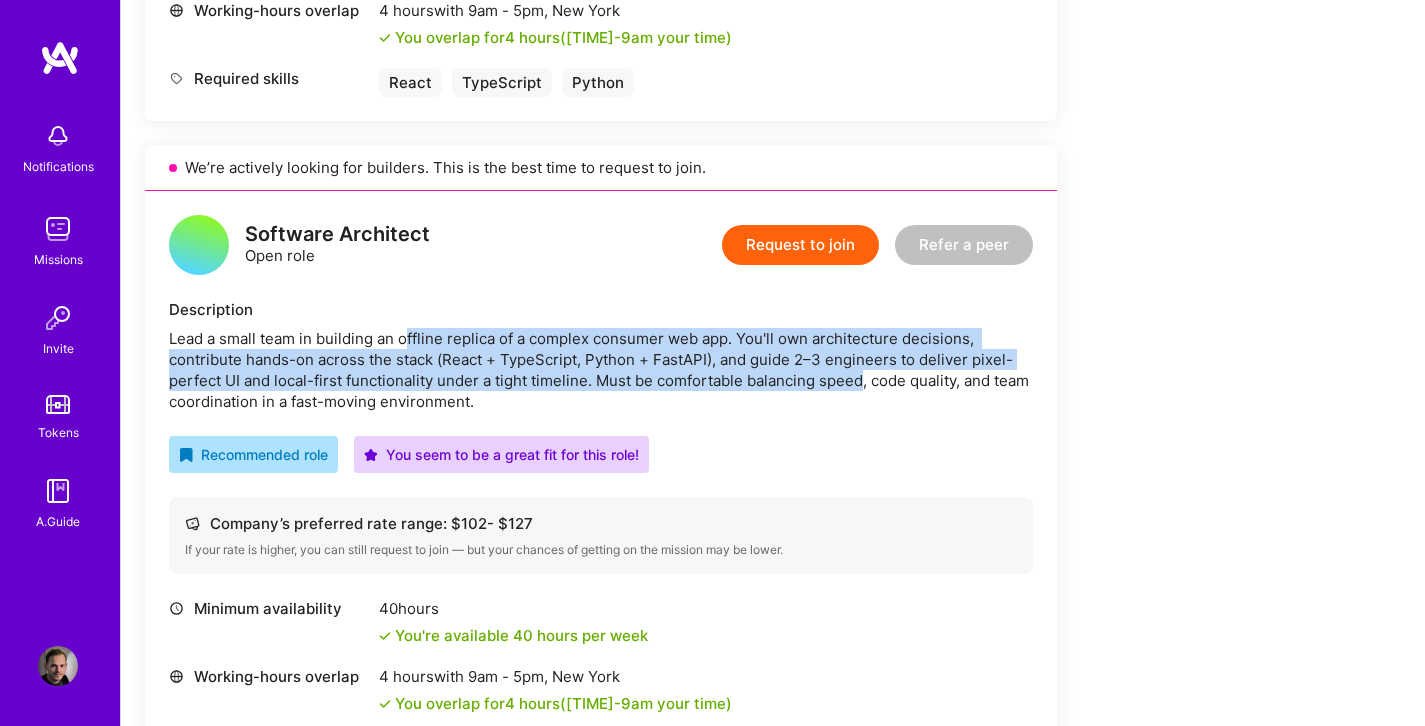 drag, startPoint x: 865, startPoint y: 379, endPoint x: 409, endPoint y: 336, distance: 458.02292 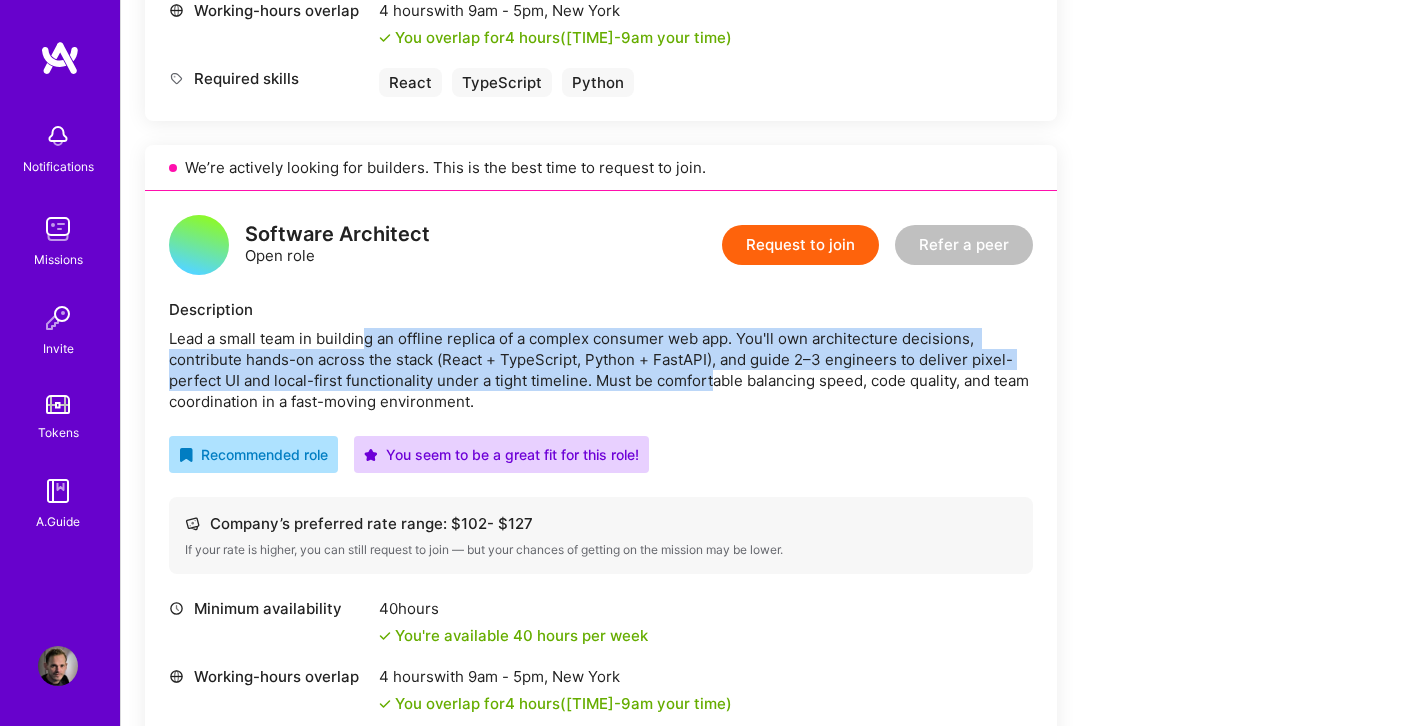 drag, startPoint x: 368, startPoint y: 338, endPoint x: 712, endPoint y: 371, distance: 345.57922 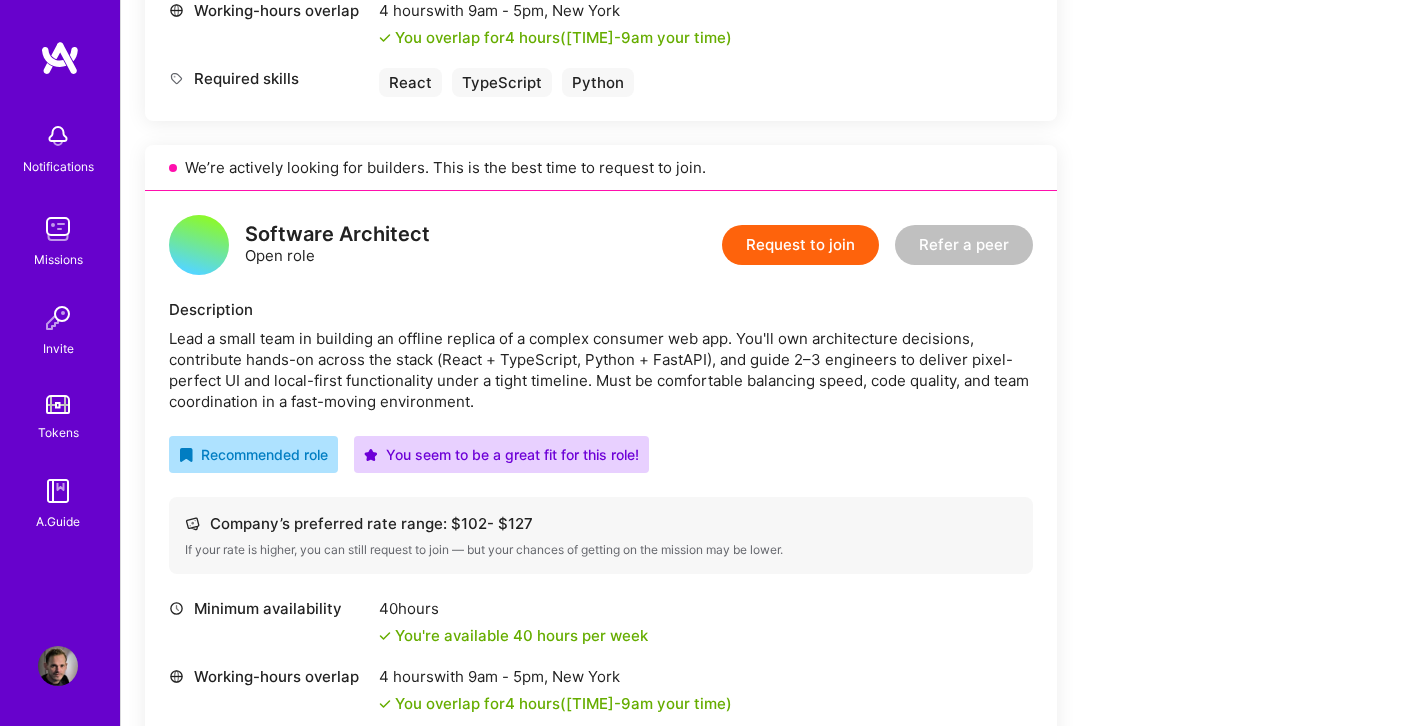 click on "Lead a small team in building an offline replica of a complex consumer web app. You'll own architecture decisions, contribute hands-on across the stack (React + TypeScript, Python + FastAPI), and guide 2–3 engineers to deliver pixel-perfect UI and local-first functionality under a tight timeline. Must be comfortable balancing speed, code quality, and team coordination in a fast-moving environment." at bounding box center (601, 370) 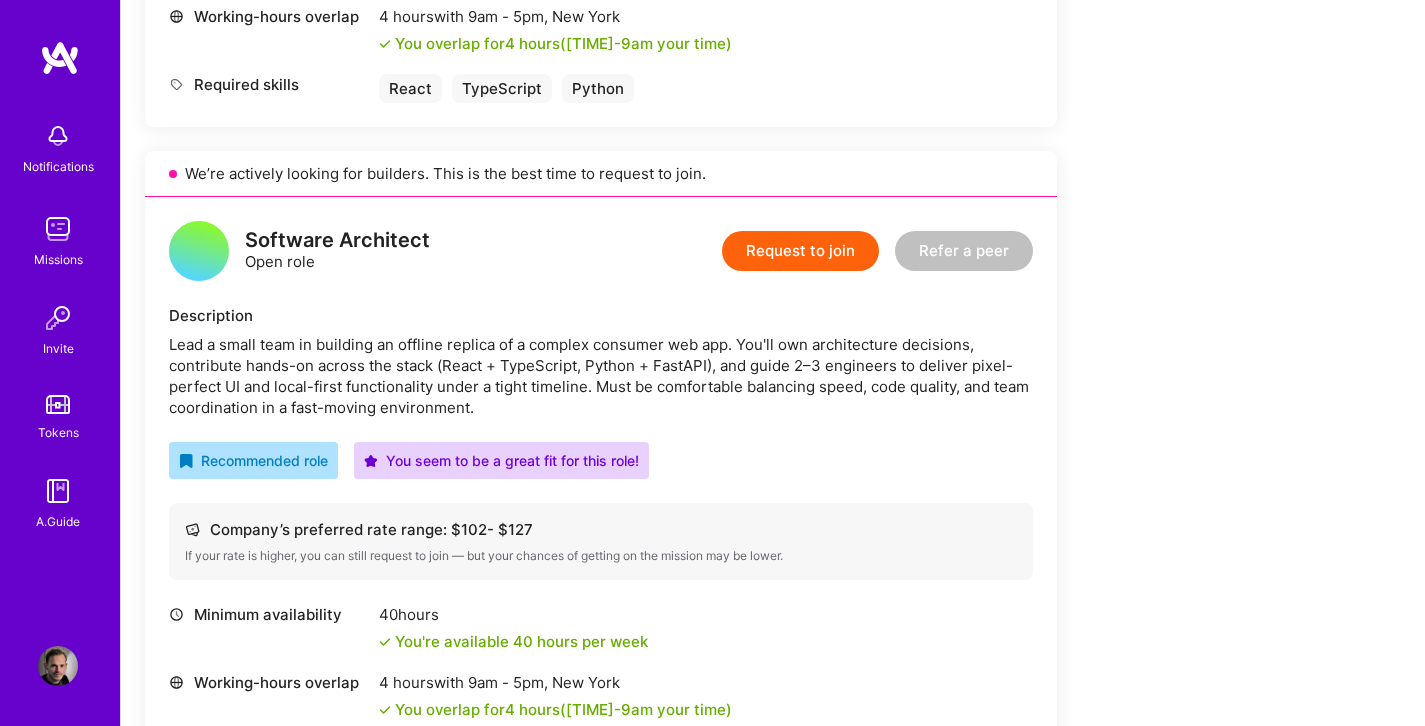 scroll, scrollTop: 894, scrollLeft: 0, axis: vertical 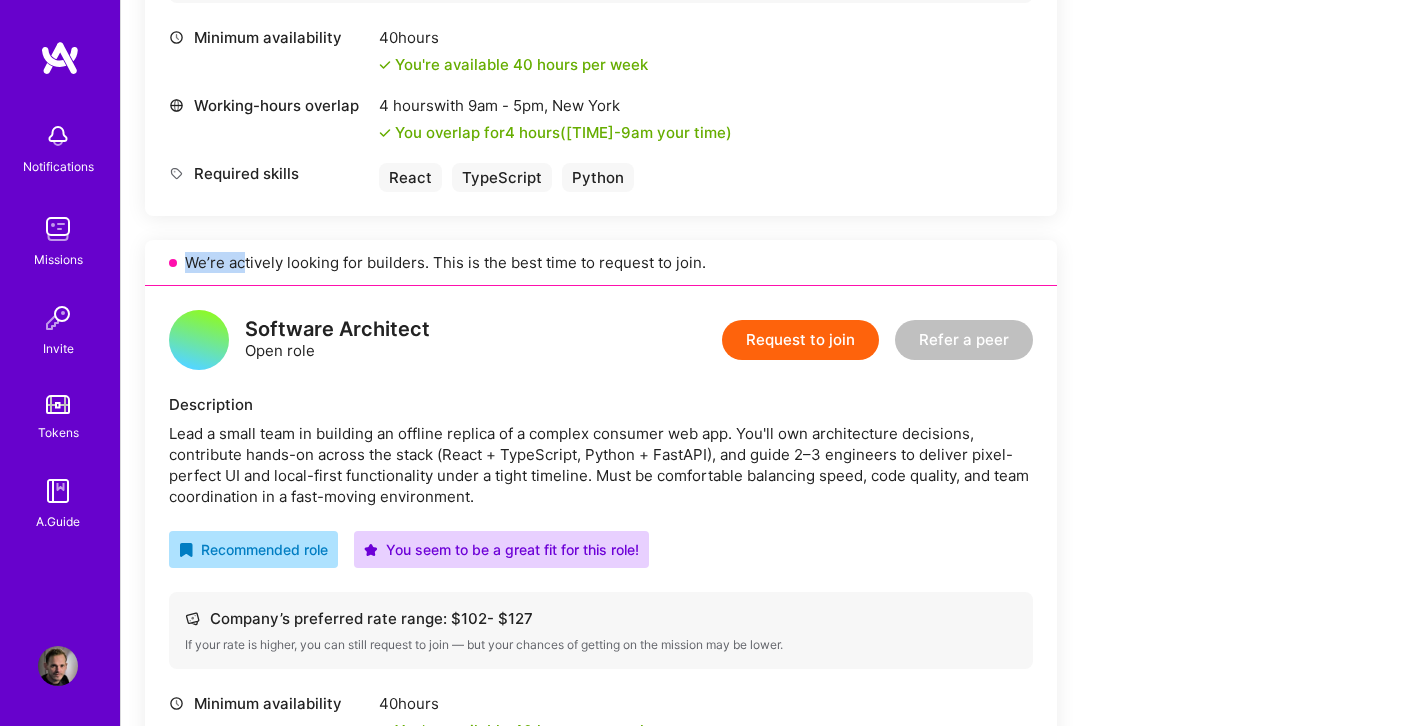drag, startPoint x: 243, startPoint y: 263, endPoint x: 709, endPoint y: 265, distance: 466.0043 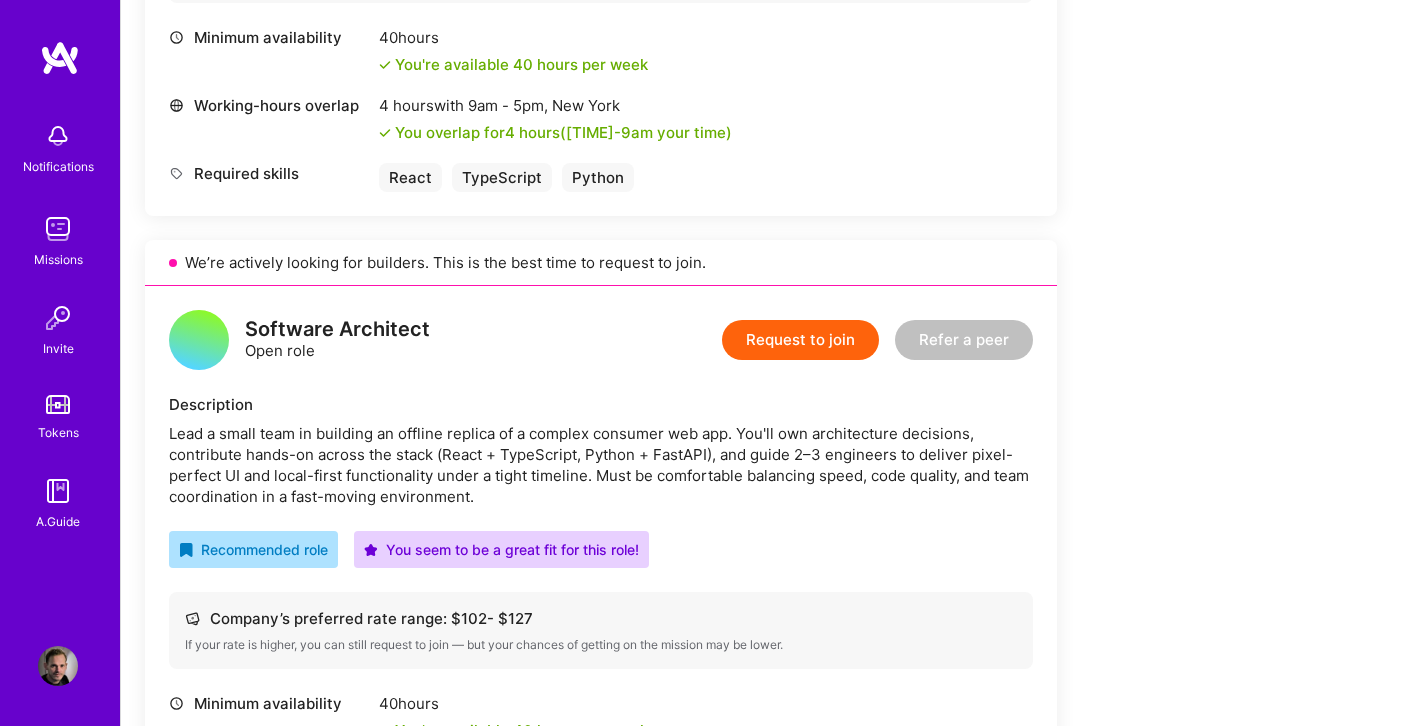 click on "We’re actively looking for builders. This is the best time to request to join." at bounding box center (601, 263) 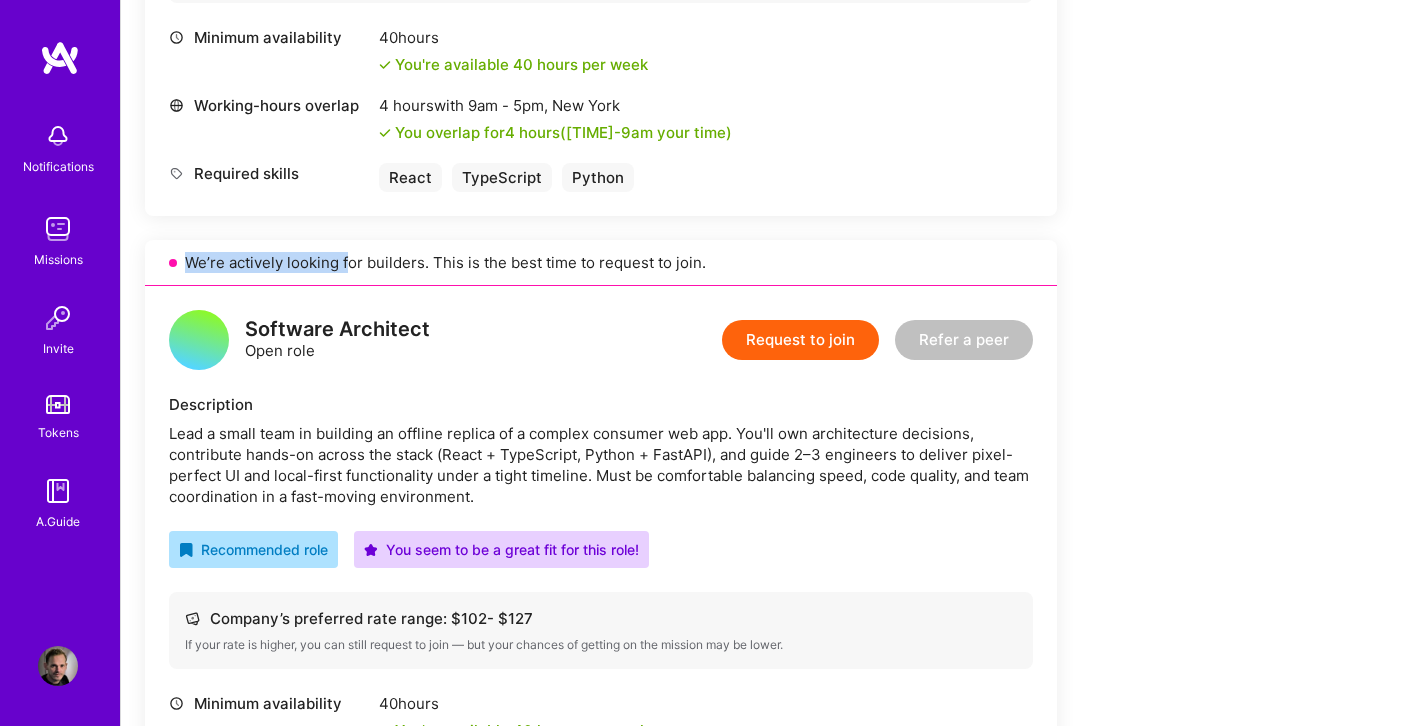 drag, startPoint x: 731, startPoint y: 265, endPoint x: 482, endPoint y: 265, distance: 249 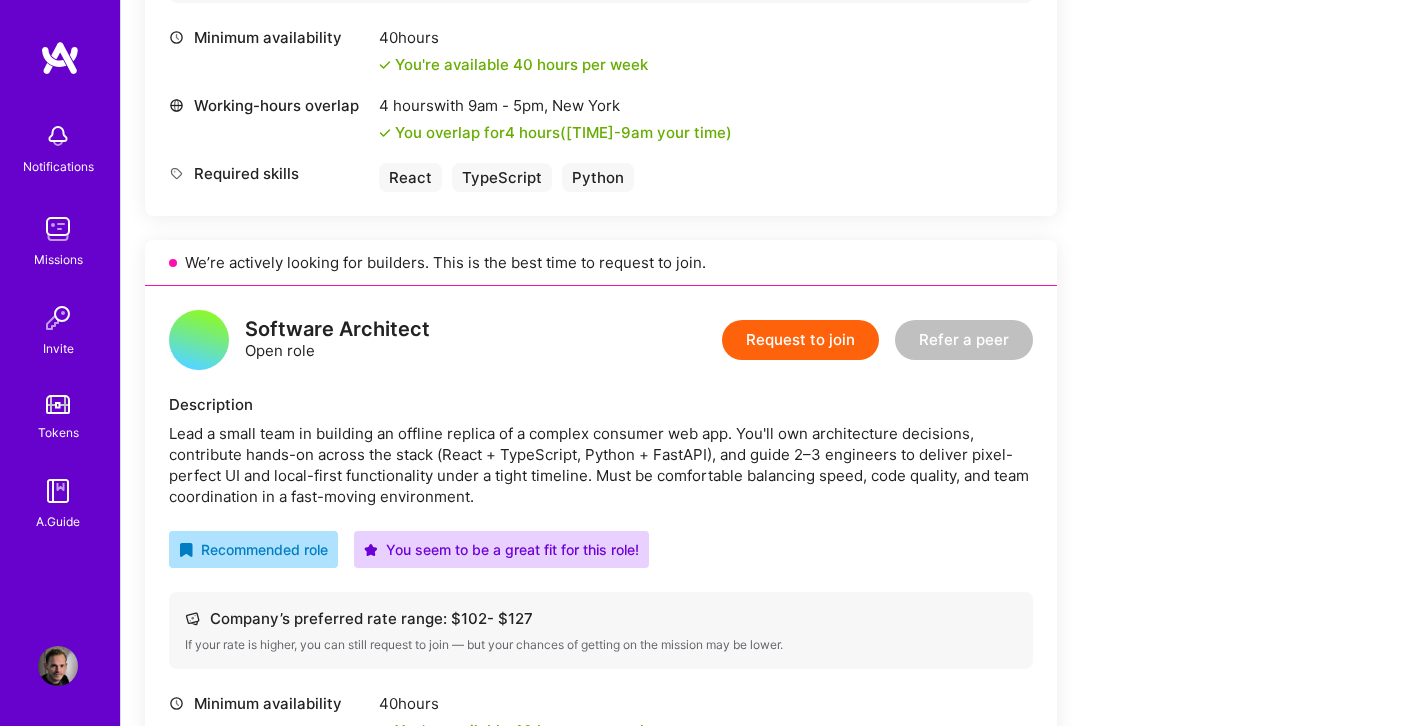 click on "We’re actively looking for builders. This is the best time to request to join." at bounding box center (601, 263) 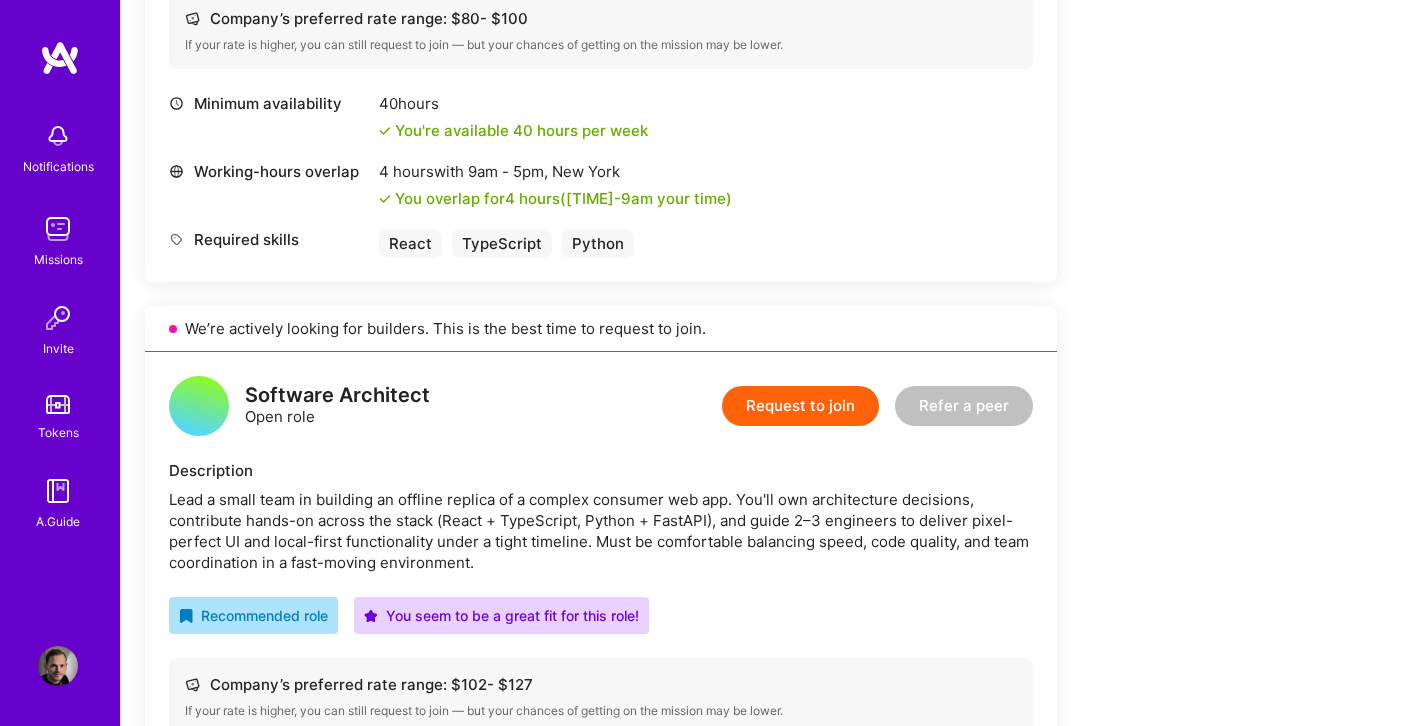 scroll, scrollTop: 0, scrollLeft: 0, axis: both 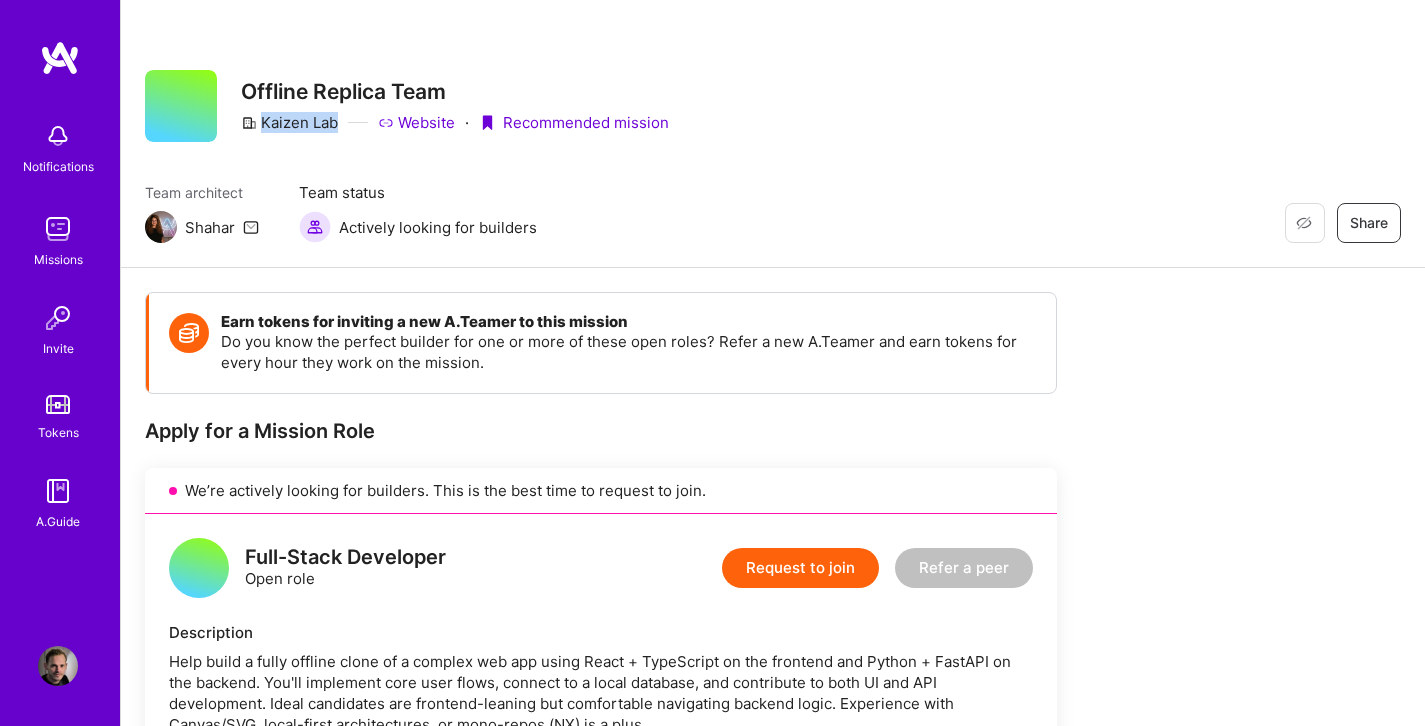 drag, startPoint x: 262, startPoint y: 123, endPoint x: 338, endPoint y: 122, distance: 76.00658 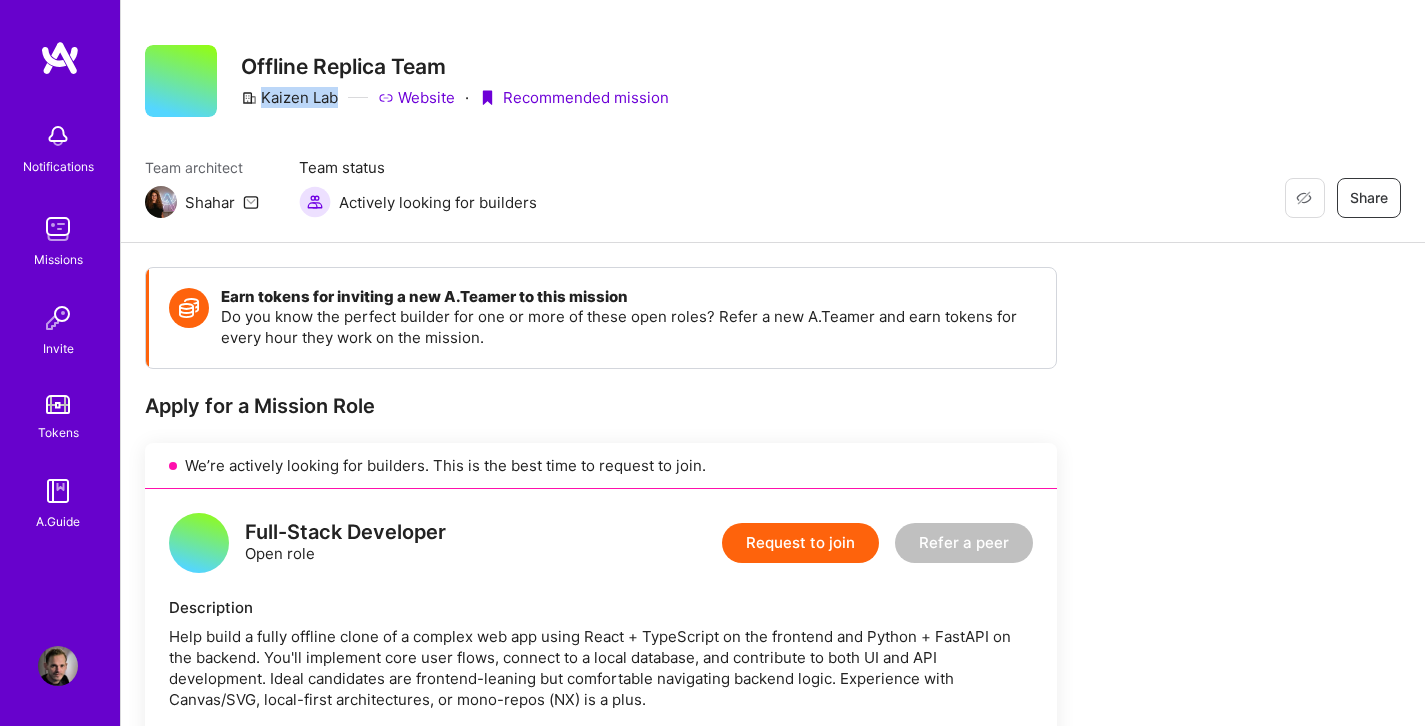 scroll, scrollTop: 28, scrollLeft: 0, axis: vertical 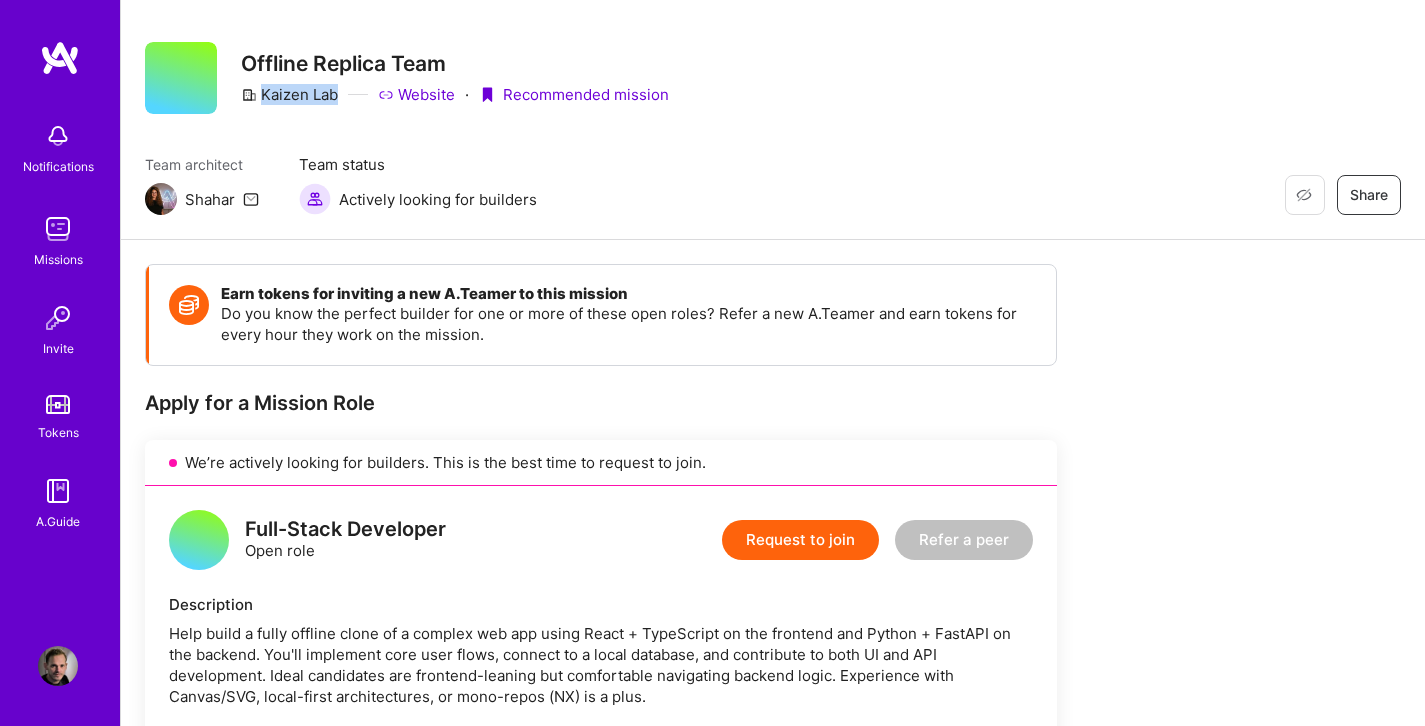 click at bounding box center (58, 229) 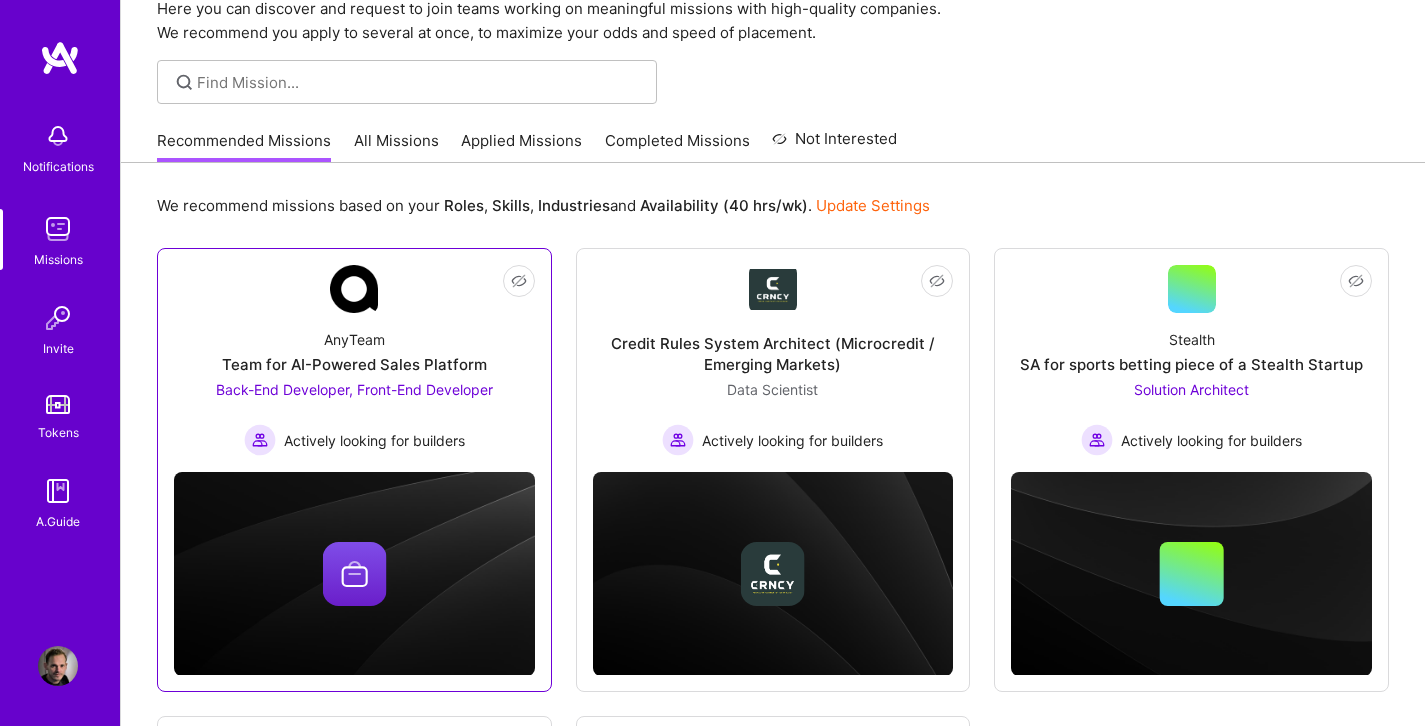scroll, scrollTop: 0, scrollLeft: 0, axis: both 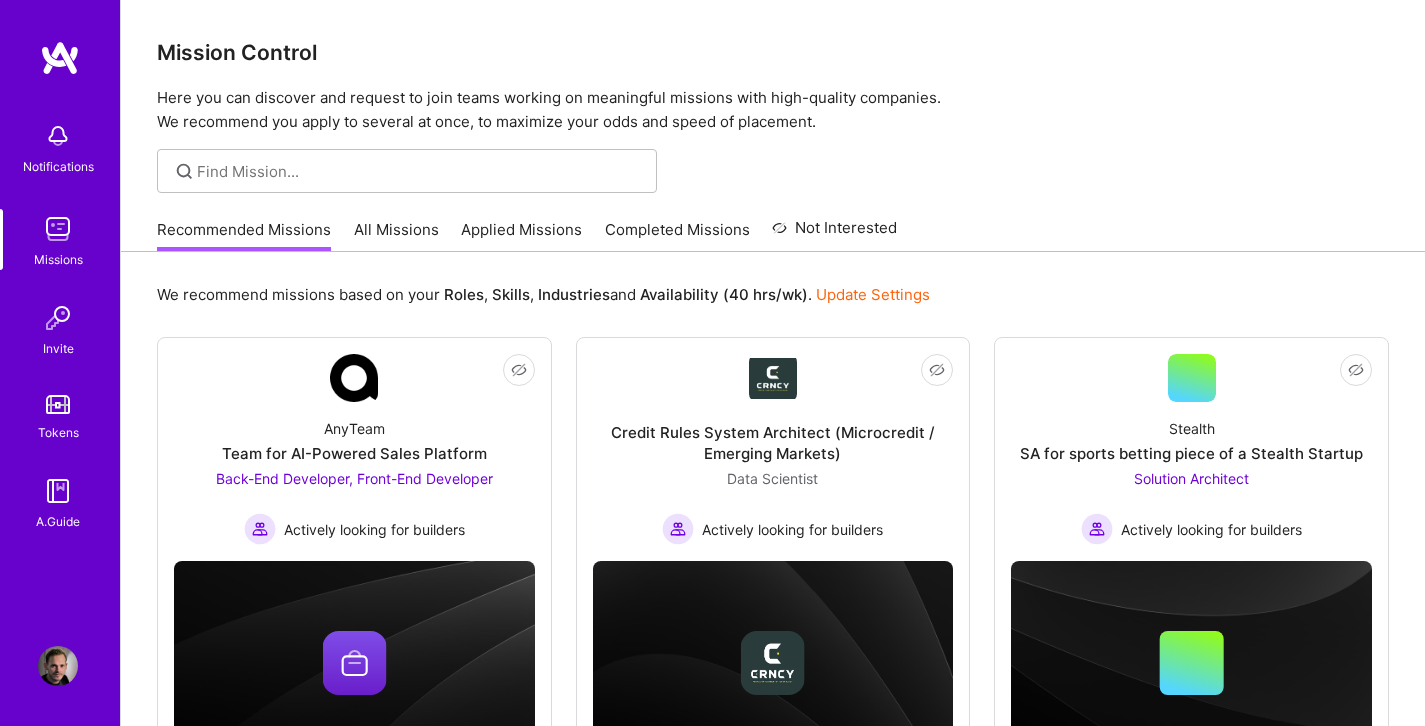 click on "All Missions" at bounding box center (396, 235) 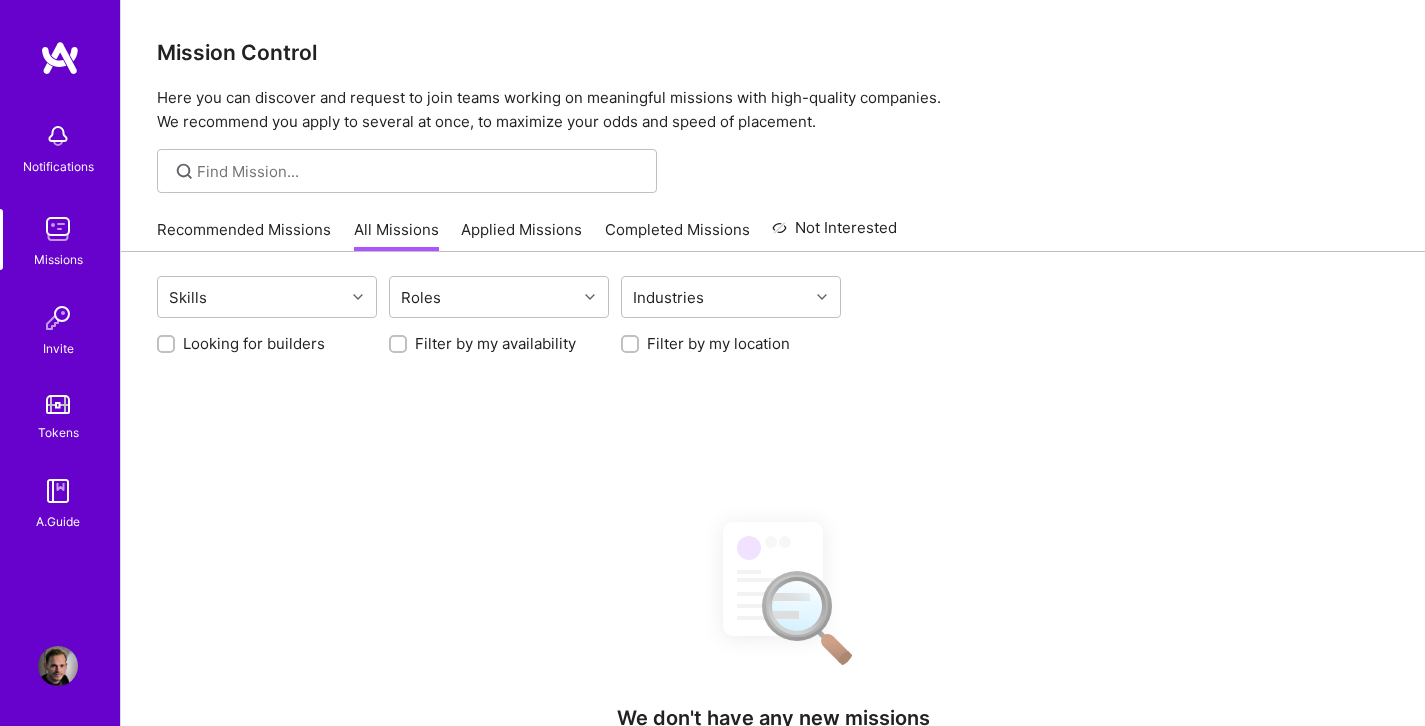 click on "Recommended Missions" at bounding box center (244, 235) 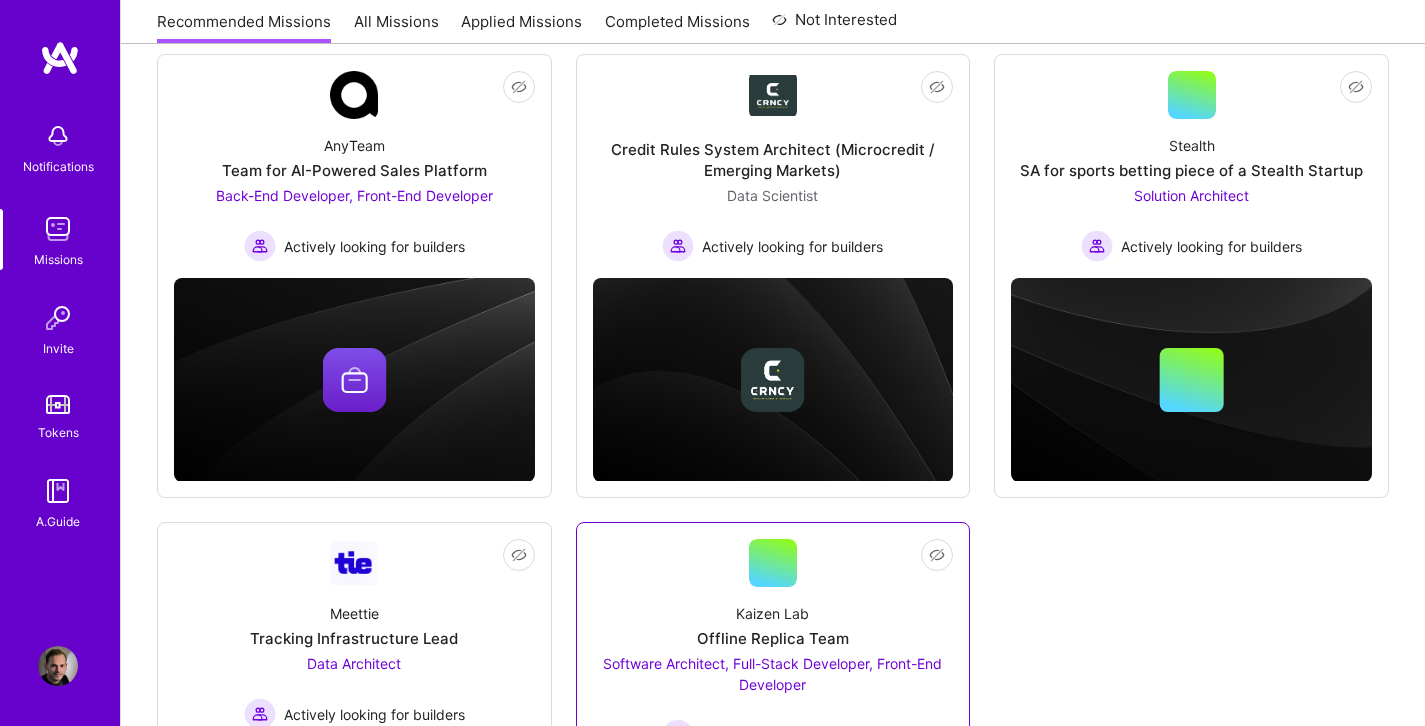 scroll, scrollTop: 59, scrollLeft: 0, axis: vertical 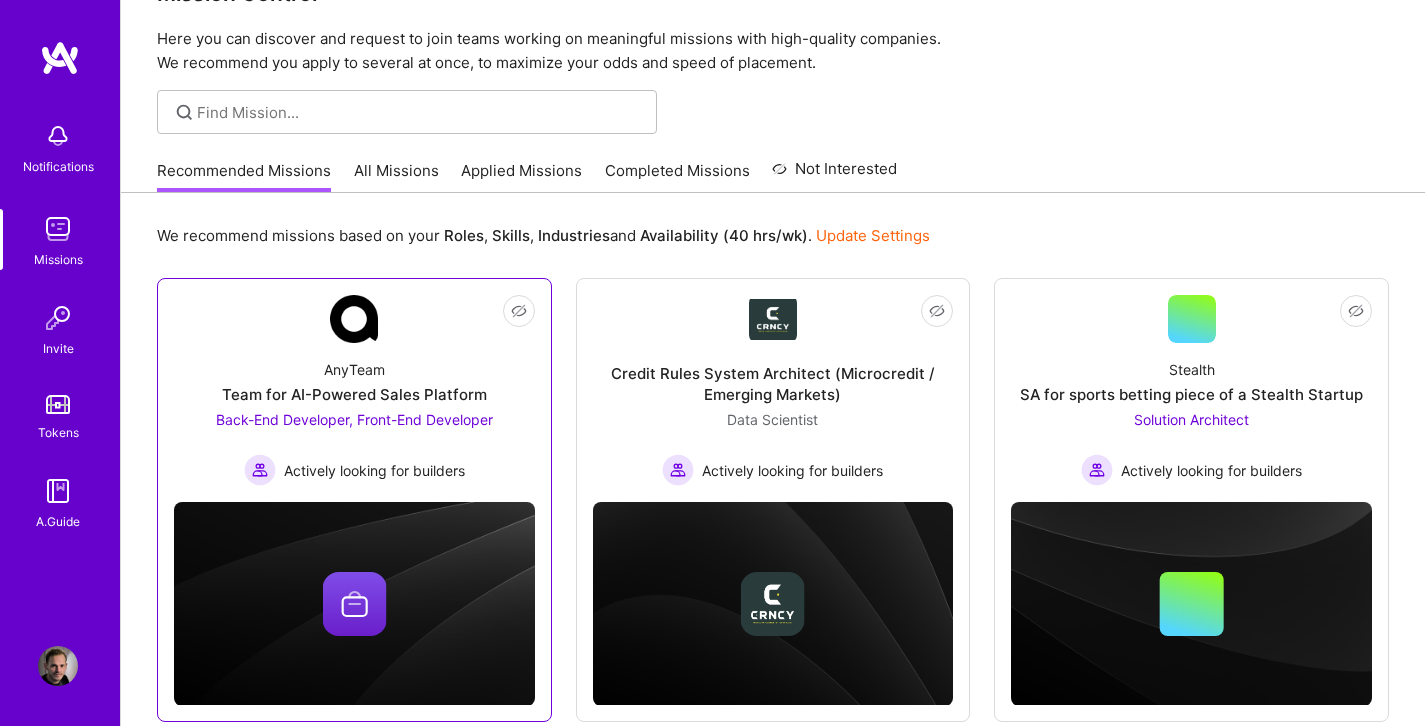 click on "Team for AI-Powered Sales Platform" at bounding box center [354, 394] 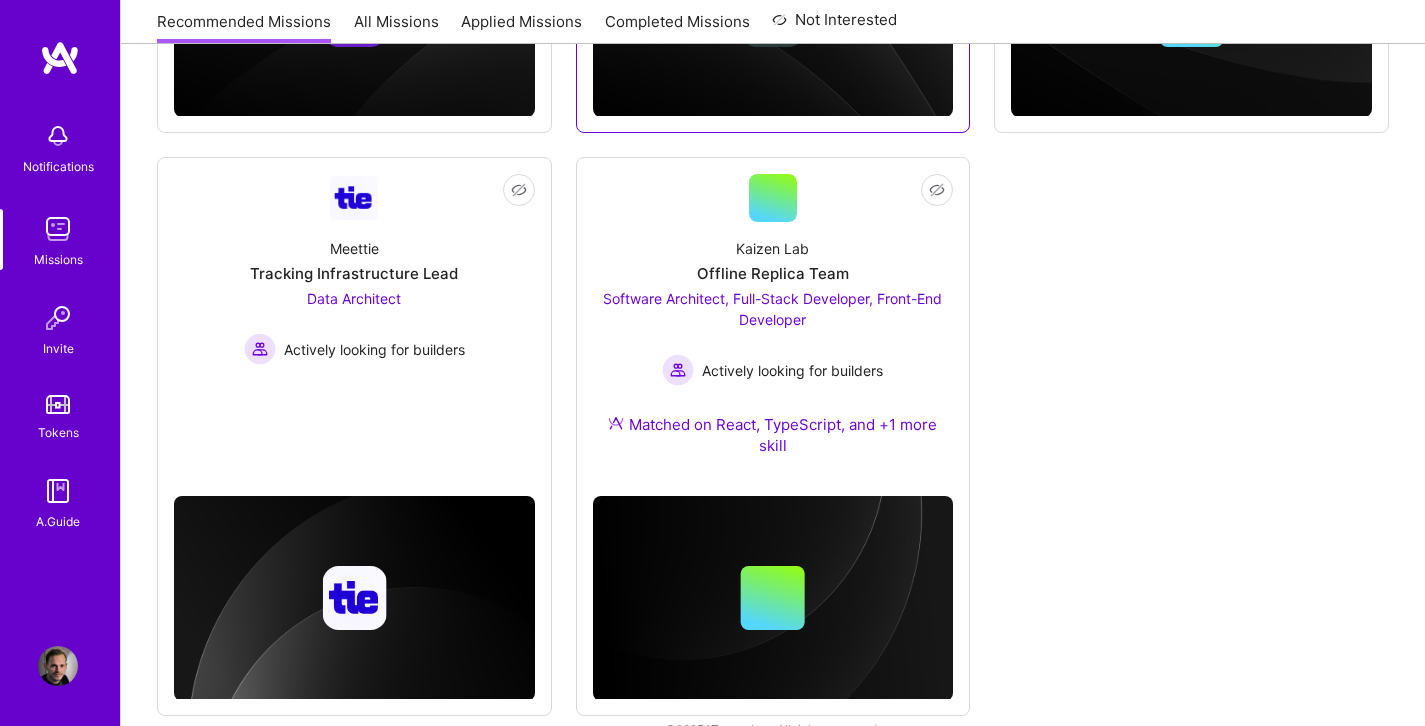 scroll, scrollTop: 686, scrollLeft: 0, axis: vertical 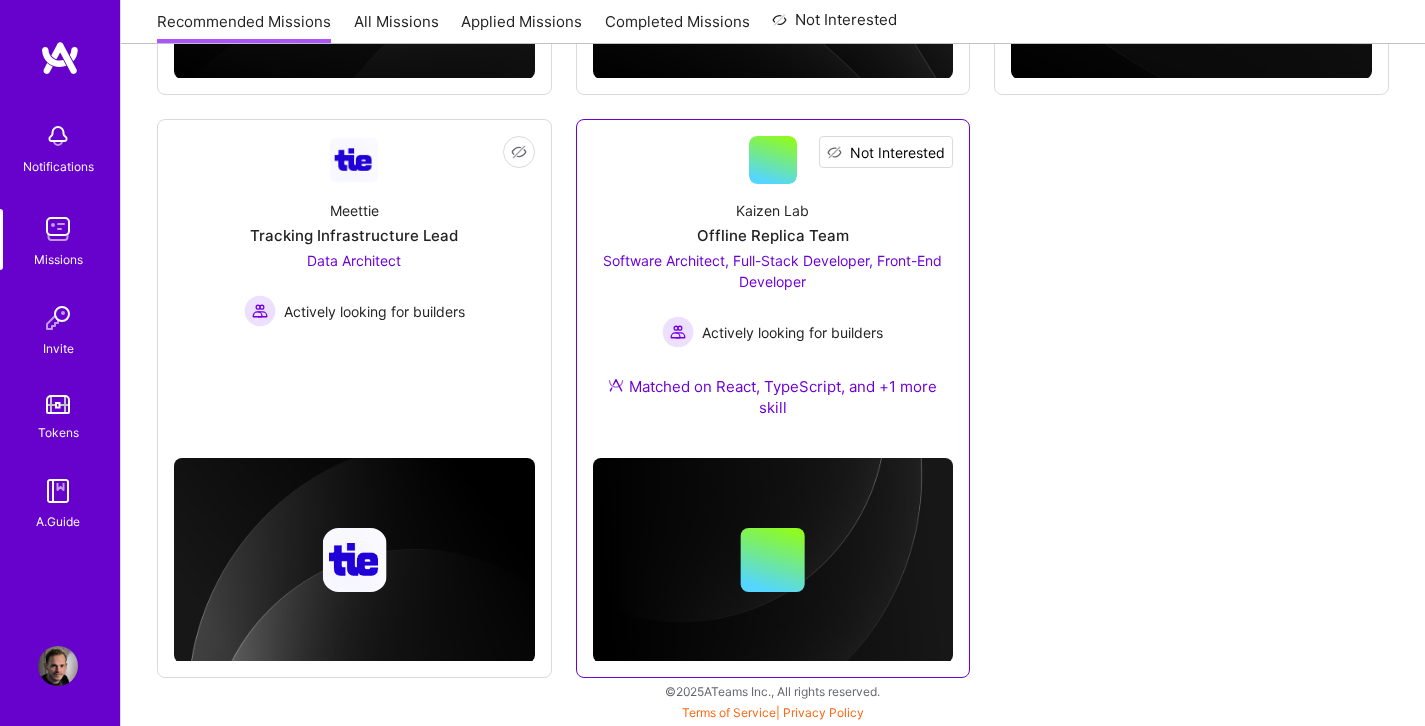 click on "Not Interested" at bounding box center (897, 152) 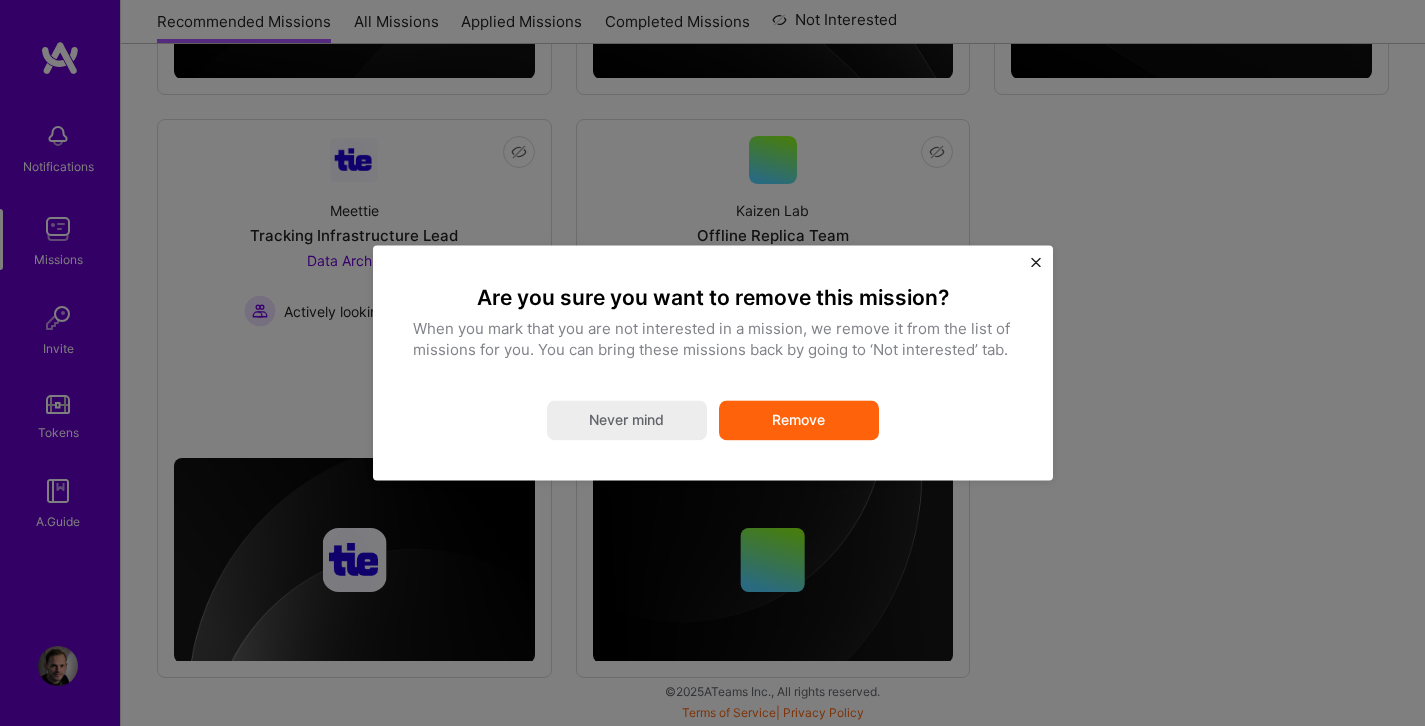 click at bounding box center [1036, 262] 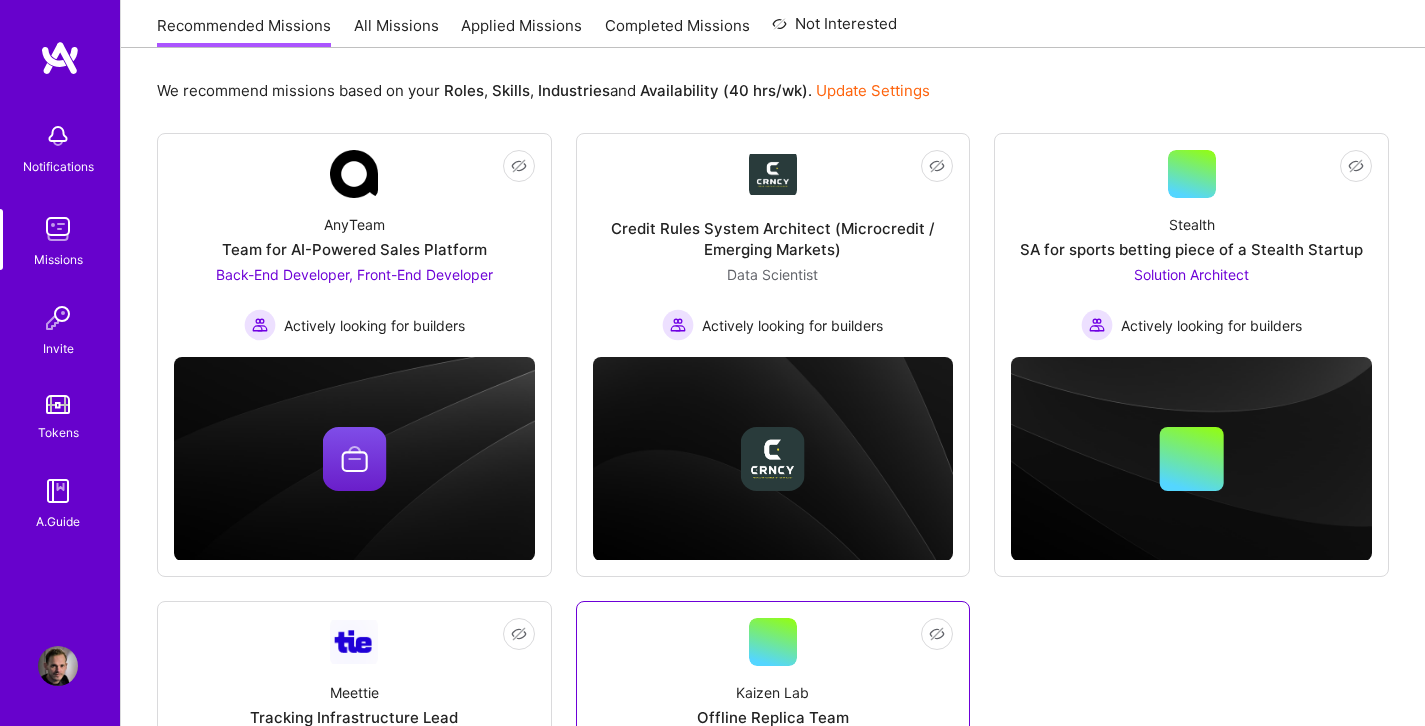 scroll, scrollTop: 98, scrollLeft: 0, axis: vertical 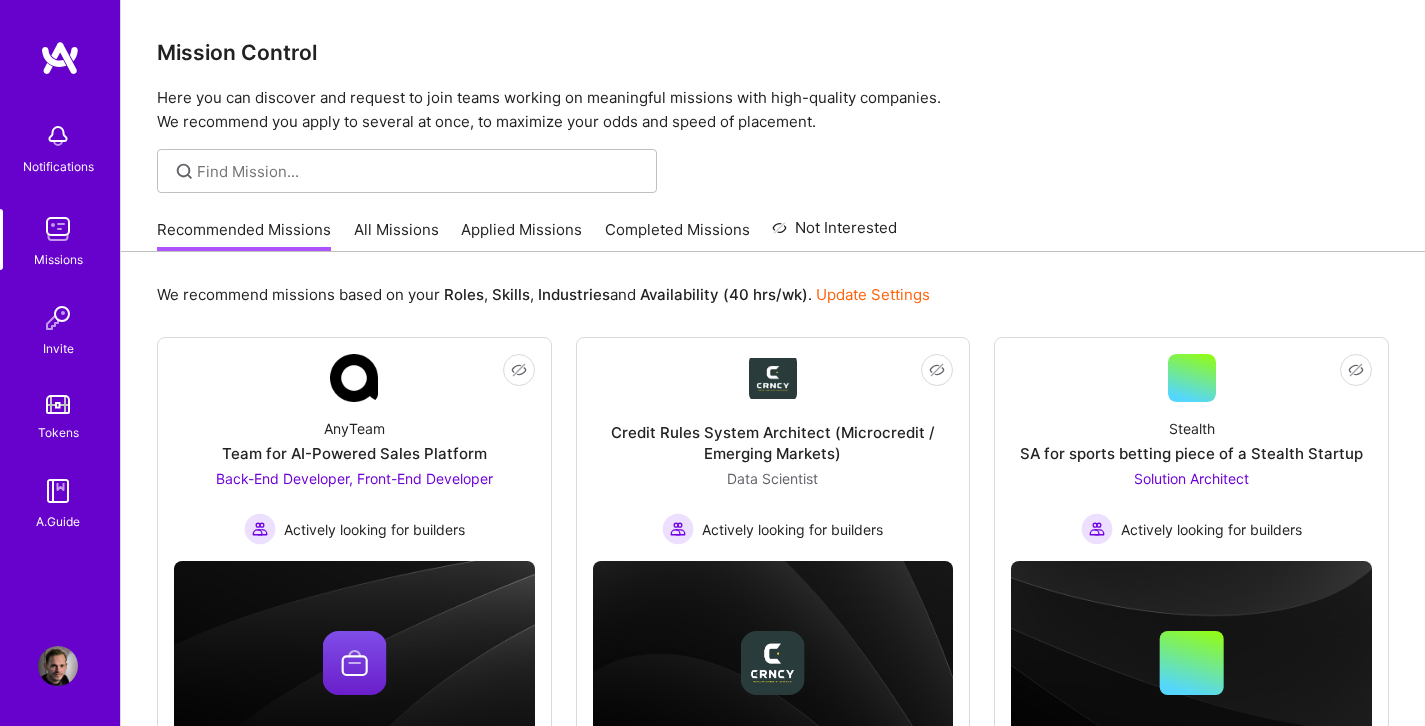 click on "Completed Missions" at bounding box center (677, 235) 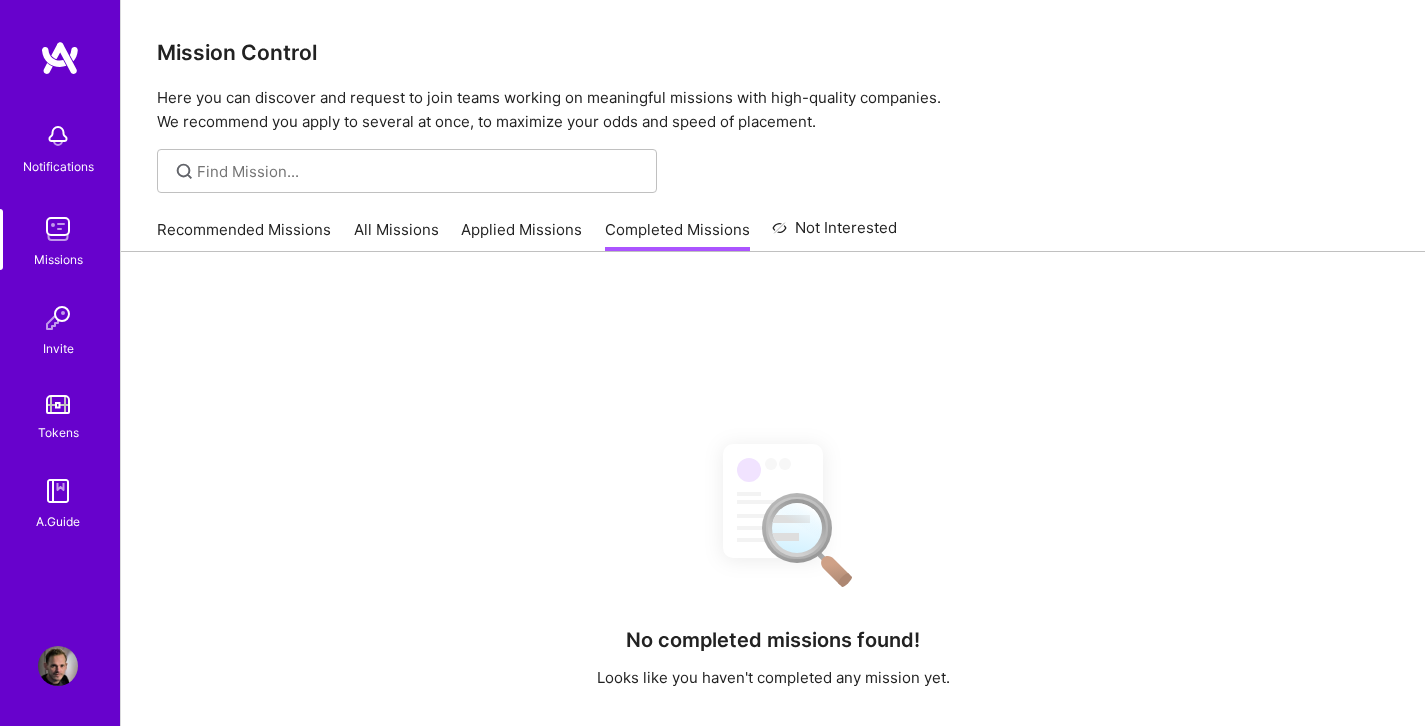 click on "Applied Missions" at bounding box center [521, 235] 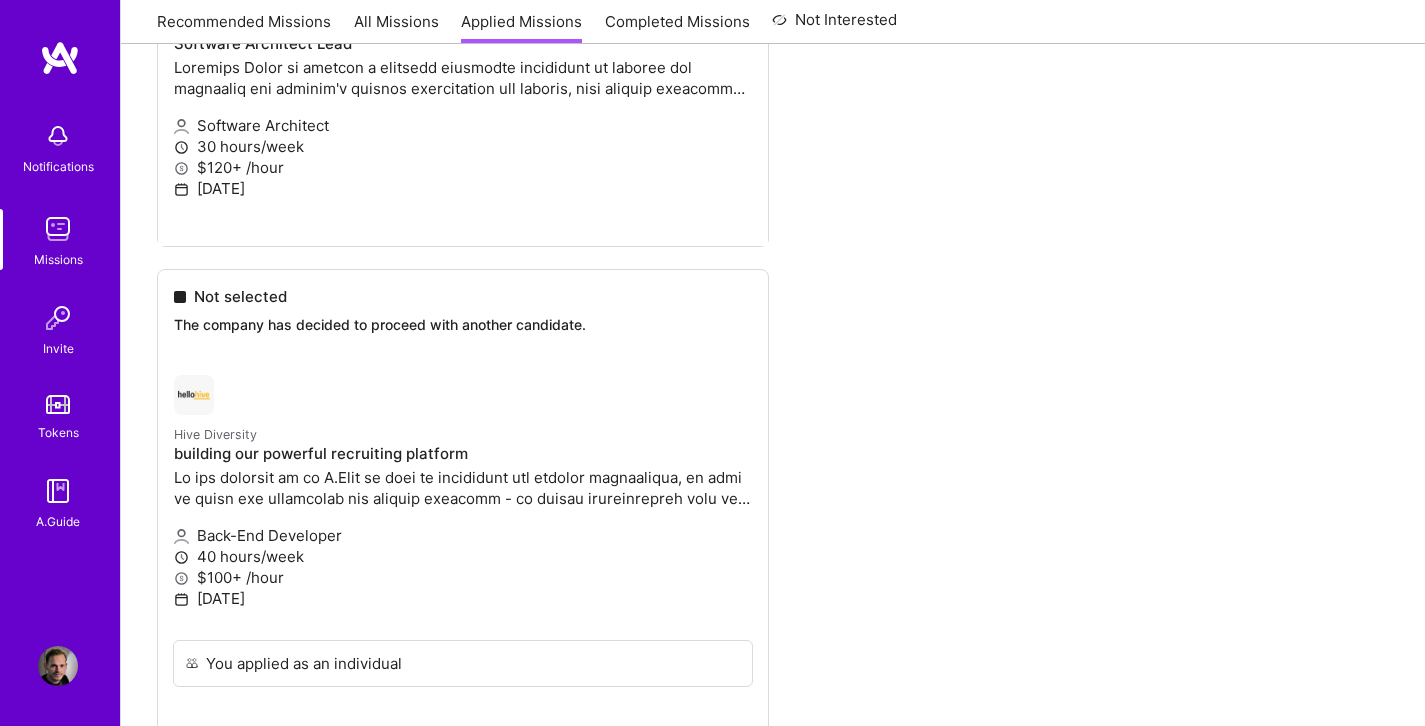 scroll, scrollTop: 0, scrollLeft: 0, axis: both 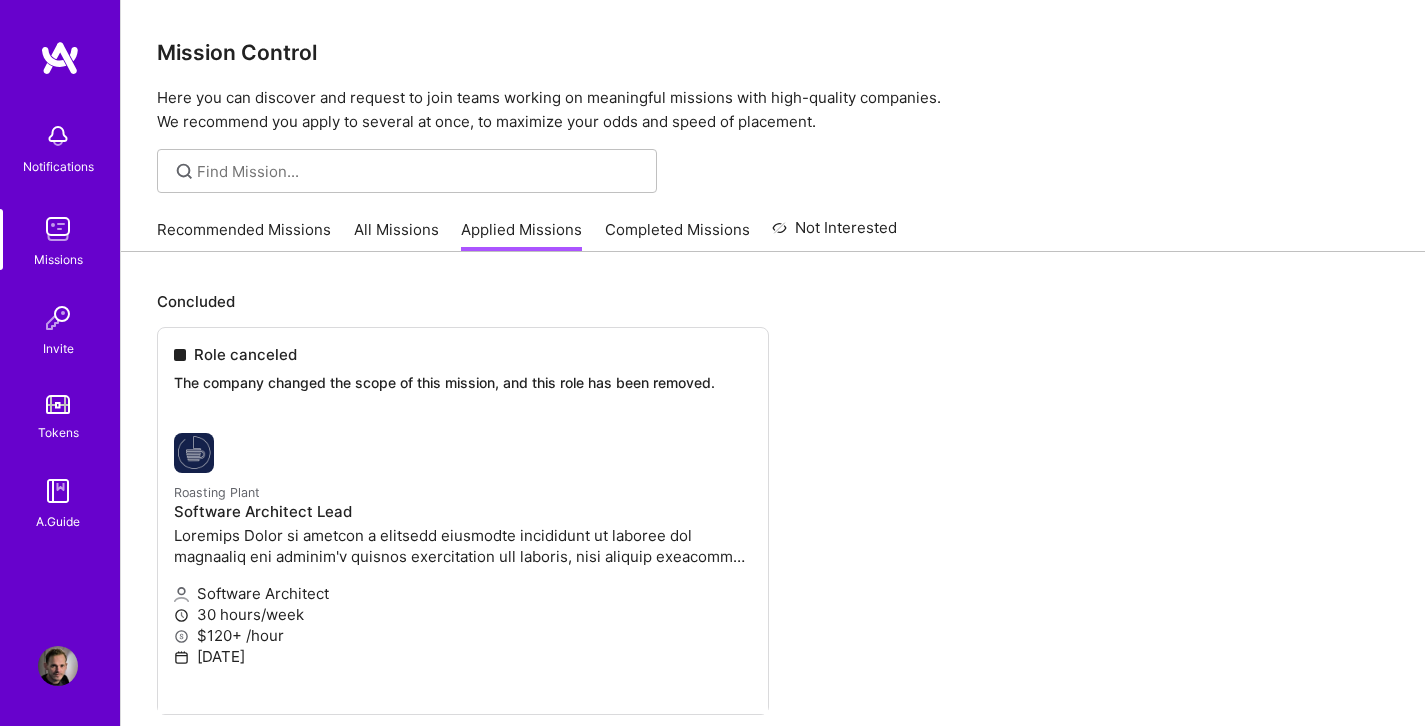 click on "All Missions" at bounding box center [396, 235] 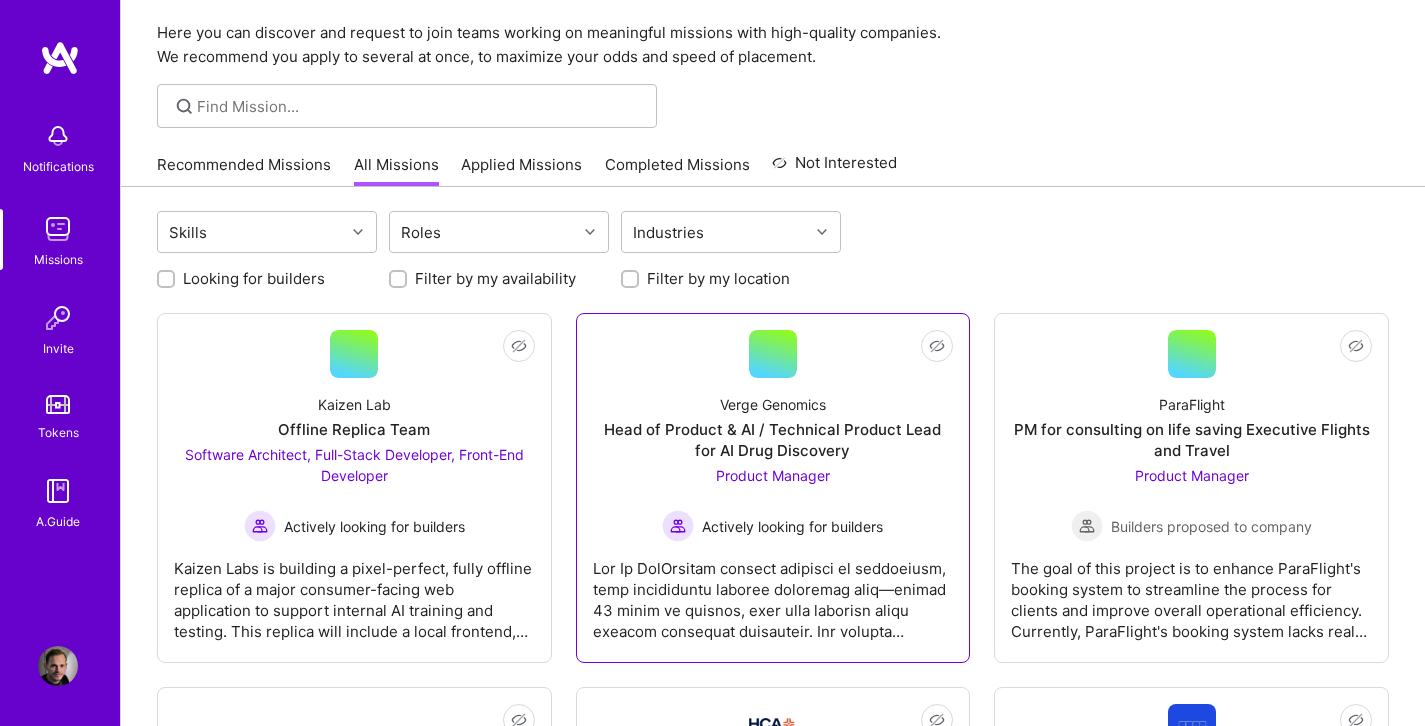 scroll, scrollTop: 49, scrollLeft: 0, axis: vertical 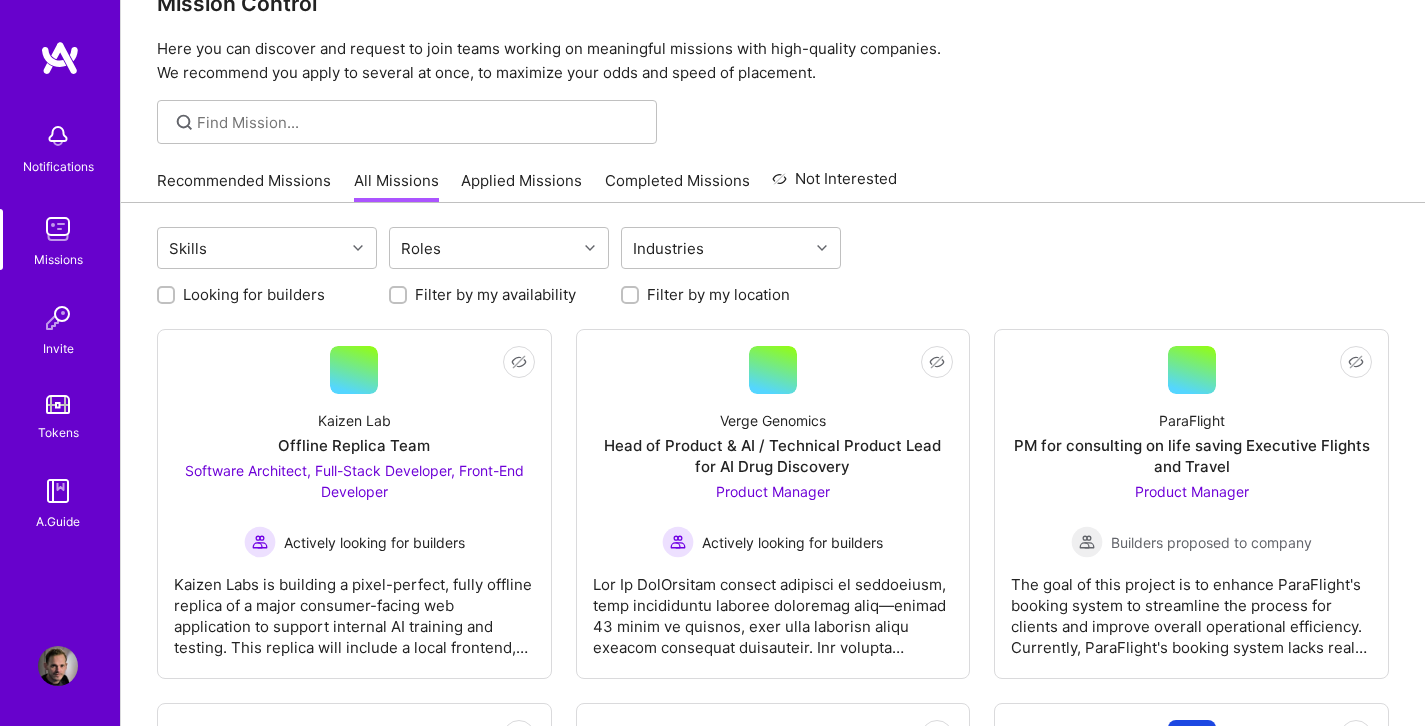 click on "Filter by my availability" at bounding box center [400, 296] 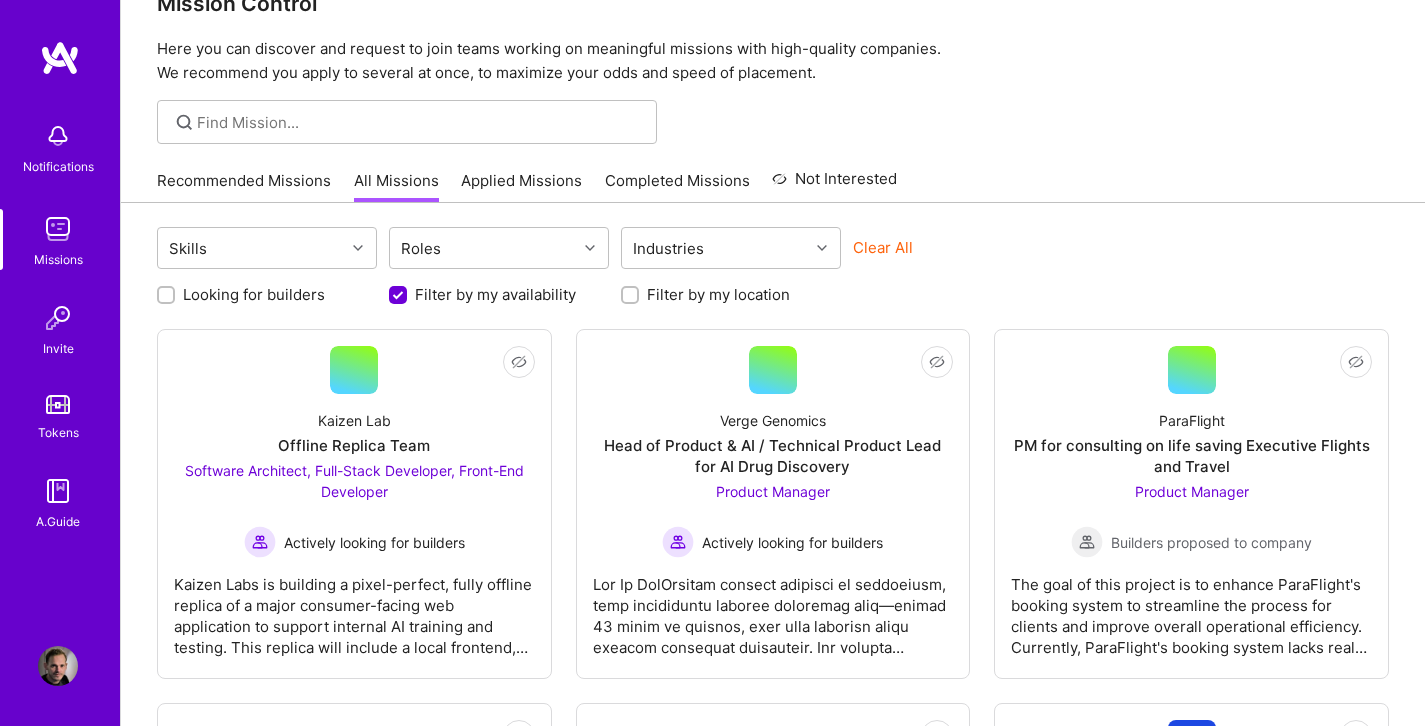 click on "Filter by my location" at bounding box center [632, 296] 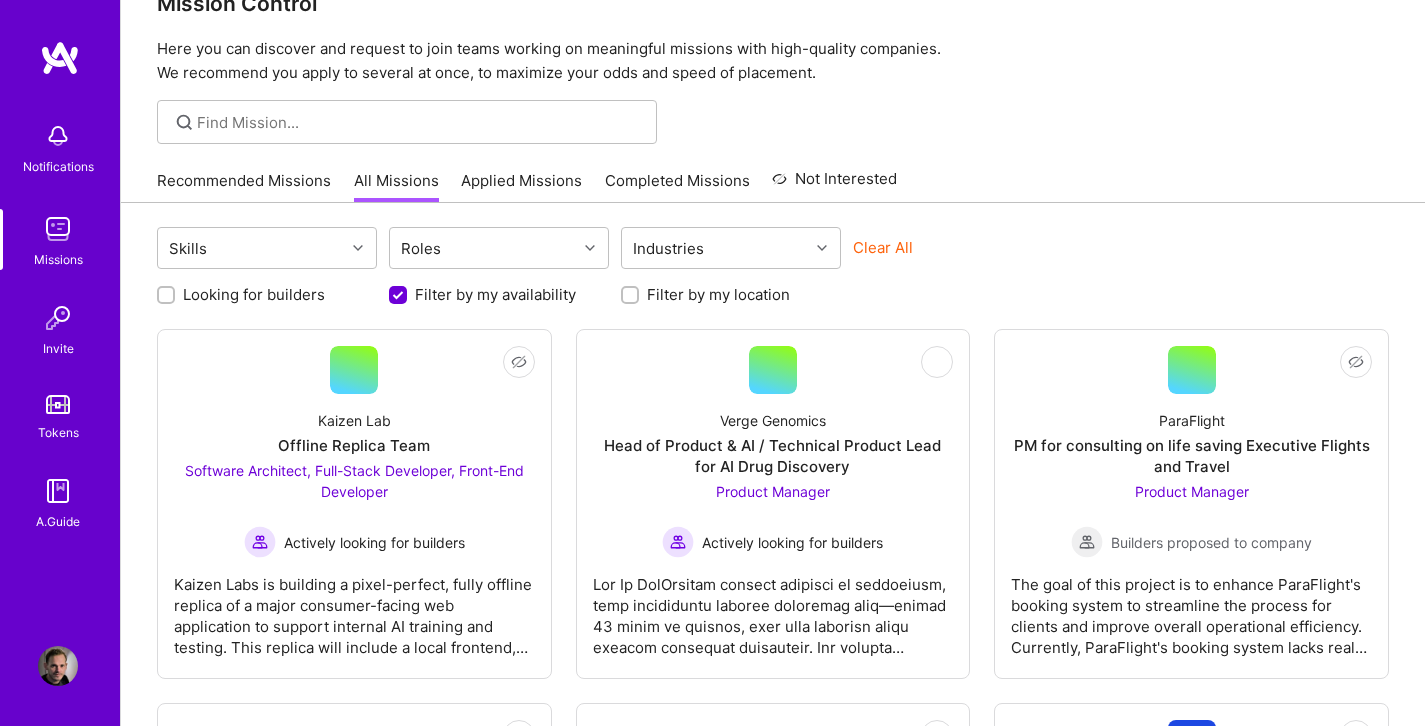 checkbox on "true" 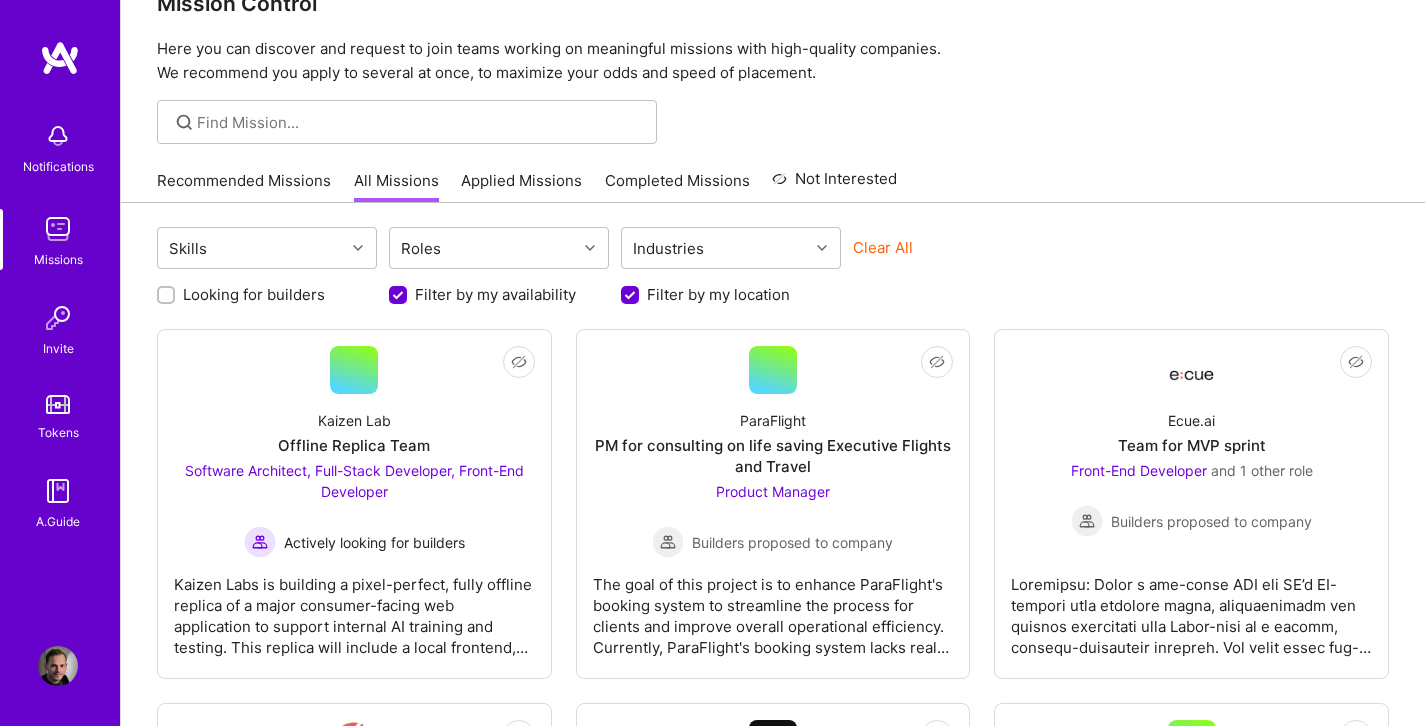 click on "Looking for builders" at bounding box center [168, 296] 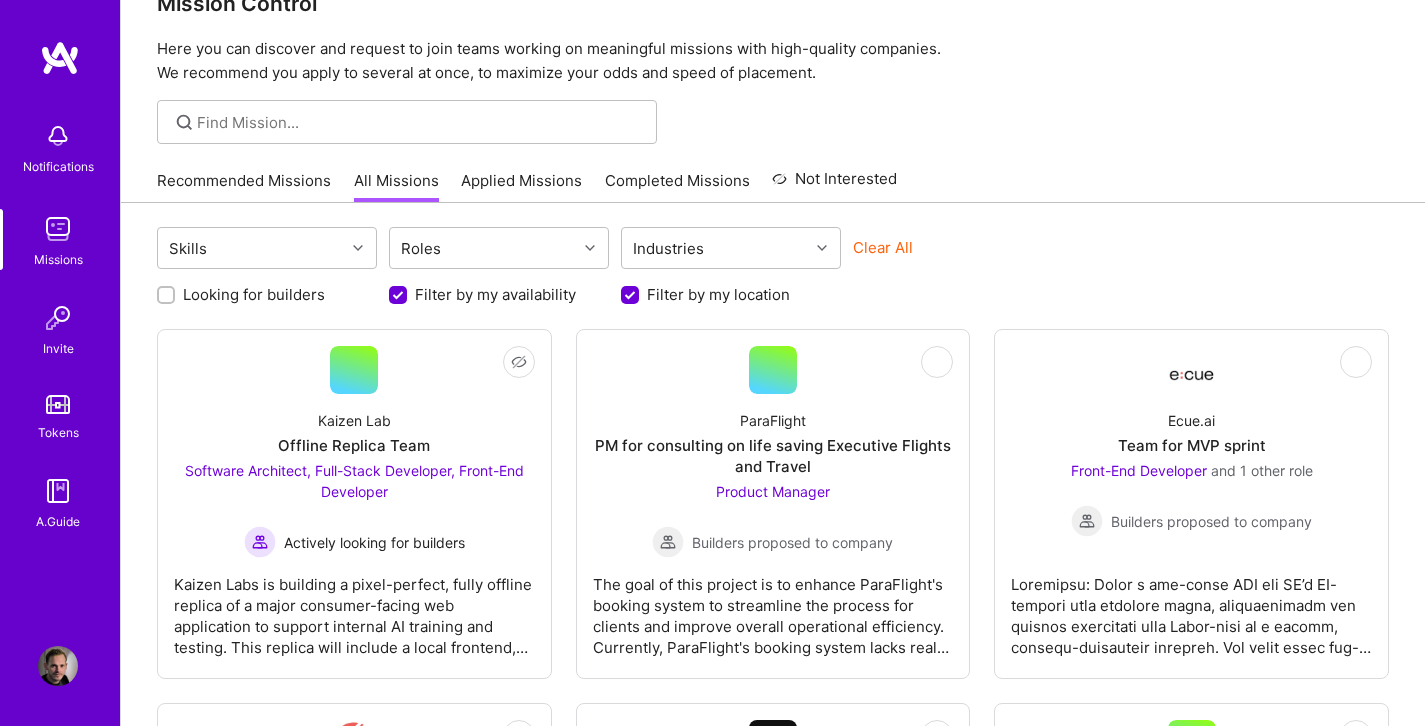 checkbox on "true" 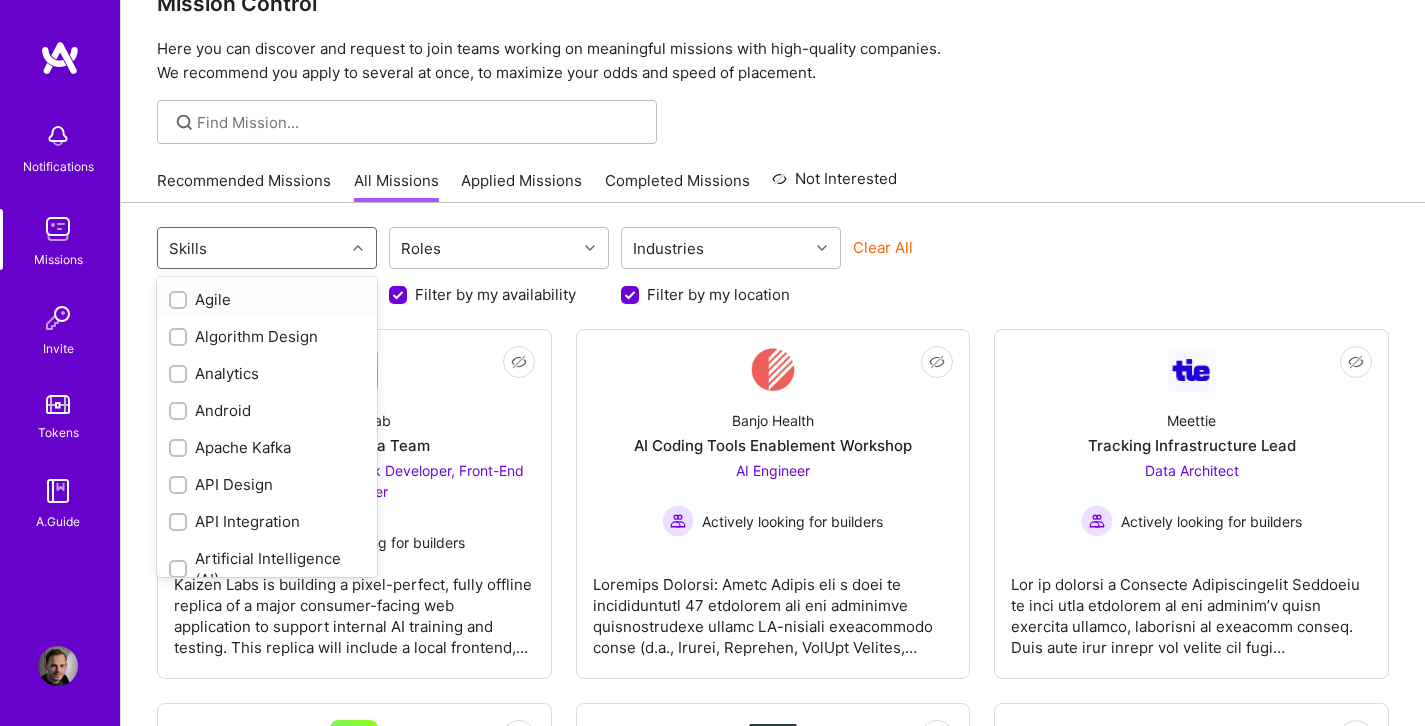 click at bounding box center (360, 248) 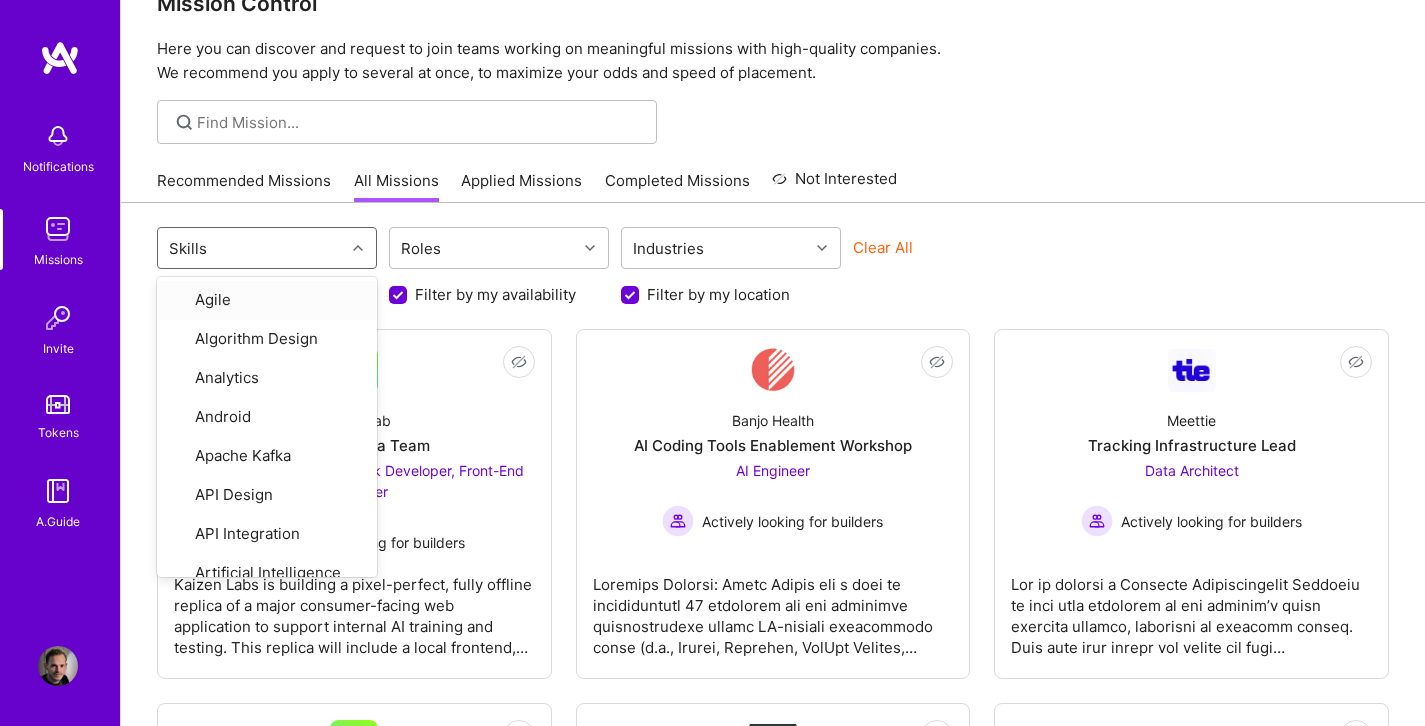 click on "Skills" at bounding box center (251, 248) 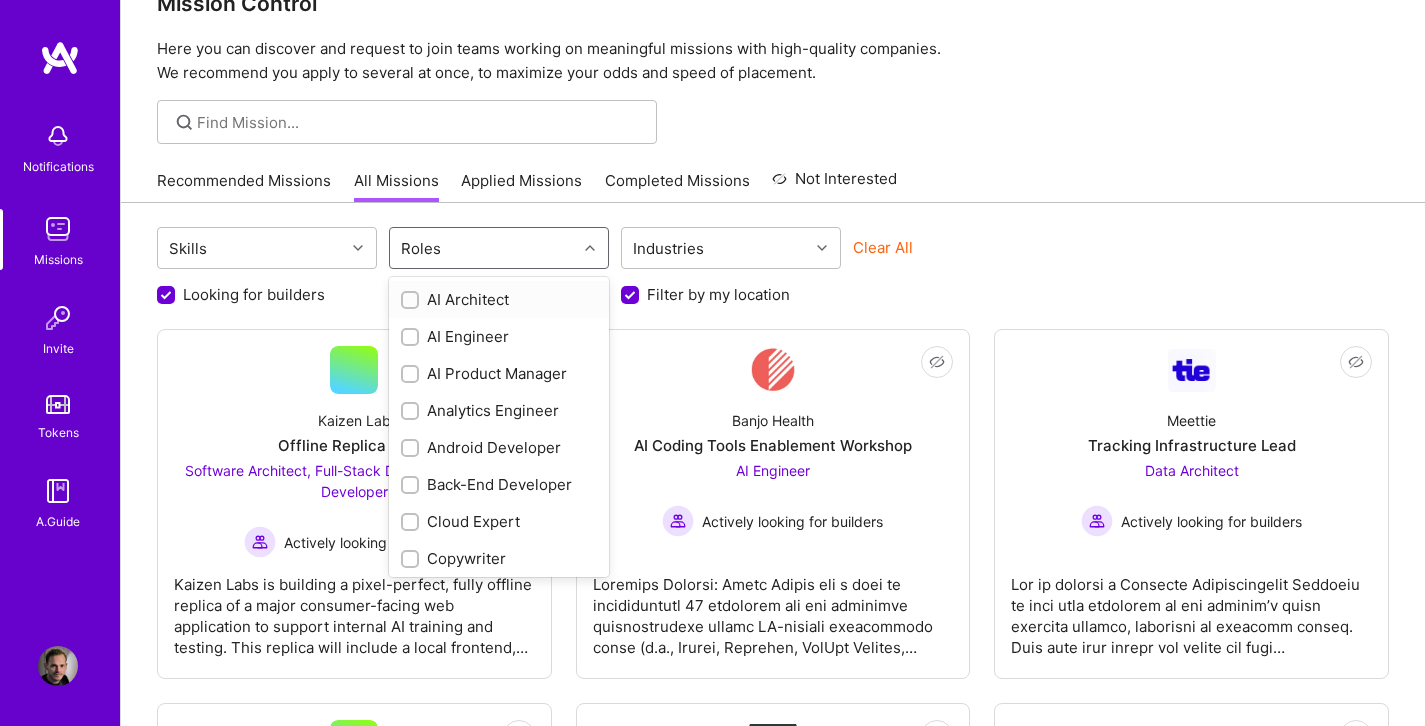click on "Roles" at bounding box center [483, 248] 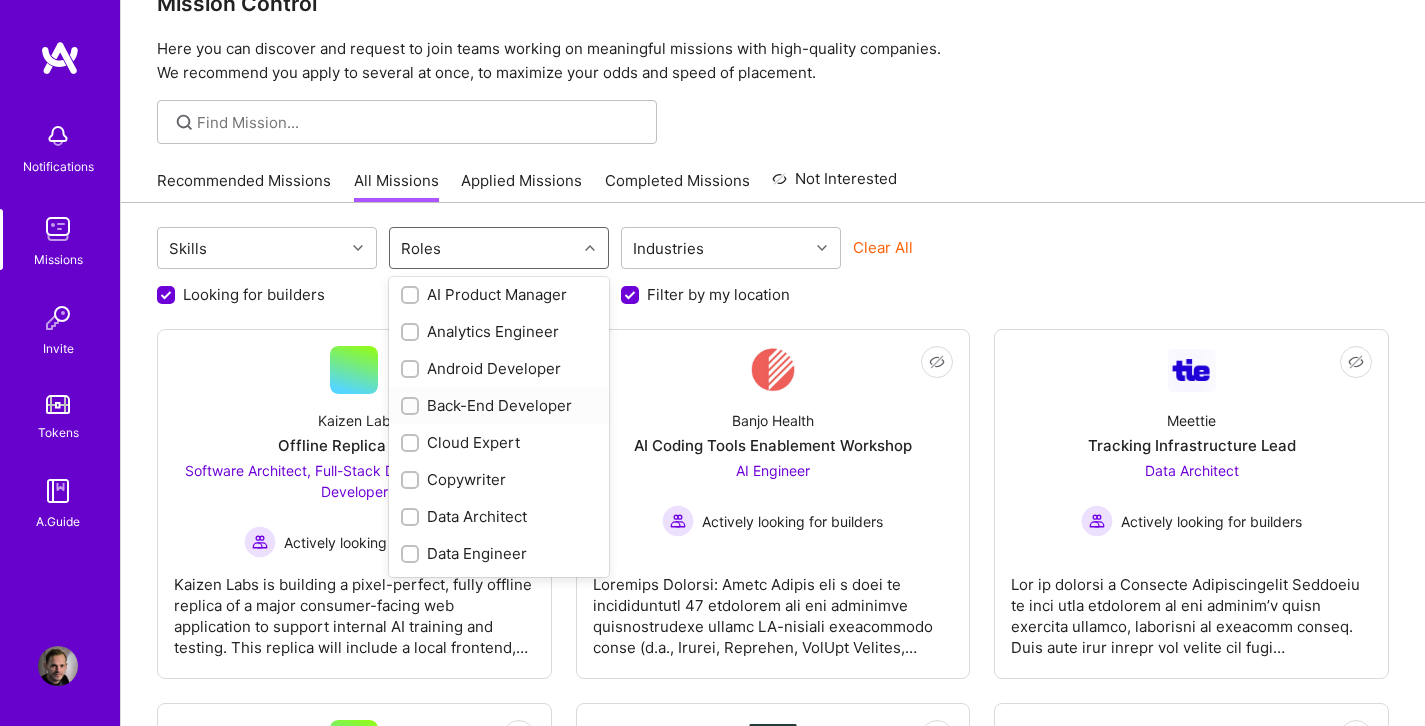 scroll, scrollTop: 80, scrollLeft: 0, axis: vertical 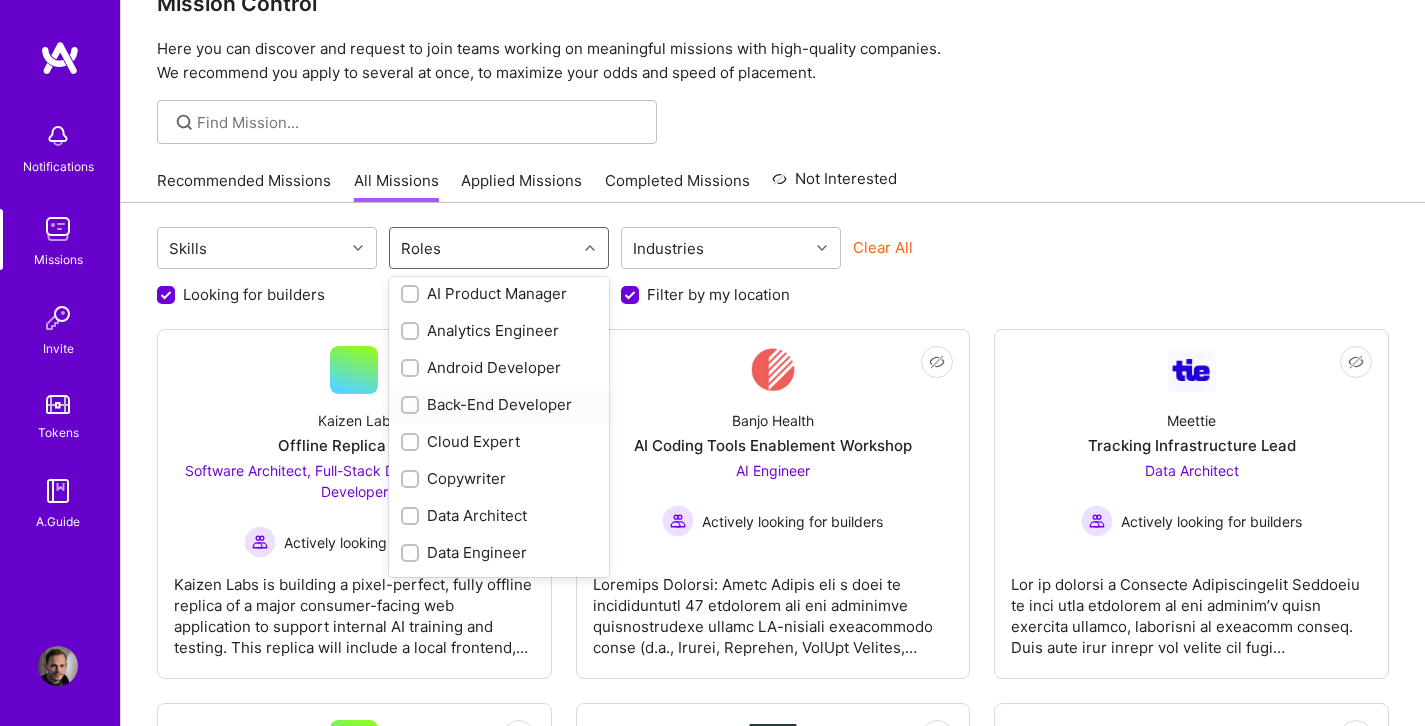 click at bounding box center (412, 406) 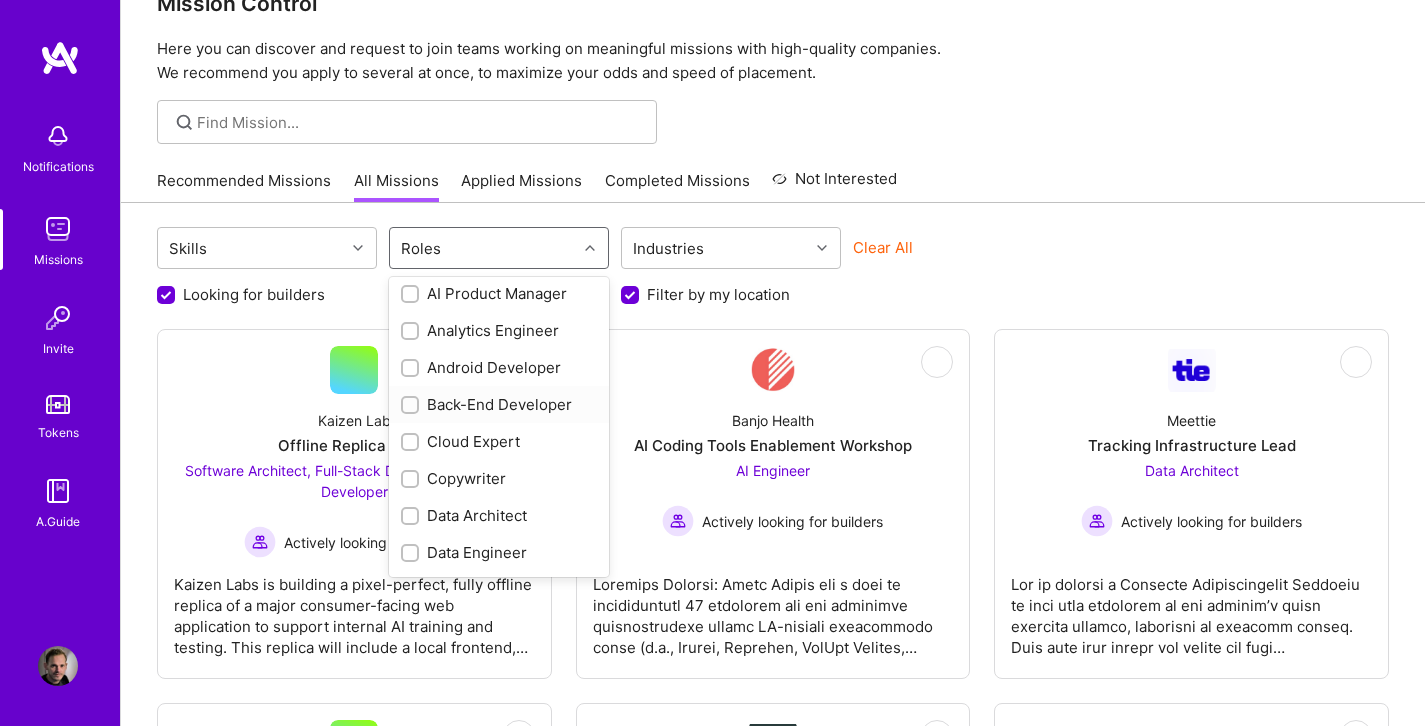 checkbox on "true" 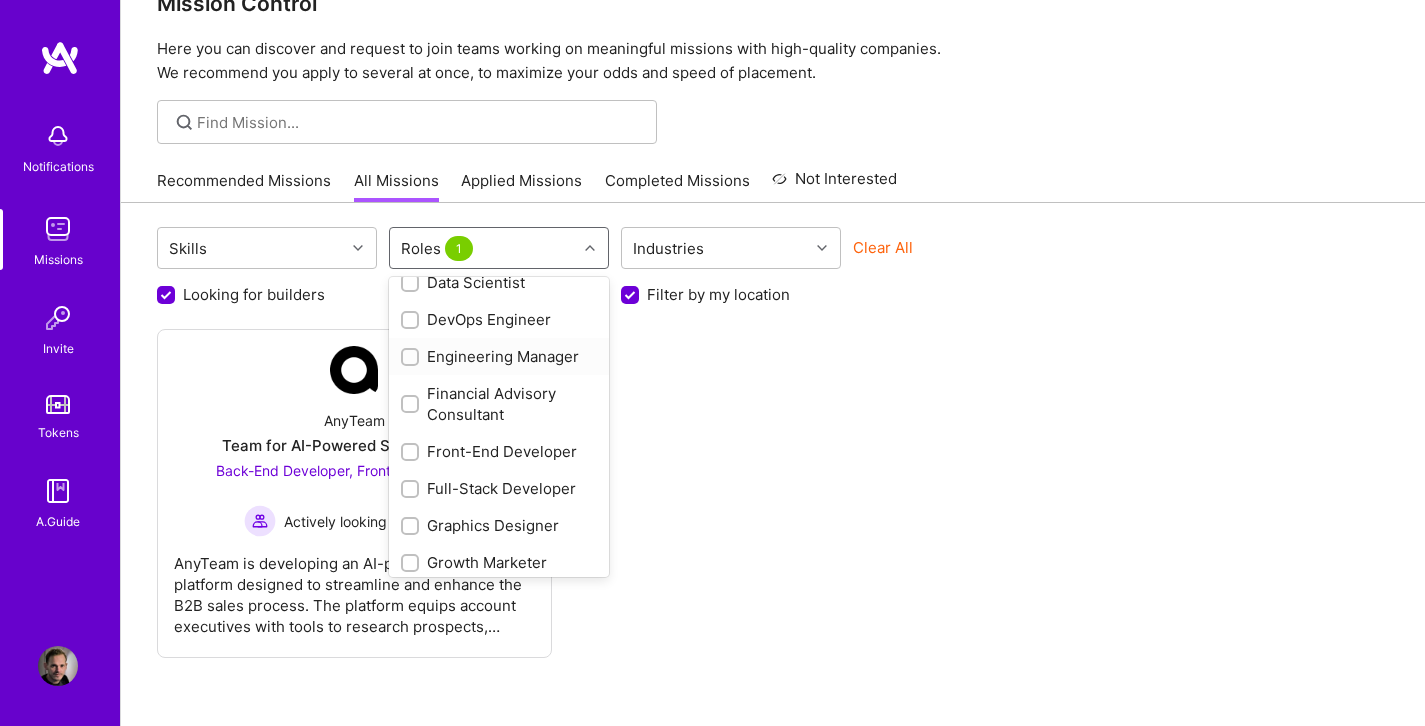 scroll, scrollTop: 392, scrollLeft: 0, axis: vertical 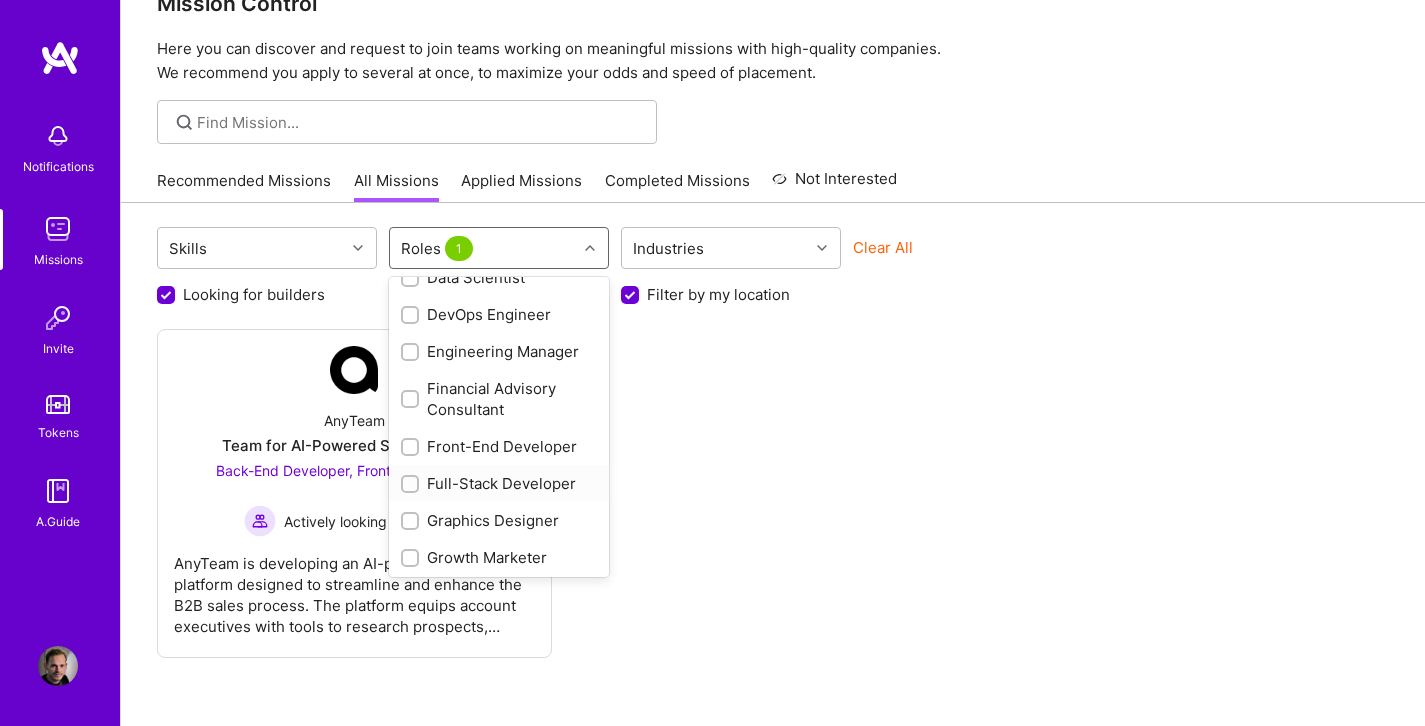click at bounding box center (412, 485) 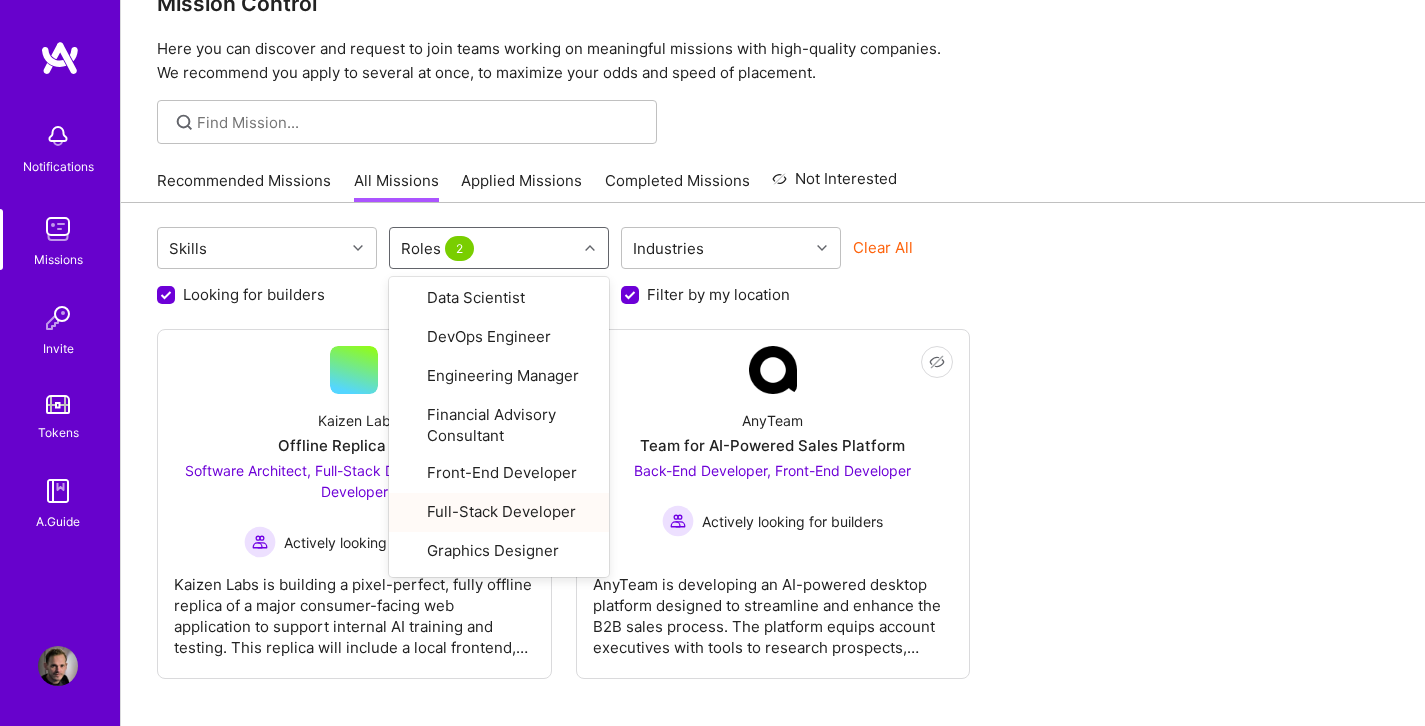 click on "Not Interested Kaizen Lab Offline Replica Team Software Architect, Full-Stack Developer, Front-End Developer   Actively looking for builders Kaizen Labs is building a pixel-perfect, fully offline replica of a major consumer-facing web application to support internal AI training and testing. This replica will include a local frontend, backend, database, media, and spoofed APIs—allowing complete user flows (e.g. search, filtering, checkout) to run with no internet connection.The goal is to deliver a high-fidelity environment that looks and behaves identically to the original site, enabling Kaizen’s computer vision models to interact with the UI as if it were live. The initial scope is on a single replica, with a tight 3-week timeline, and strong potential to expand into additional replicas and longer-term collaboration based on successful delivery. Not Interested AnyTeam Team for AI-Powered Sales Platform Back-End Developer, Front-End Developer   Actively looking for builders" at bounding box center (773, 504) 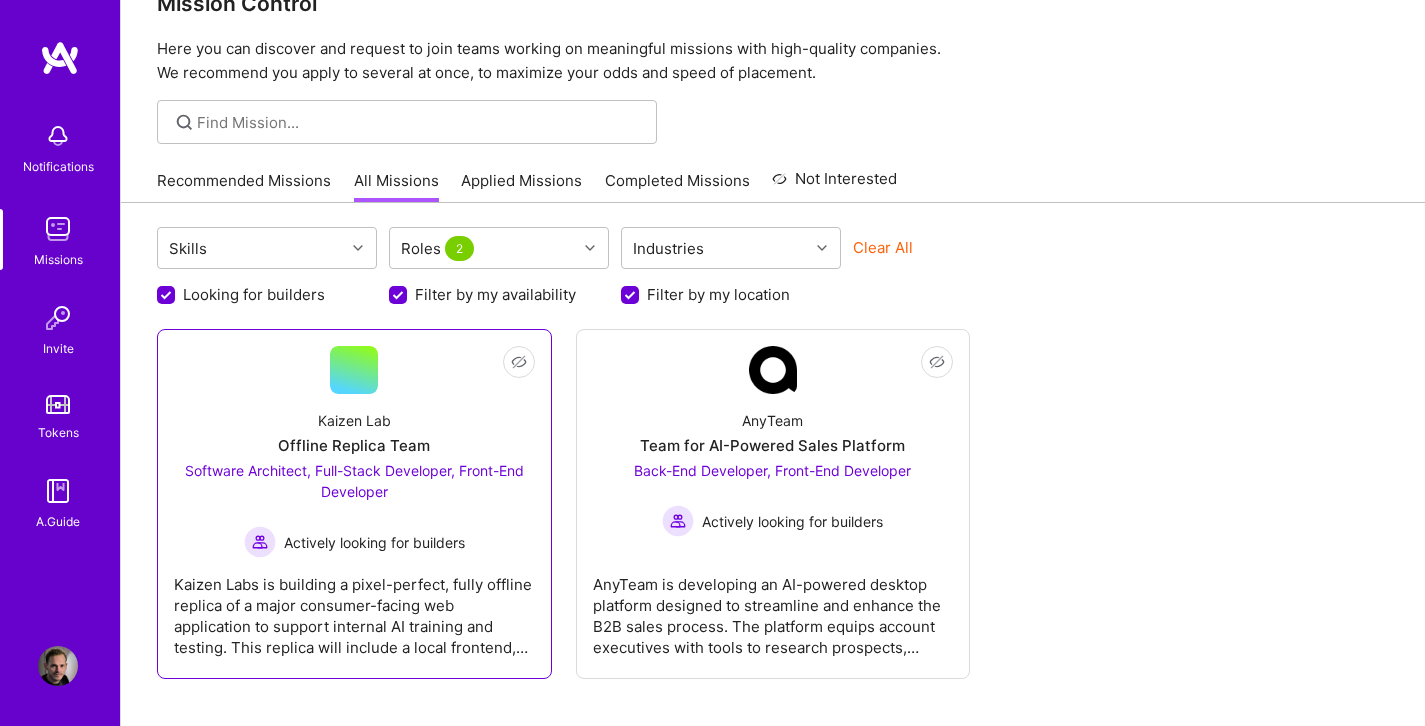 click on "Kaizen Lab Offline Replica Team Software Architect, Full-Stack Developer, Front-End Developer   Actively looking for builders" at bounding box center (354, 476) 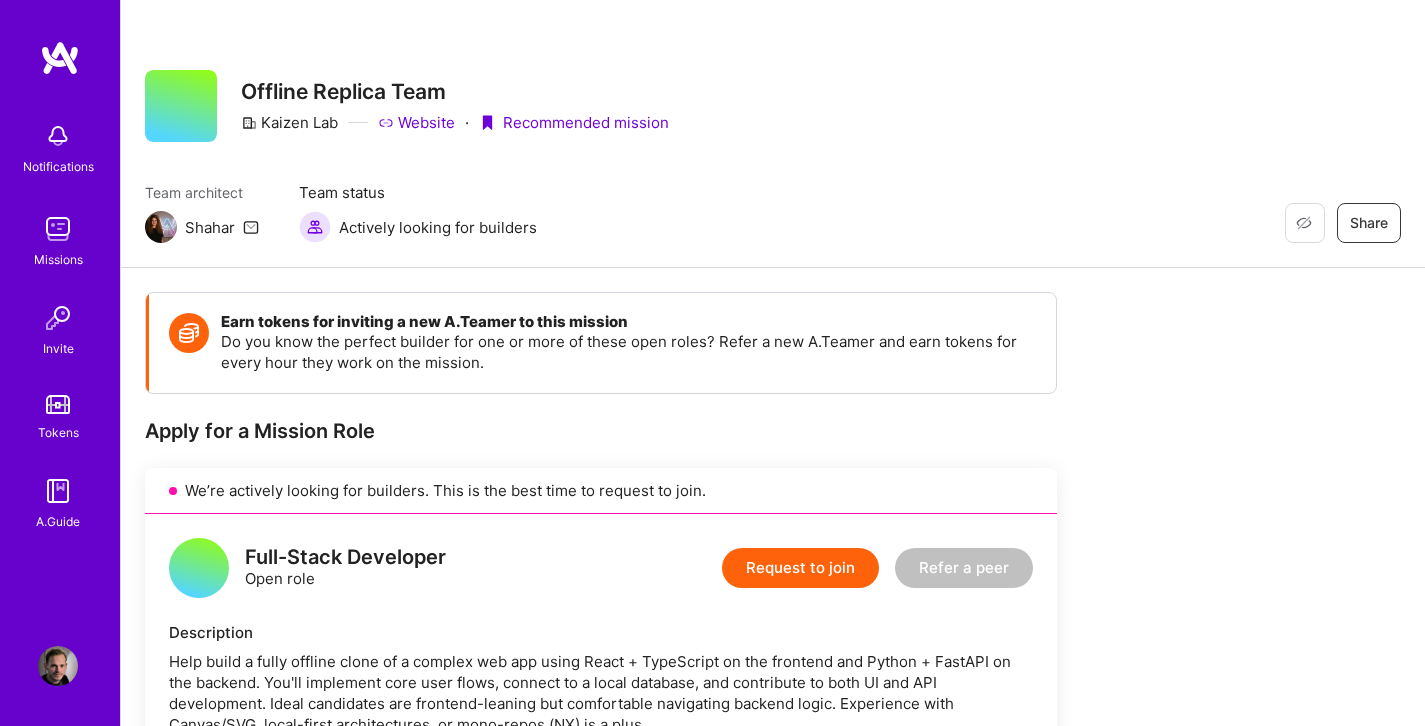 scroll, scrollTop: 0, scrollLeft: 0, axis: both 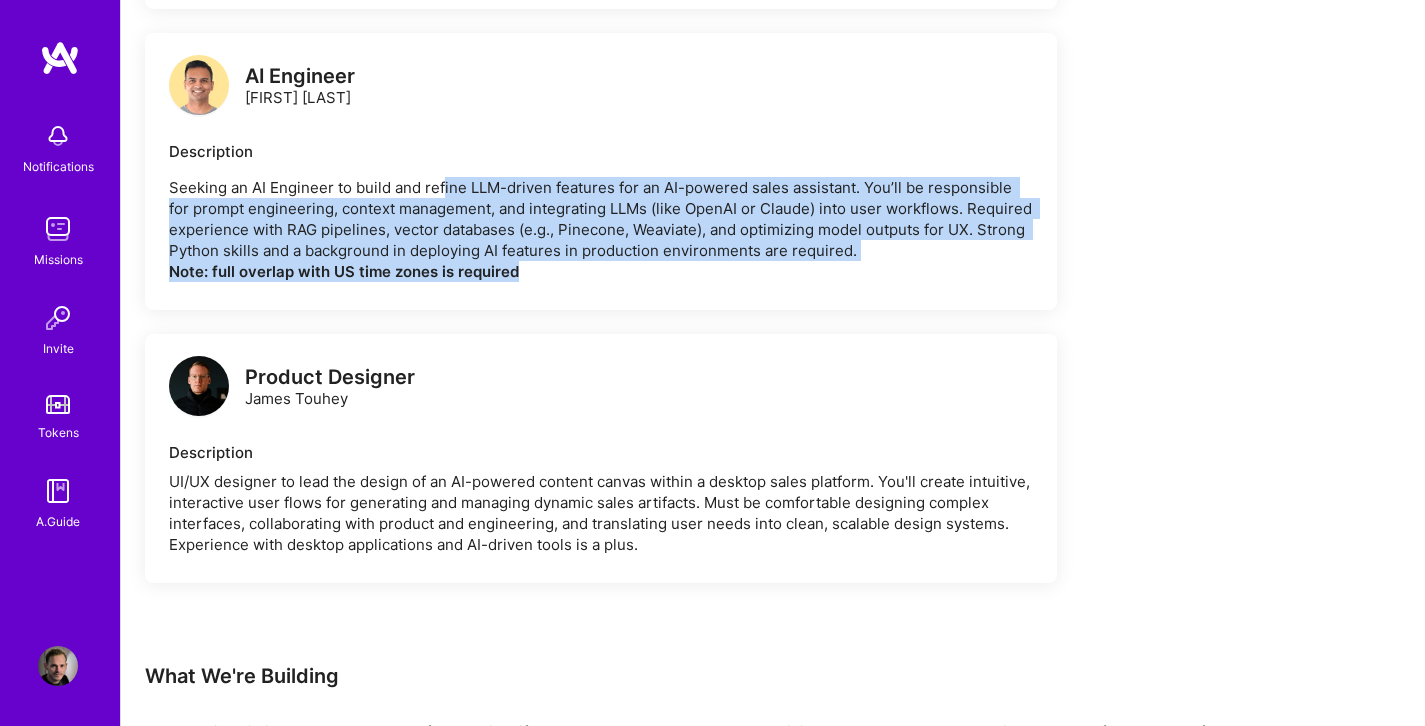 drag, startPoint x: 441, startPoint y: 185, endPoint x: 596, endPoint y: 290, distance: 187.21645 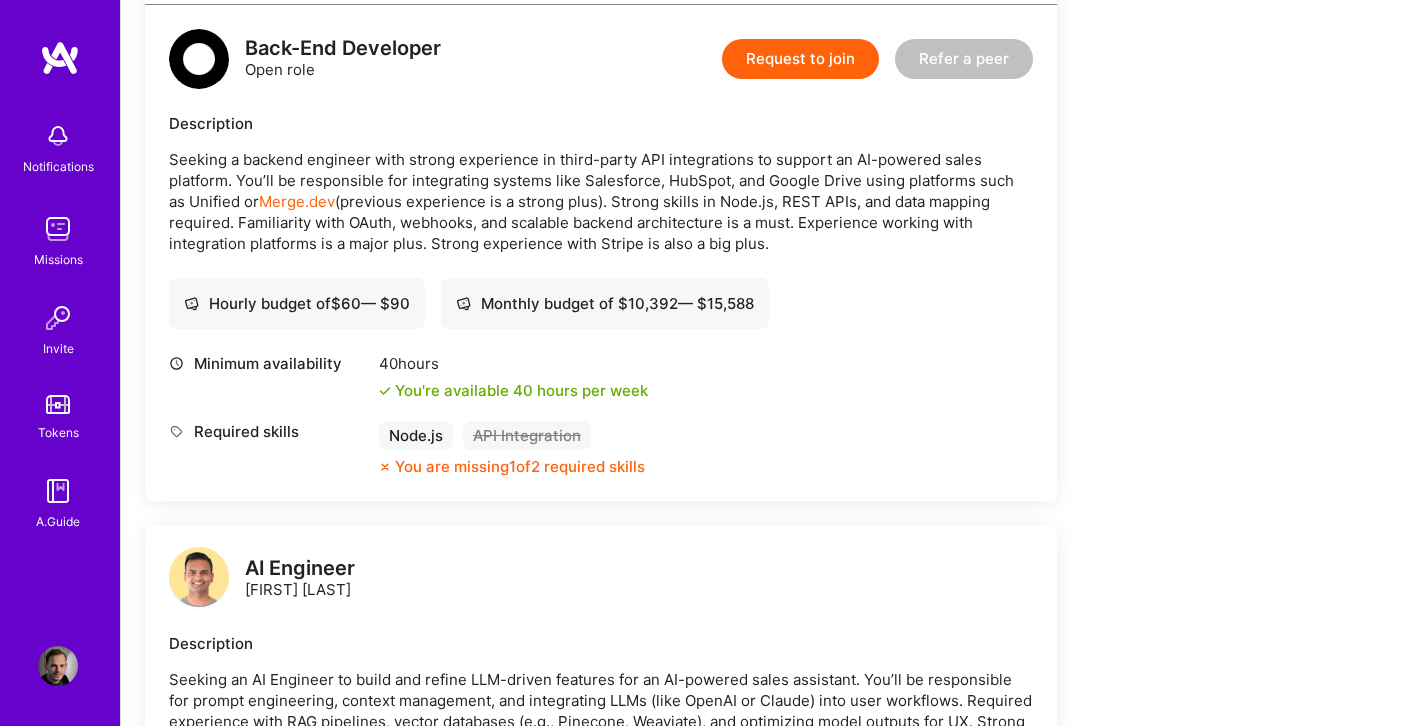 scroll, scrollTop: 1189, scrollLeft: 0, axis: vertical 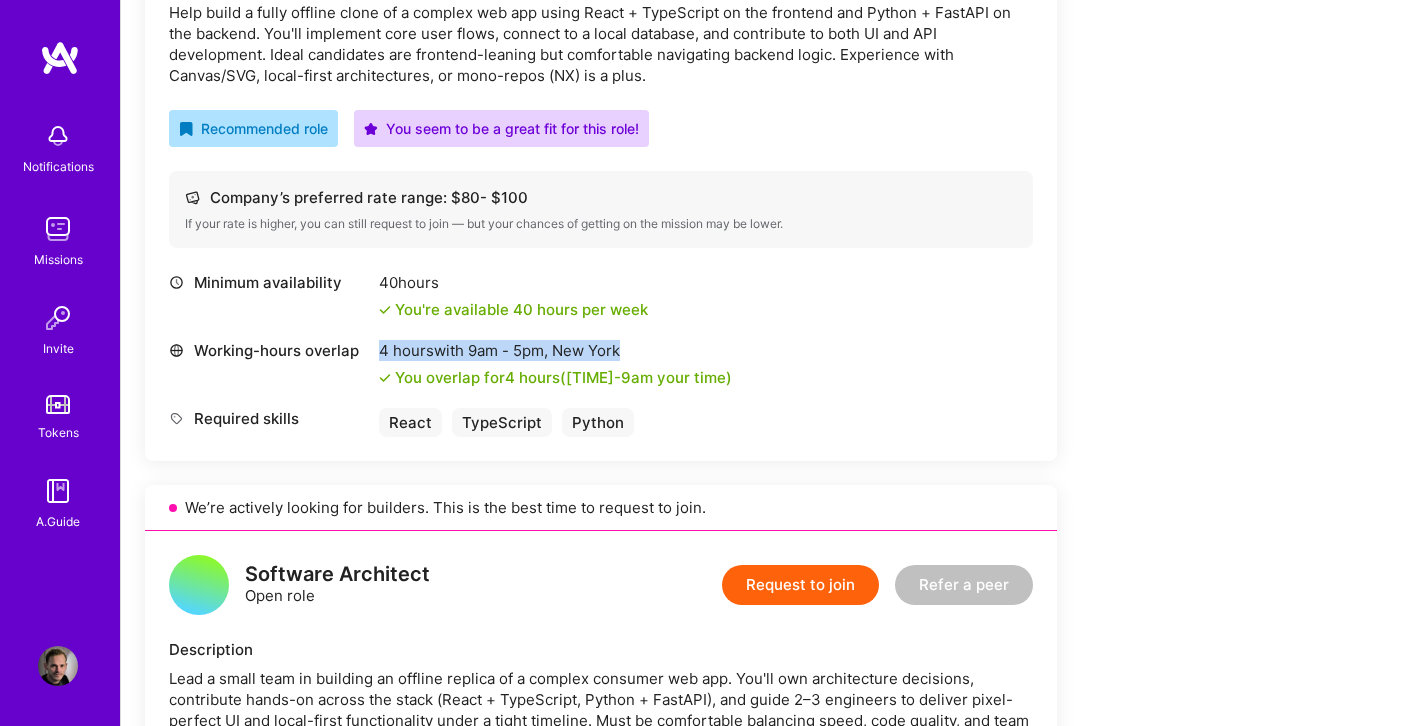 drag, startPoint x: 378, startPoint y: 350, endPoint x: 647, endPoint y: 352, distance: 269.00745 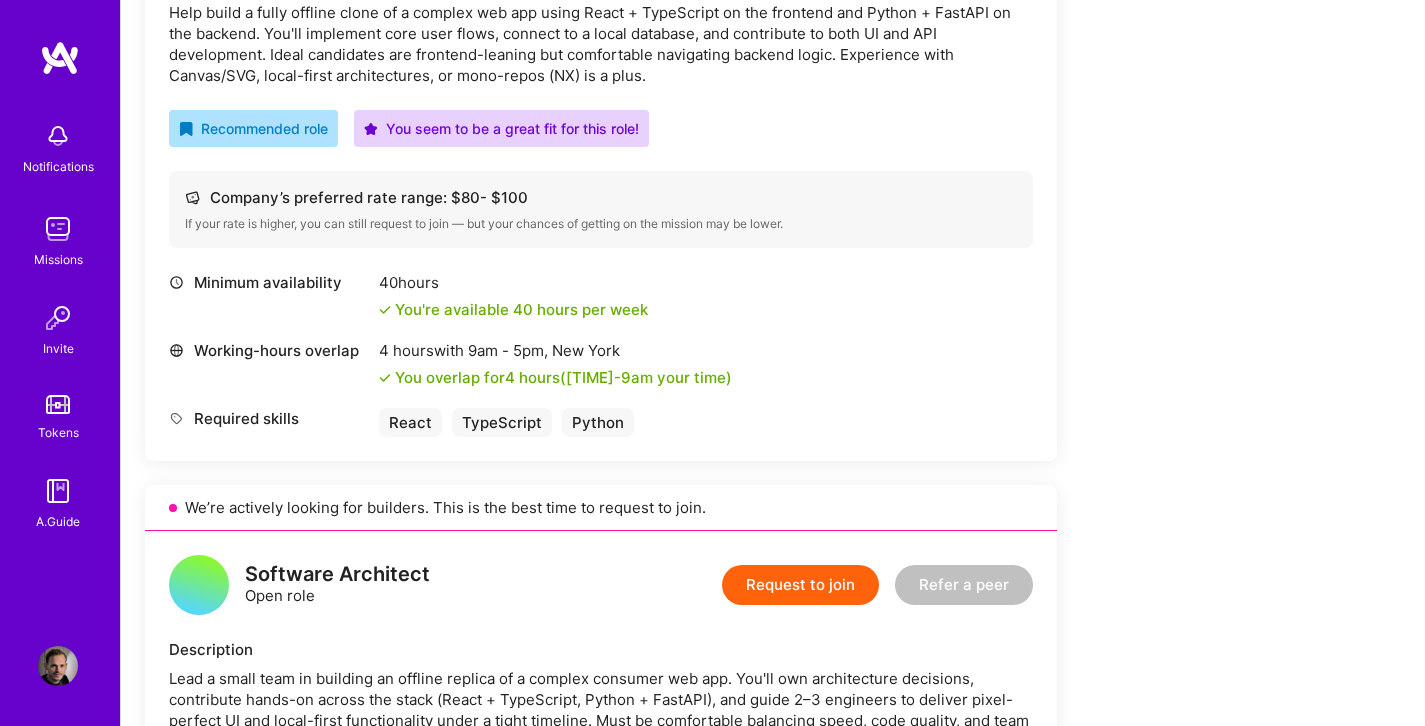 click on "4 hours  with   9am    -    5pm ,     New York" at bounding box center [555, 350] 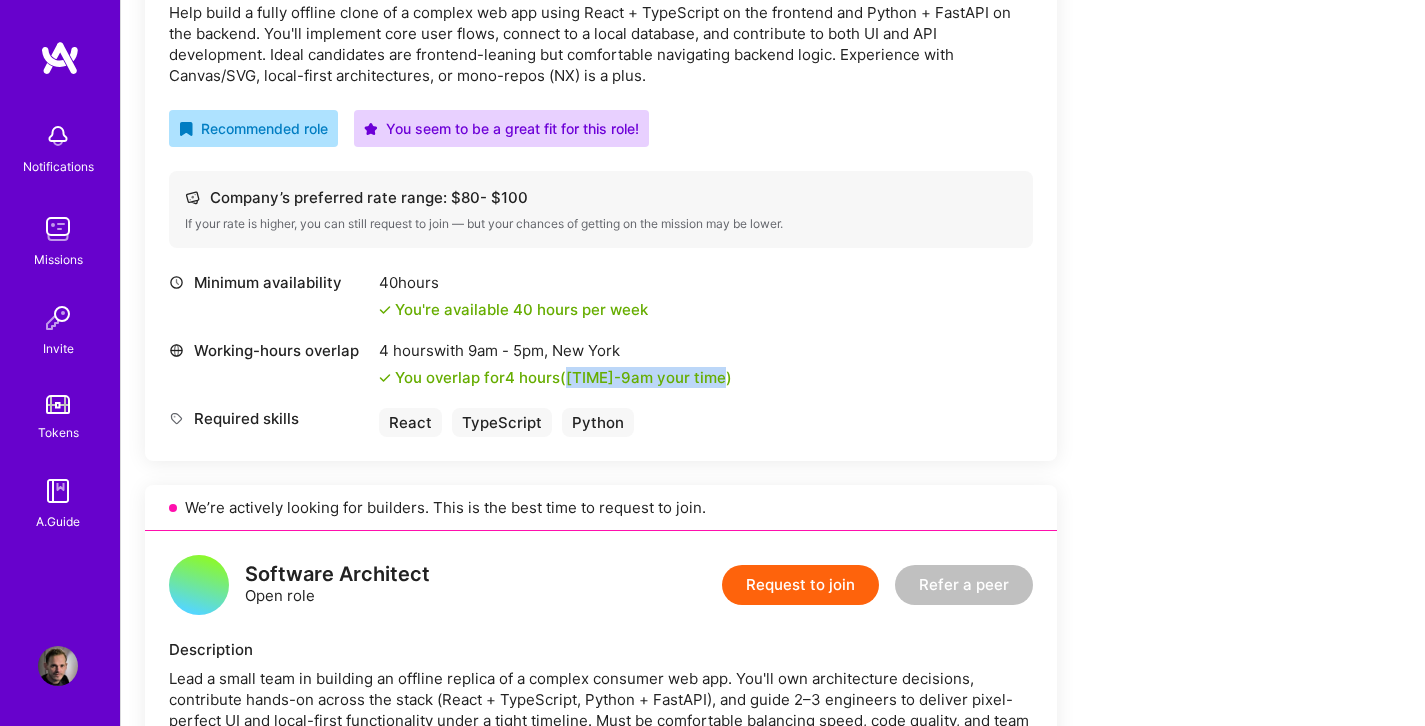drag, startPoint x: 572, startPoint y: 380, endPoint x: 711, endPoint y: 386, distance: 139.12944 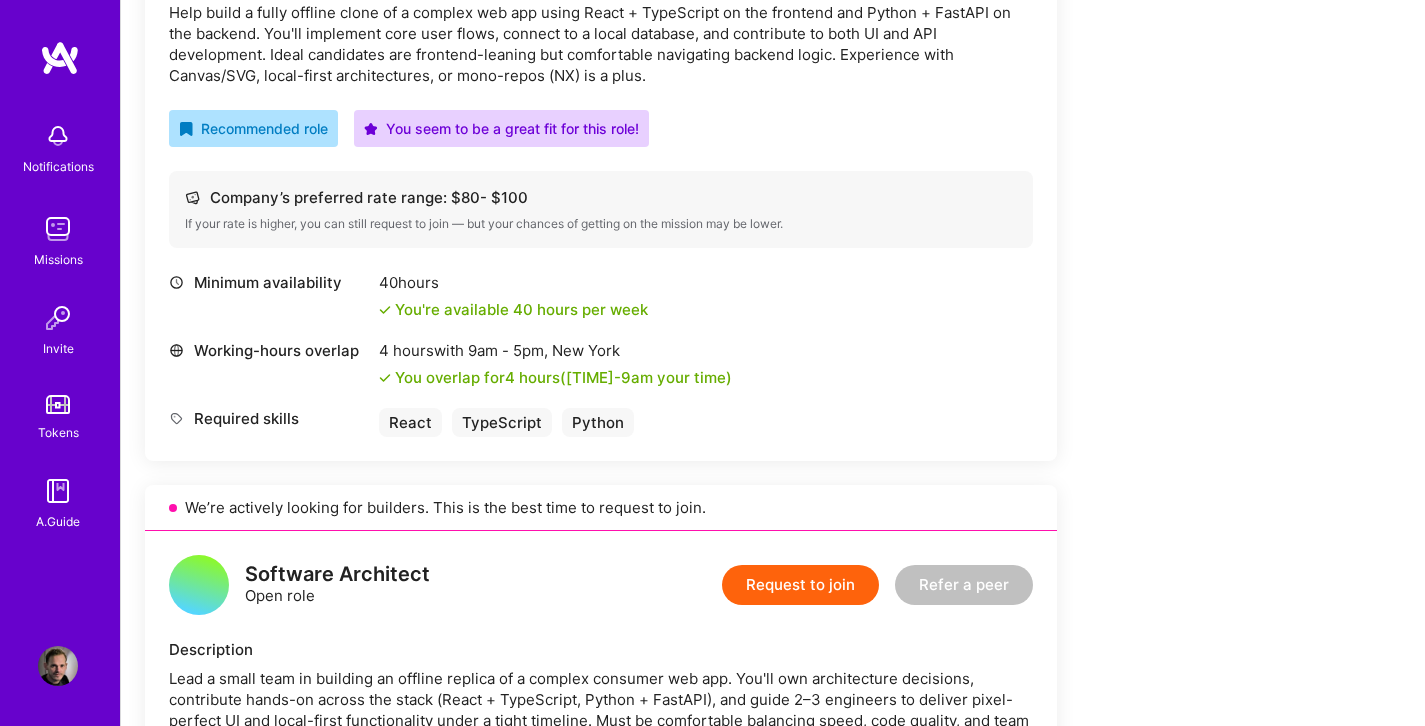 click on "Working-hours overlap 4 hours  with   [TIME]    -    [TIME] ,     [CITY], [STATE] You overlap for  4 hours  ( [TIME] - [TIME]   your time)" at bounding box center [601, 364] 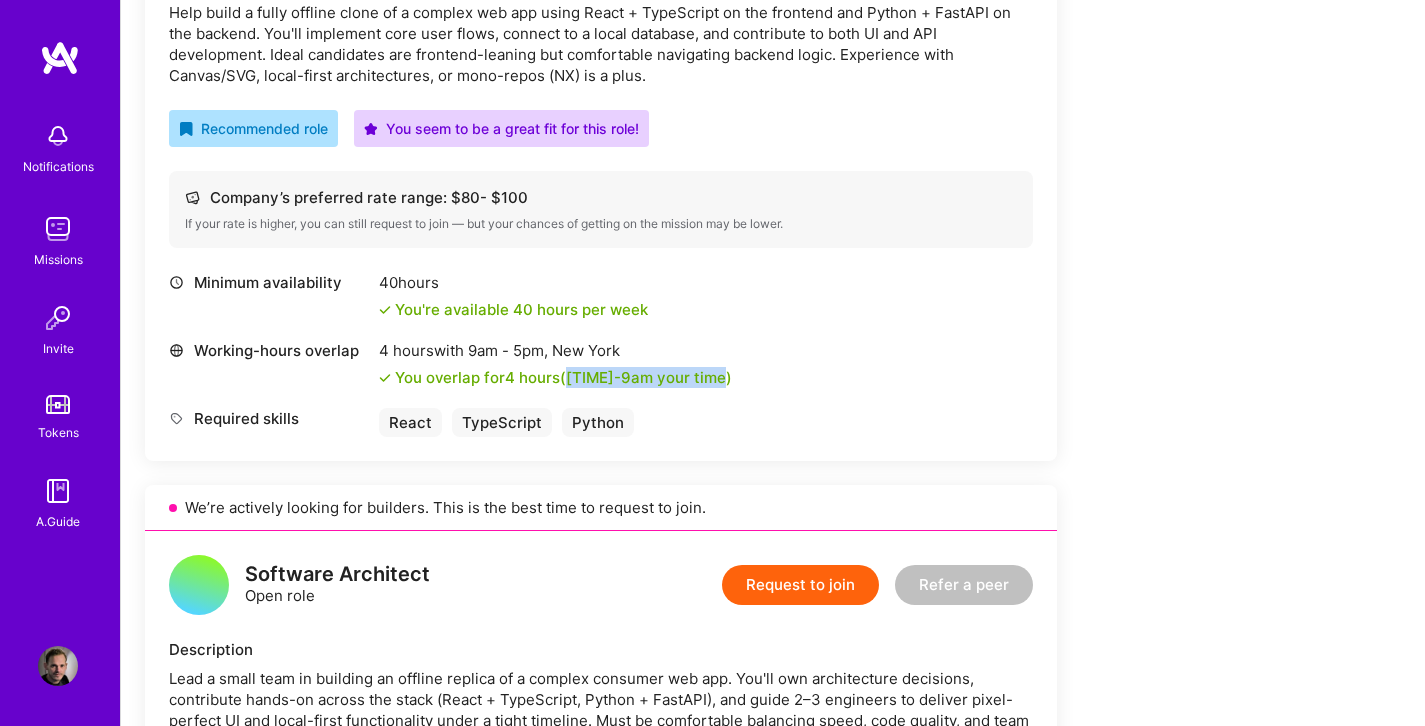 drag, startPoint x: 572, startPoint y: 379, endPoint x: 710, endPoint y: 379, distance: 138 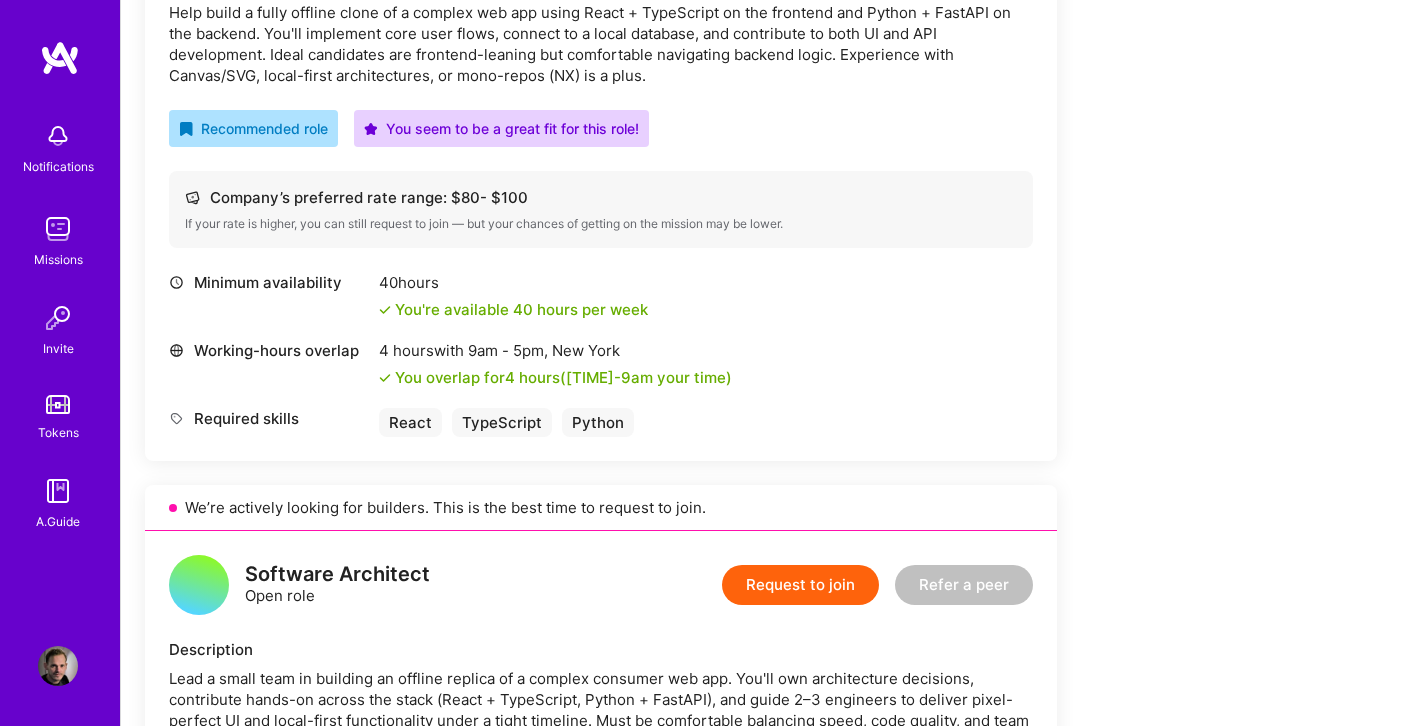click on "Working-hours overlap 4 hours  with   [TIME]    -    [TIME] ,     [CITY], [STATE] You overlap for  4 hours  ( [TIME] - [TIME]   your time)" at bounding box center [601, 364] 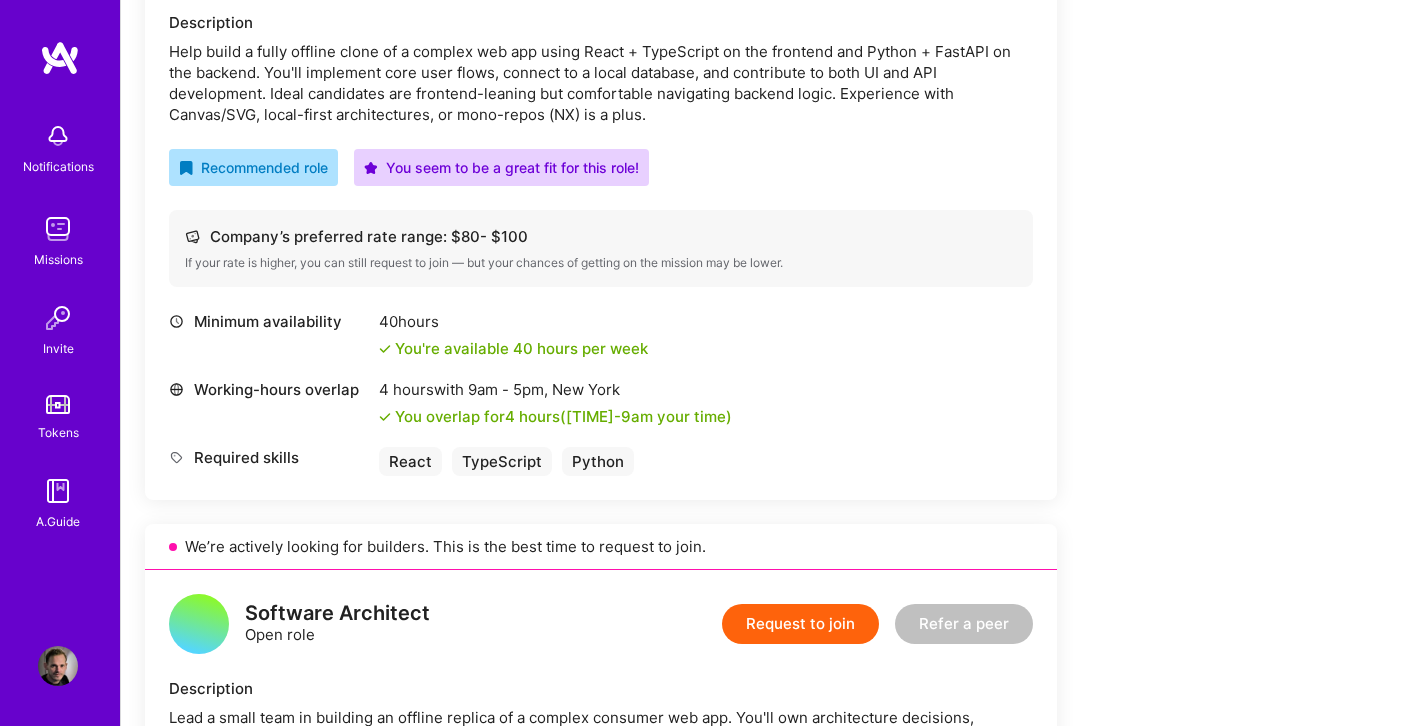 scroll, scrollTop: 513, scrollLeft: 0, axis: vertical 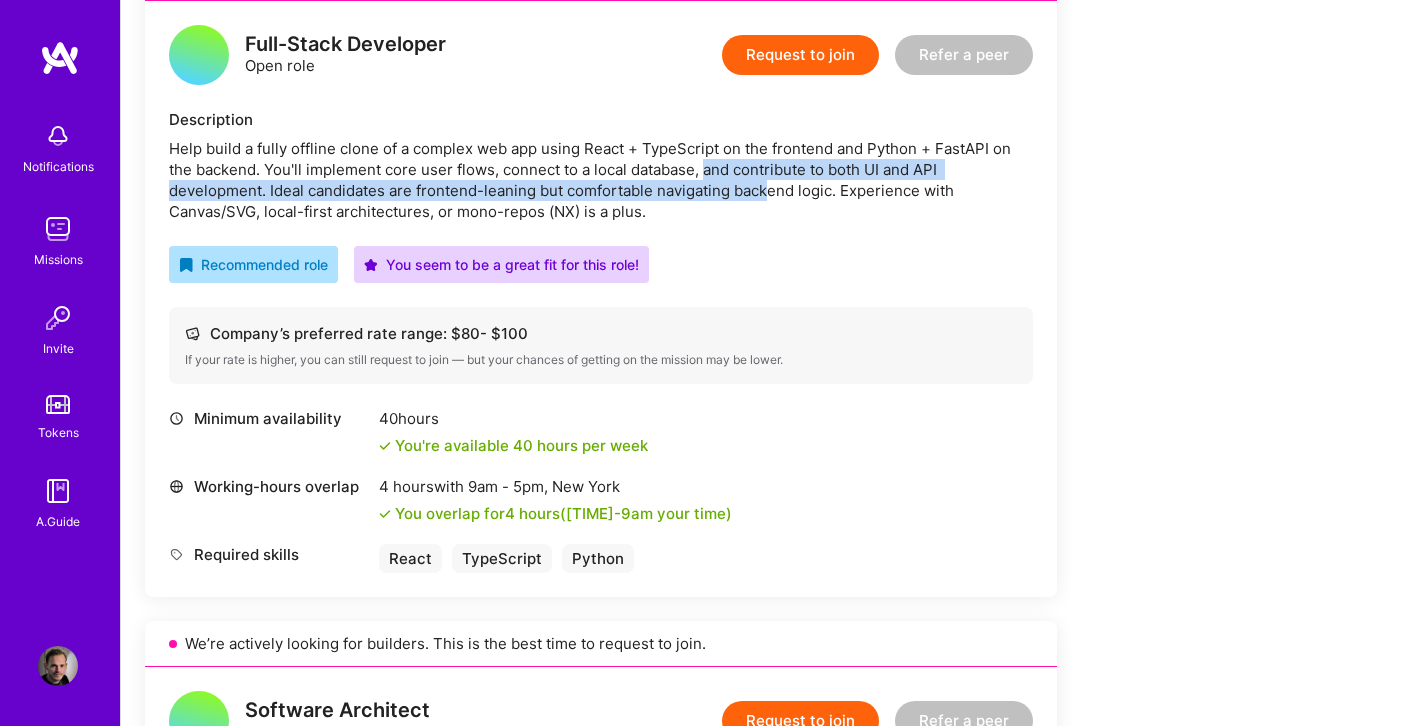 drag, startPoint x: 709, startPoint y: 168, endPoint x: 767, endPoint y: 181, distance: 59.439045 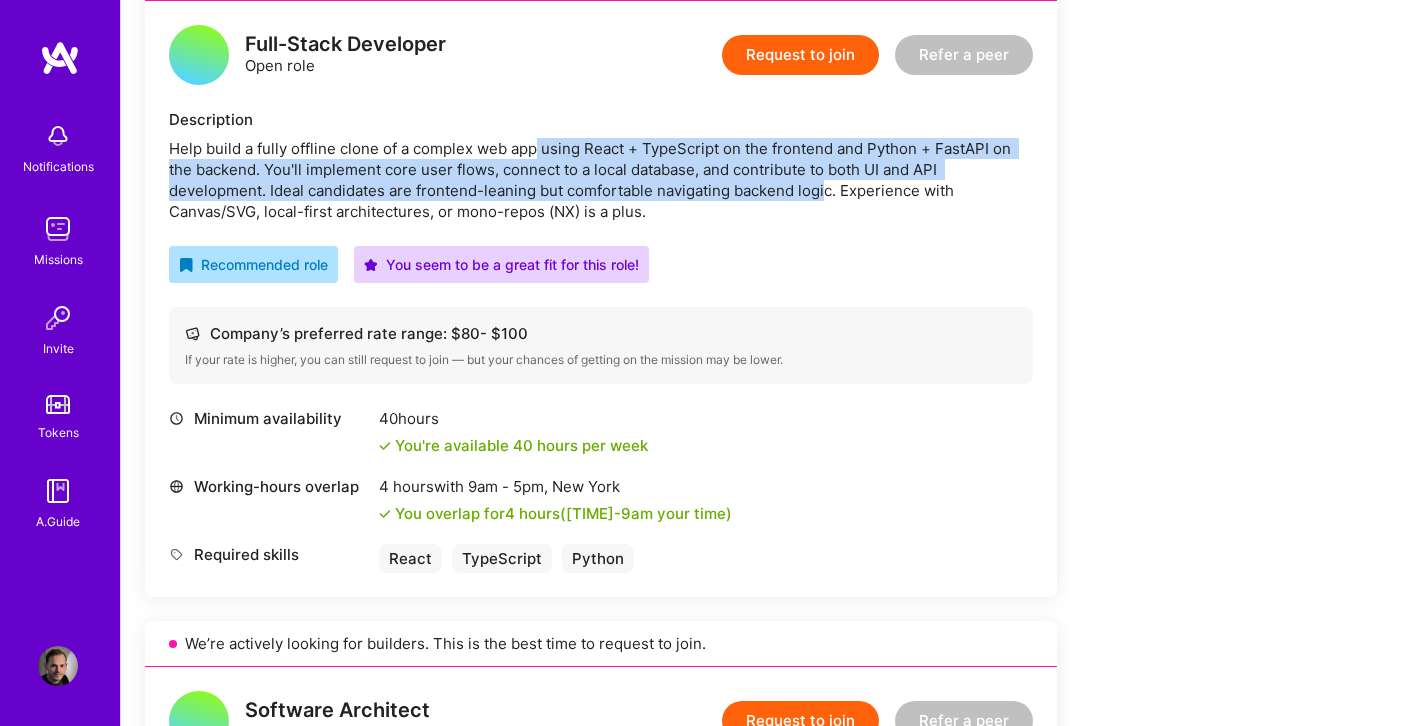 drag, startPoint x: 828, startPoint y: 183, endPoint x: 538, endPoint y: 152, distance: 291.6522 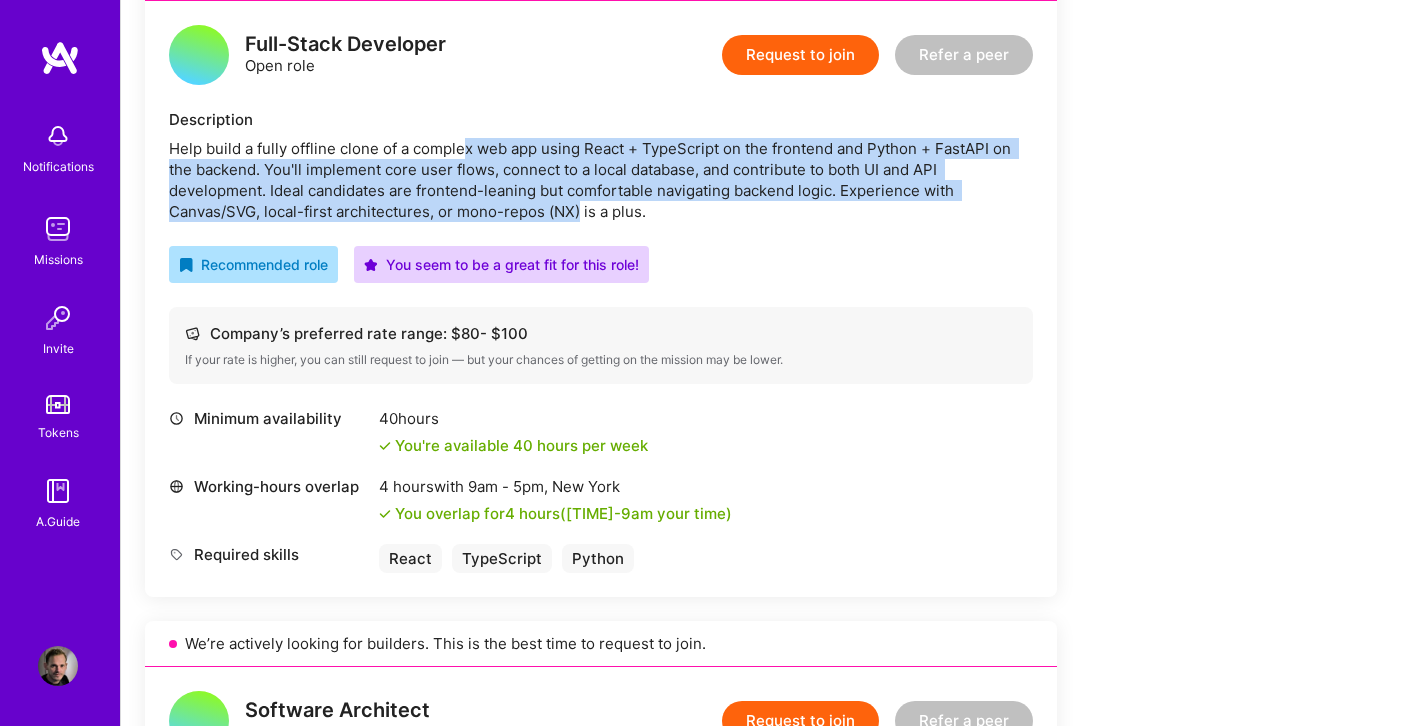 drag, startPoint x: 468, startPoint y: 152, endPoint x: 580, endPoint y: 215, distance: 128.50291 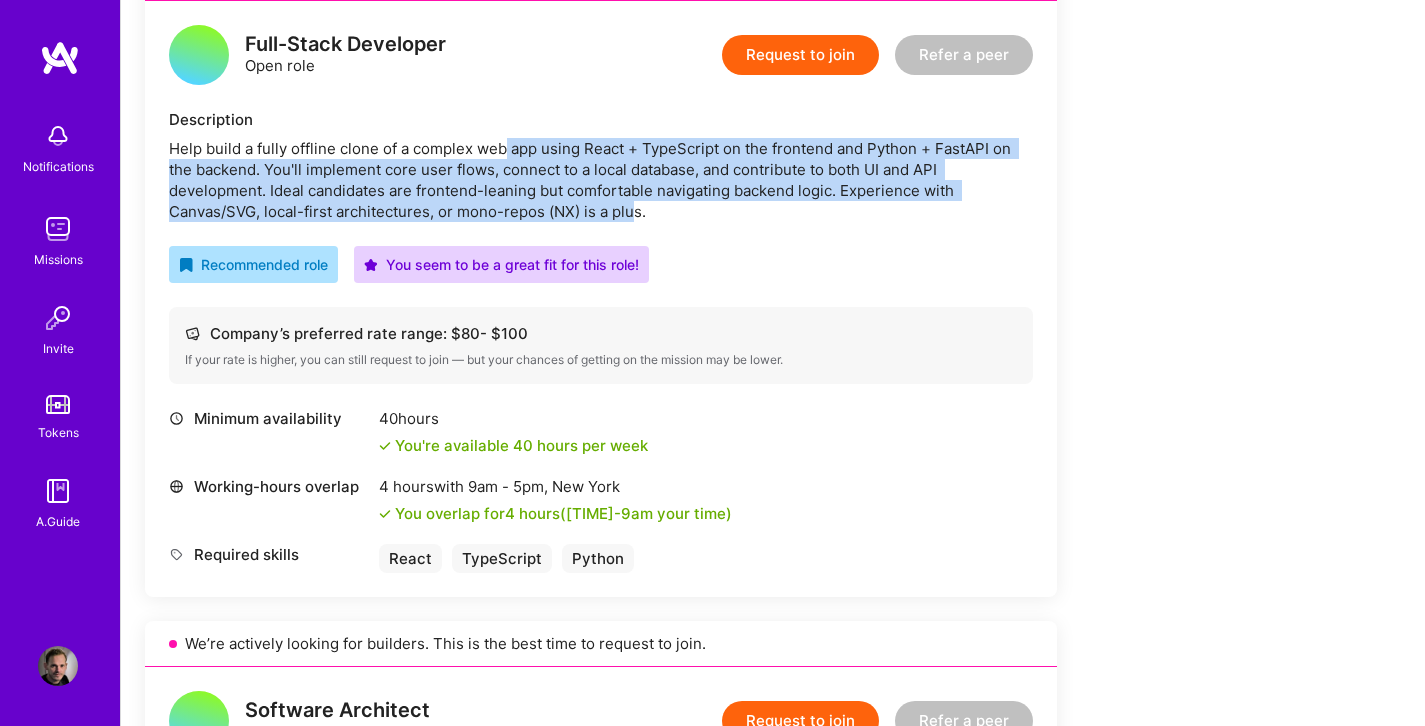 drag, startPoint x: 634, startPoint y: 212, endPoint x: 508, endPoint y: 148, distance: 141.32233 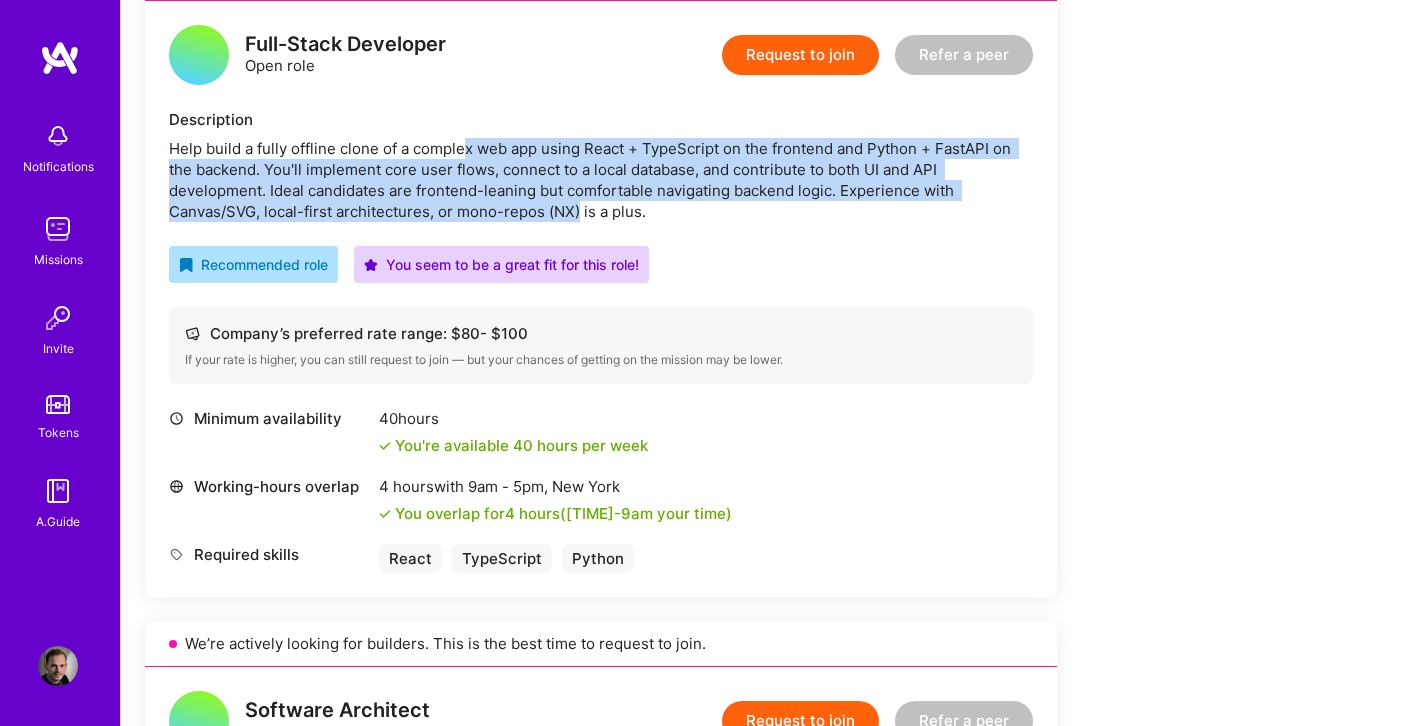 drag, startPoint x: 463, startPoint y: 148, endPoint x: 578, endPoint y: 209, distance: 130.1768 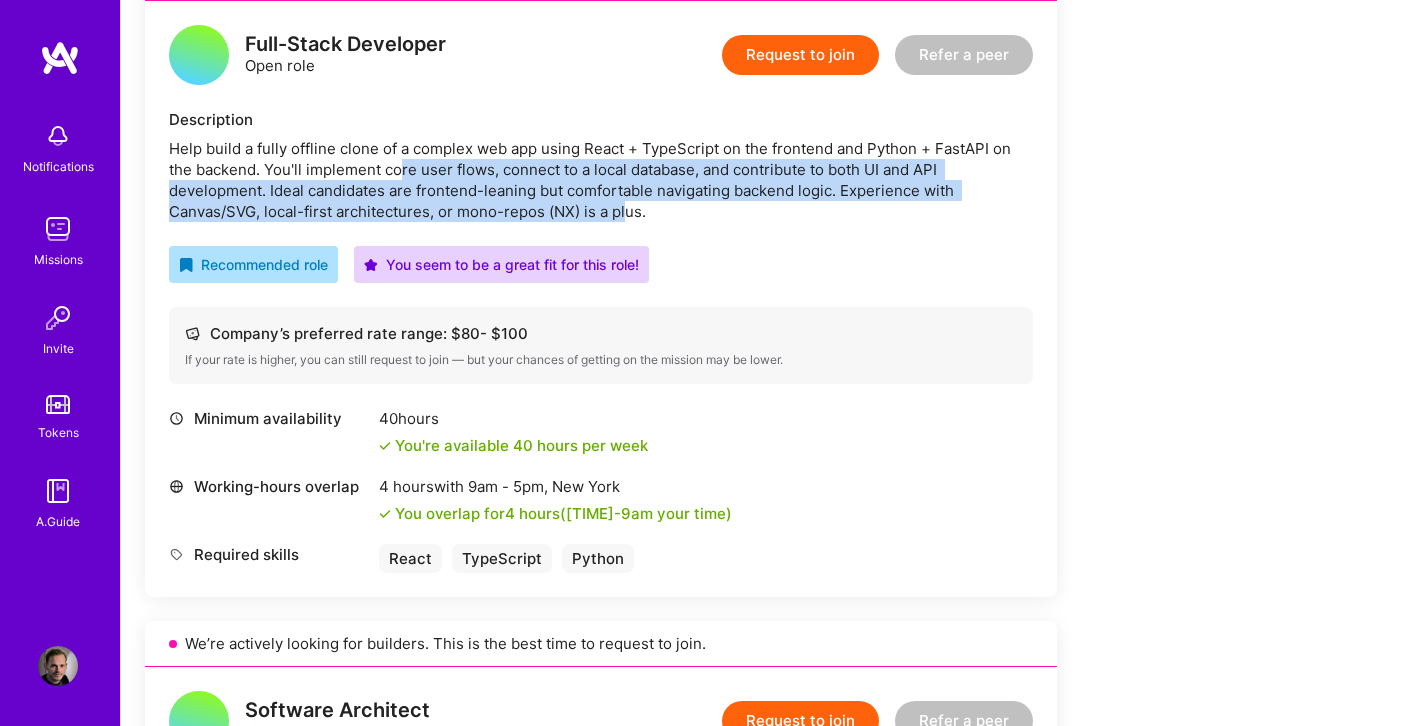 drag, startPoint x: 624, startPoint y: 214, endPoint x: 403, endPoint y: 164, distance: 226.58553 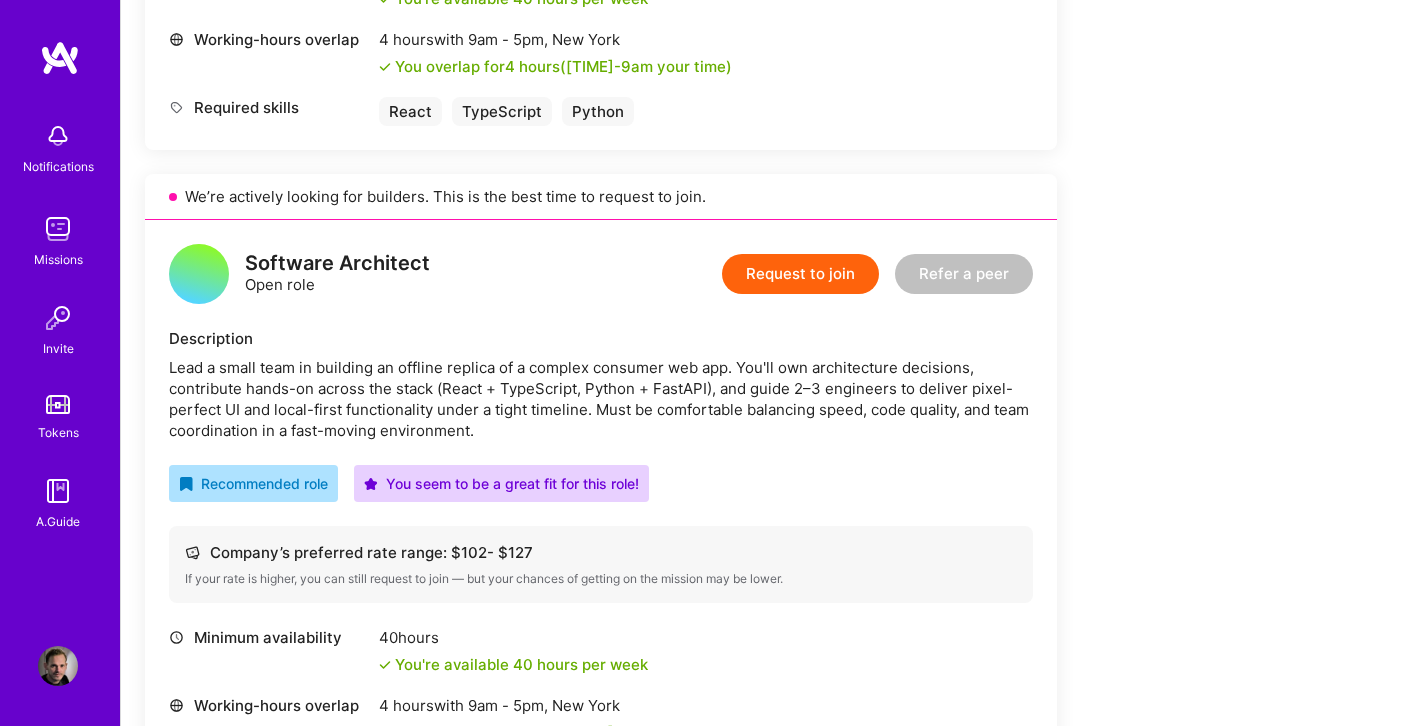 scroll, scrollTop: 996, scrollLeft: 0, axis: vertical 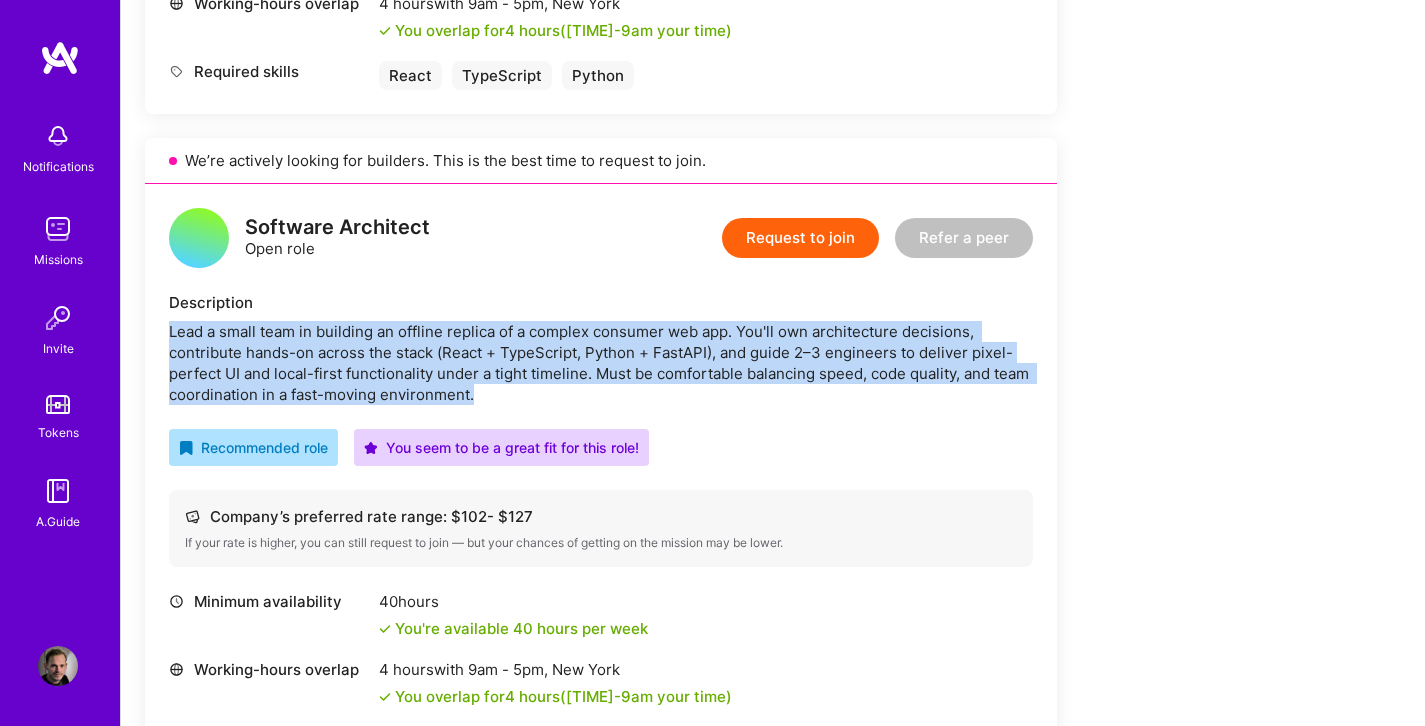 drag, startPoint x: 172, startPoint y: 331, endPoint x: 534, endPoint y: 395, distance: 367.61392 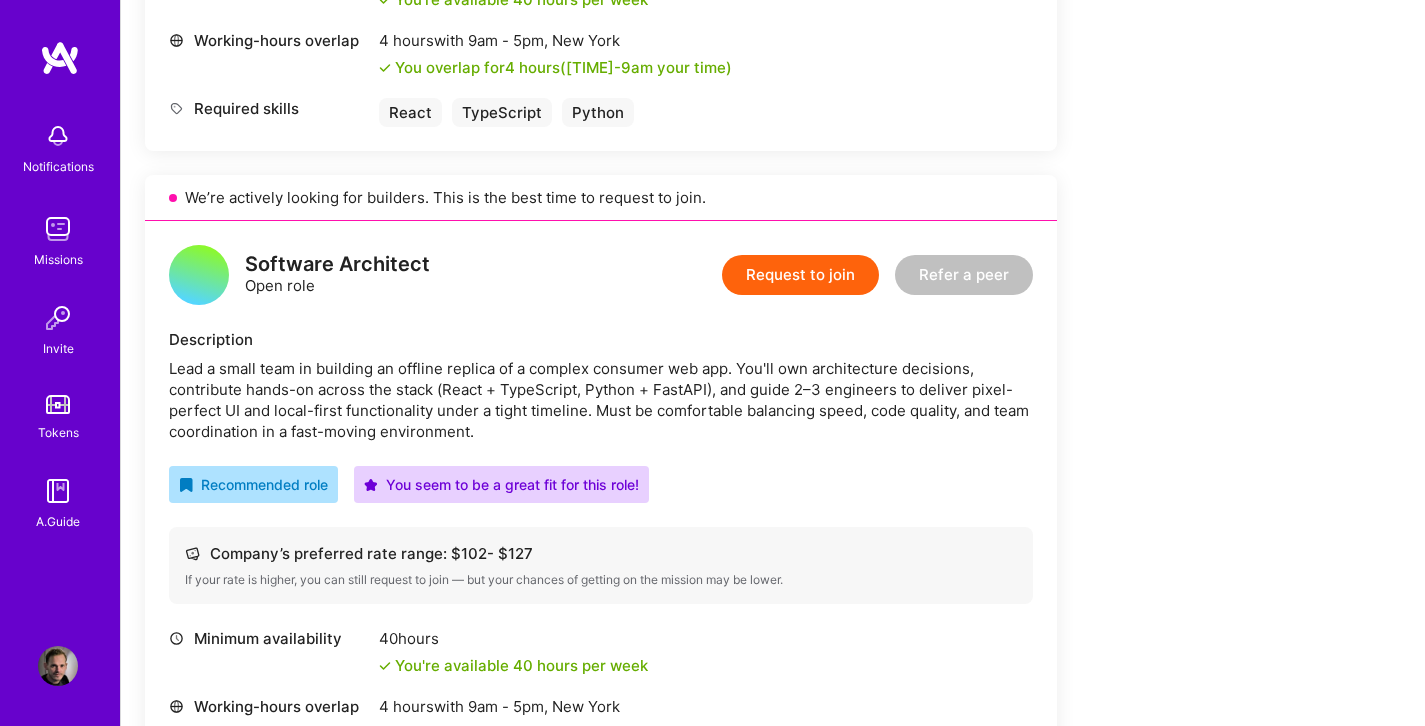 scroll, scrollTop: 1010, scrollLeft: 0, axis: vertical 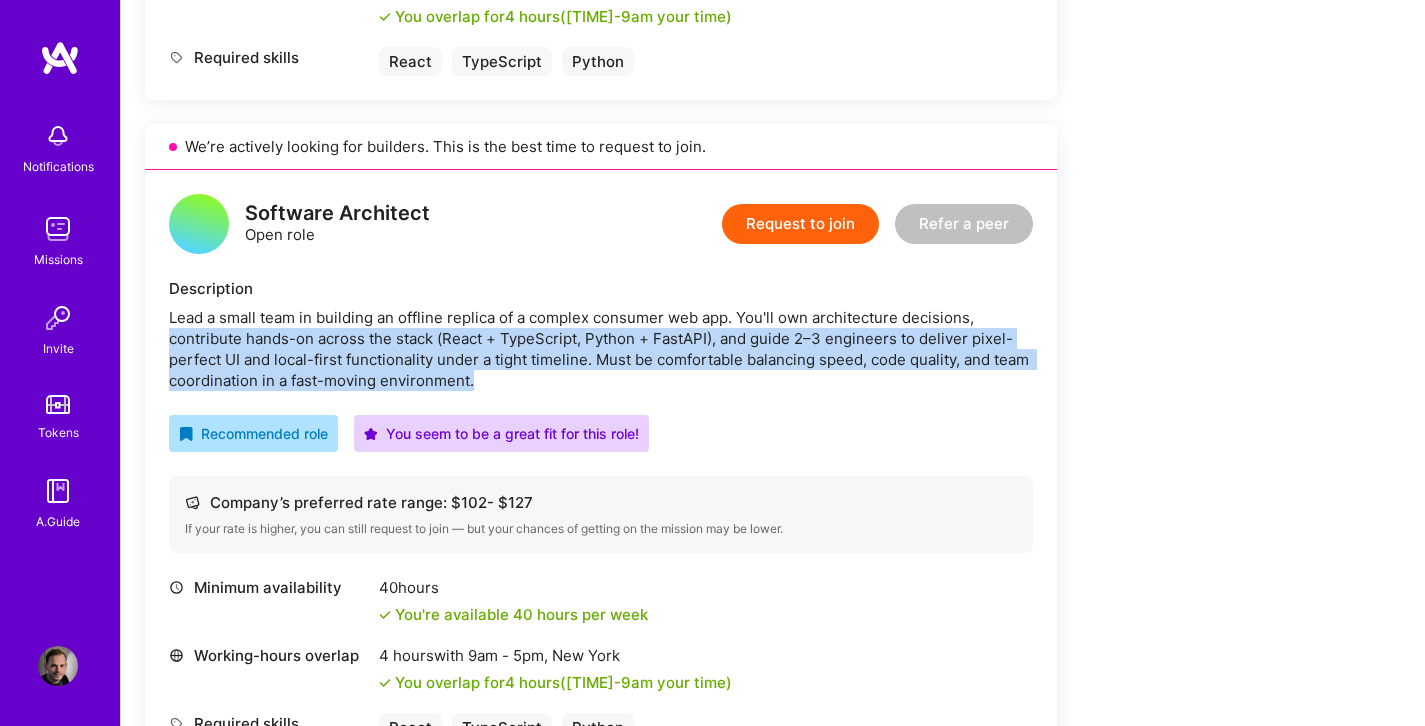 drag, startPoint x: 168, startPoint y: 338, endPoint x: 595, endPoint y: 379, distance: 428.96387 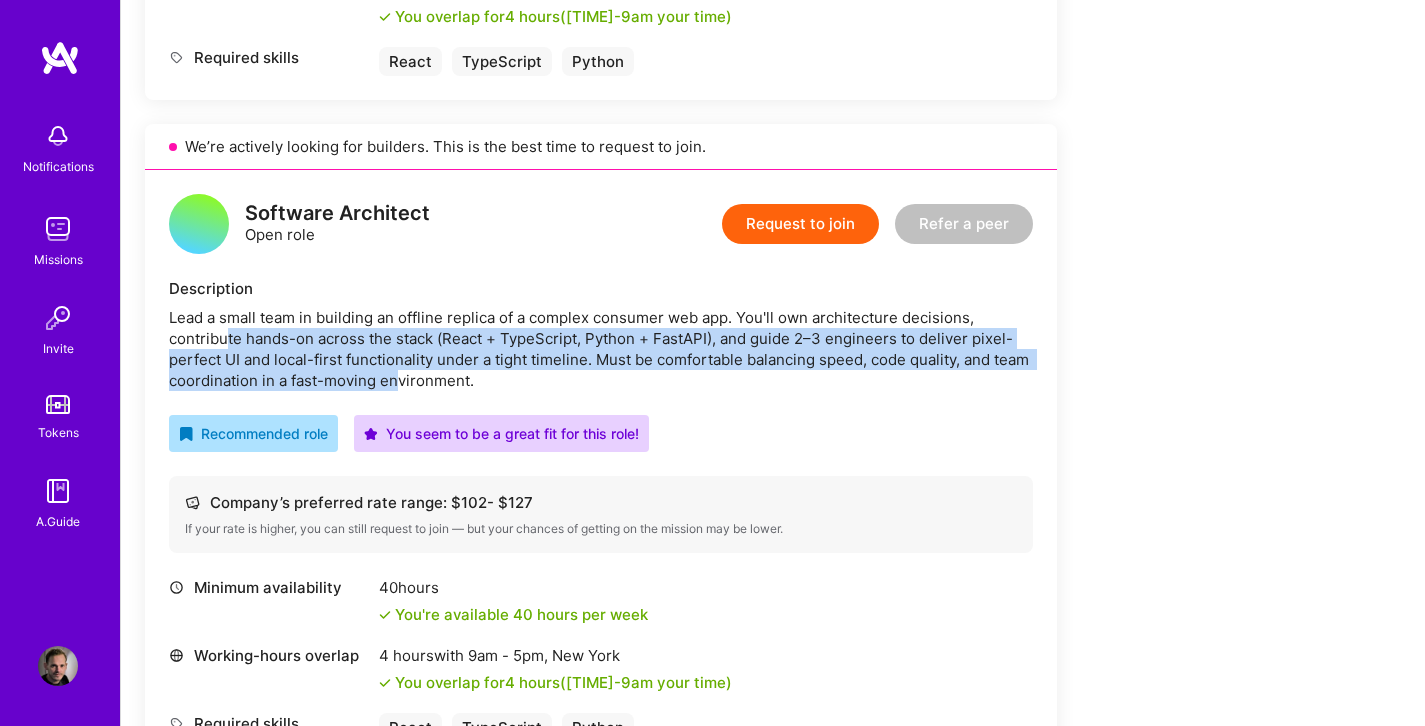 drag, startPoint x: 229, startPoint y: 340, endPoint x: 441, endPoint y: 379, distance: 215.55742 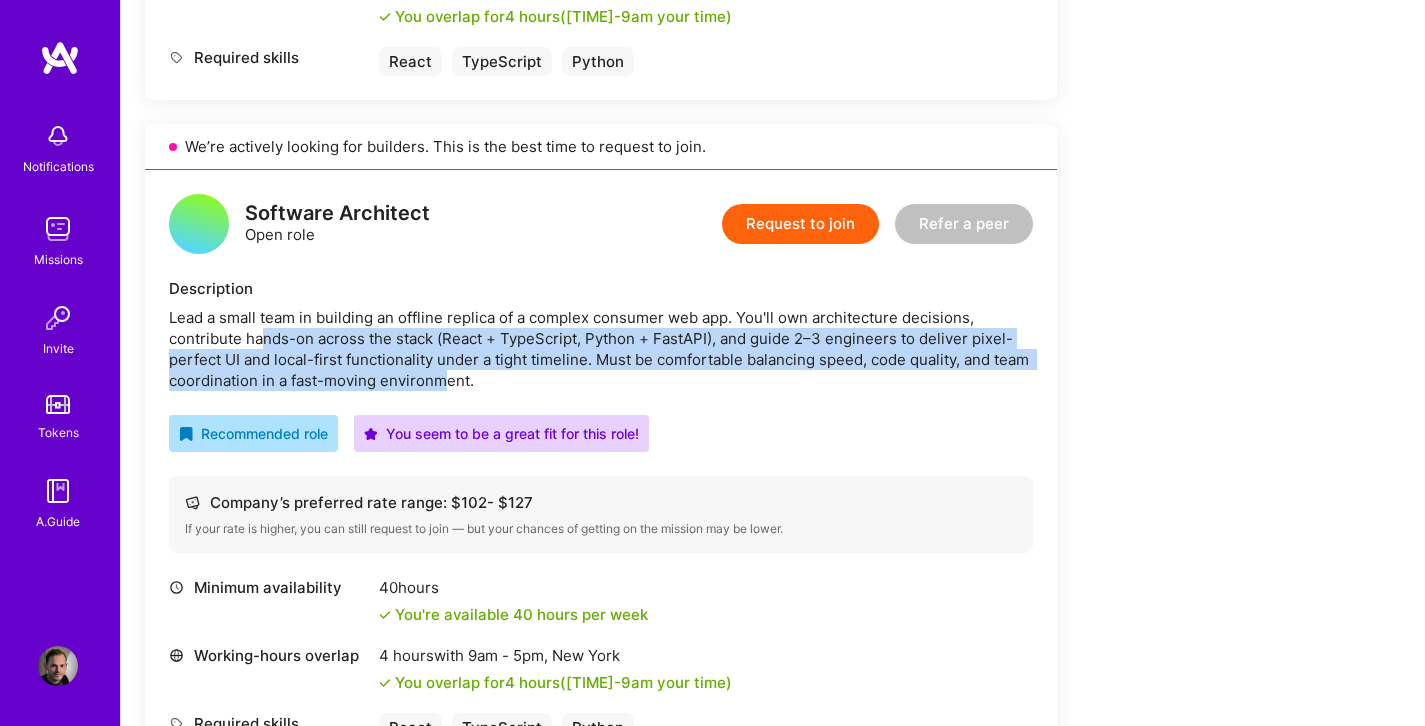 drag, startPoint x: 482, startPoint y: 384, endPoint x: 262, endPoint y: 332, distance: 226.06194 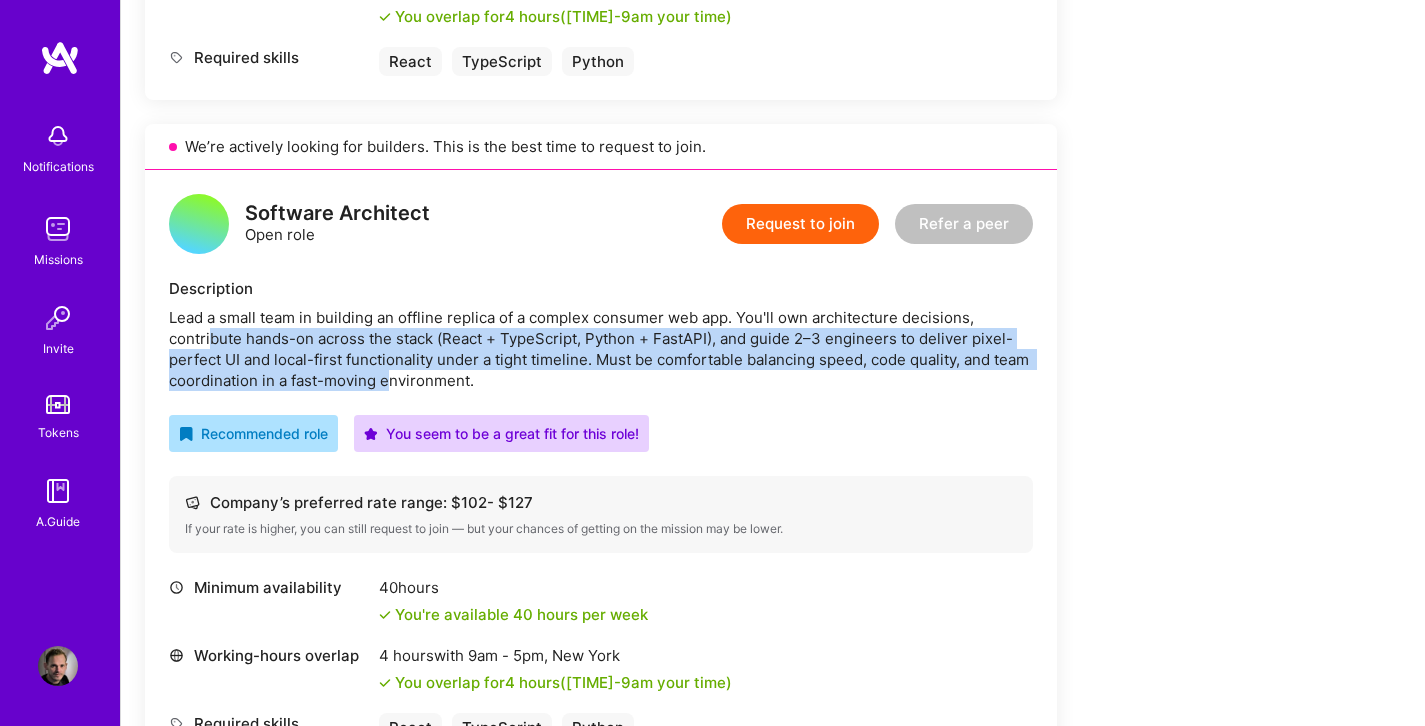 drag, startPoint x: 212, startPoint y: 338, endPoint x: 431, endPoint y: 382, distance: 223.37636 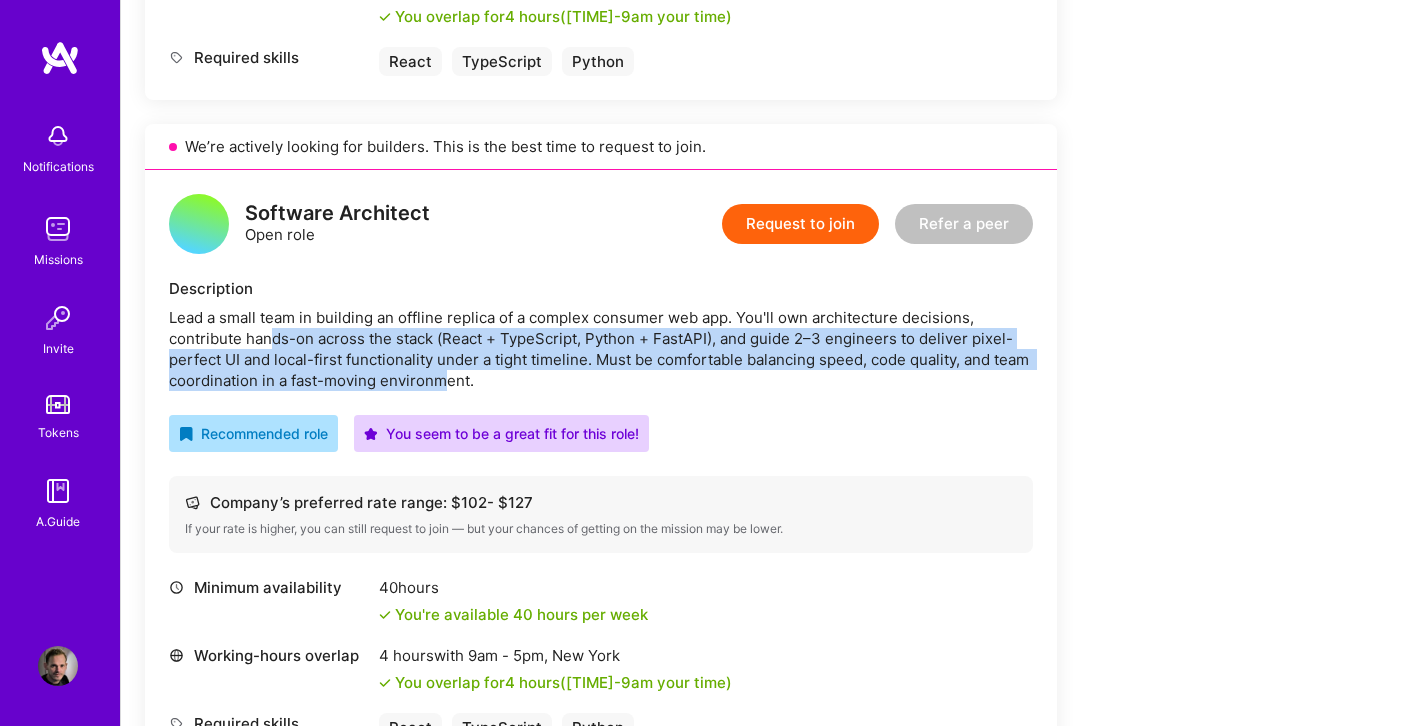 drag, startPoint x: 481, startPoint y: 382, endPoint x: 272, endPoint y: 346, distance: 212.07782 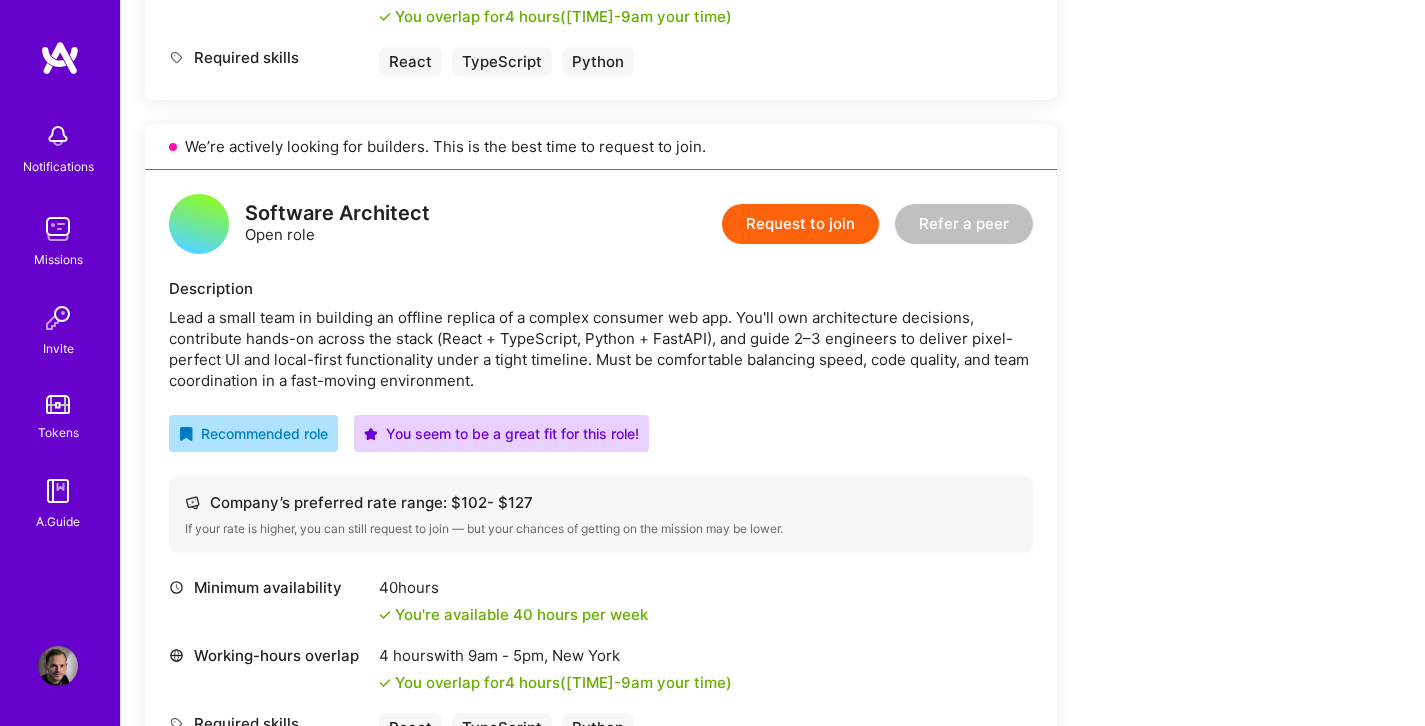 drag, startPoint x: 264, startPoint y: 322, endPoint x: 349, endPoint y: 371, distance: 98.11218 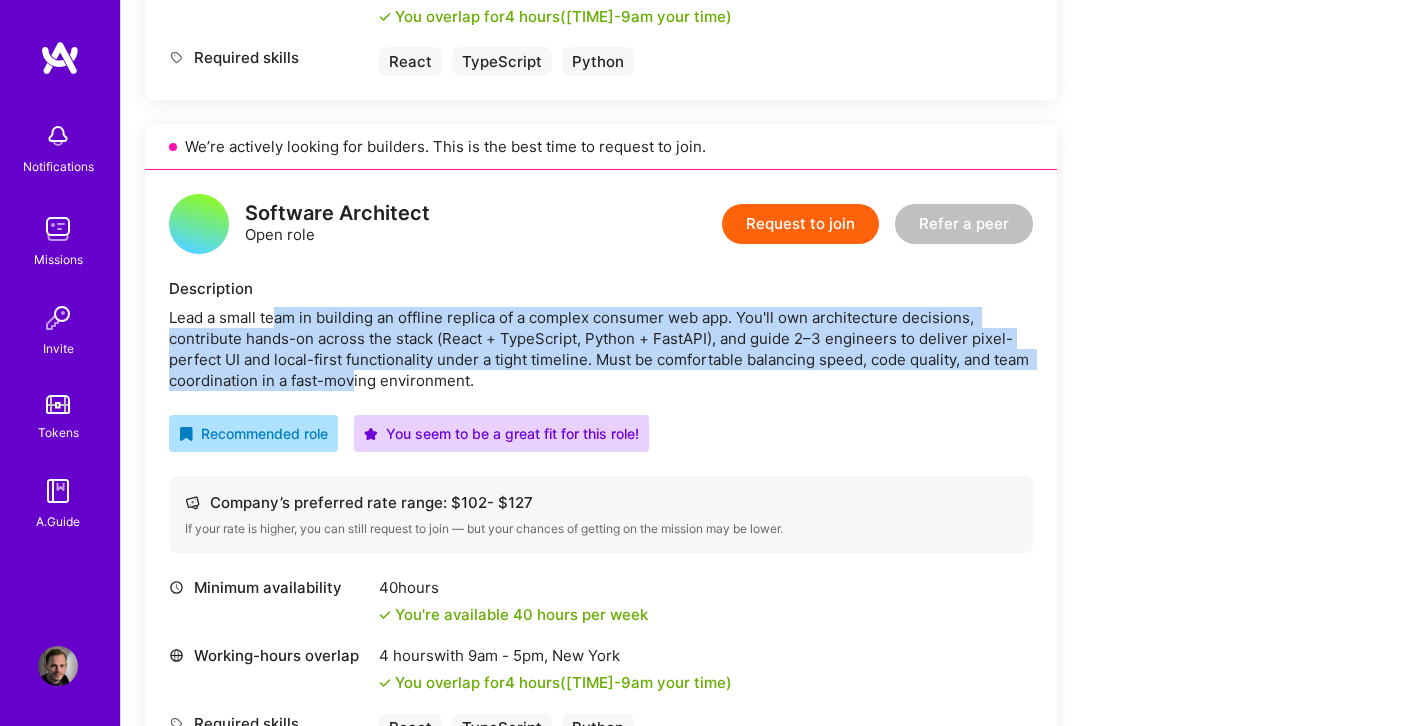 drag, startPoint x: 391, startPoint y: 374, endPoint x: 273, endPoint y: 323, distance: 128.5496 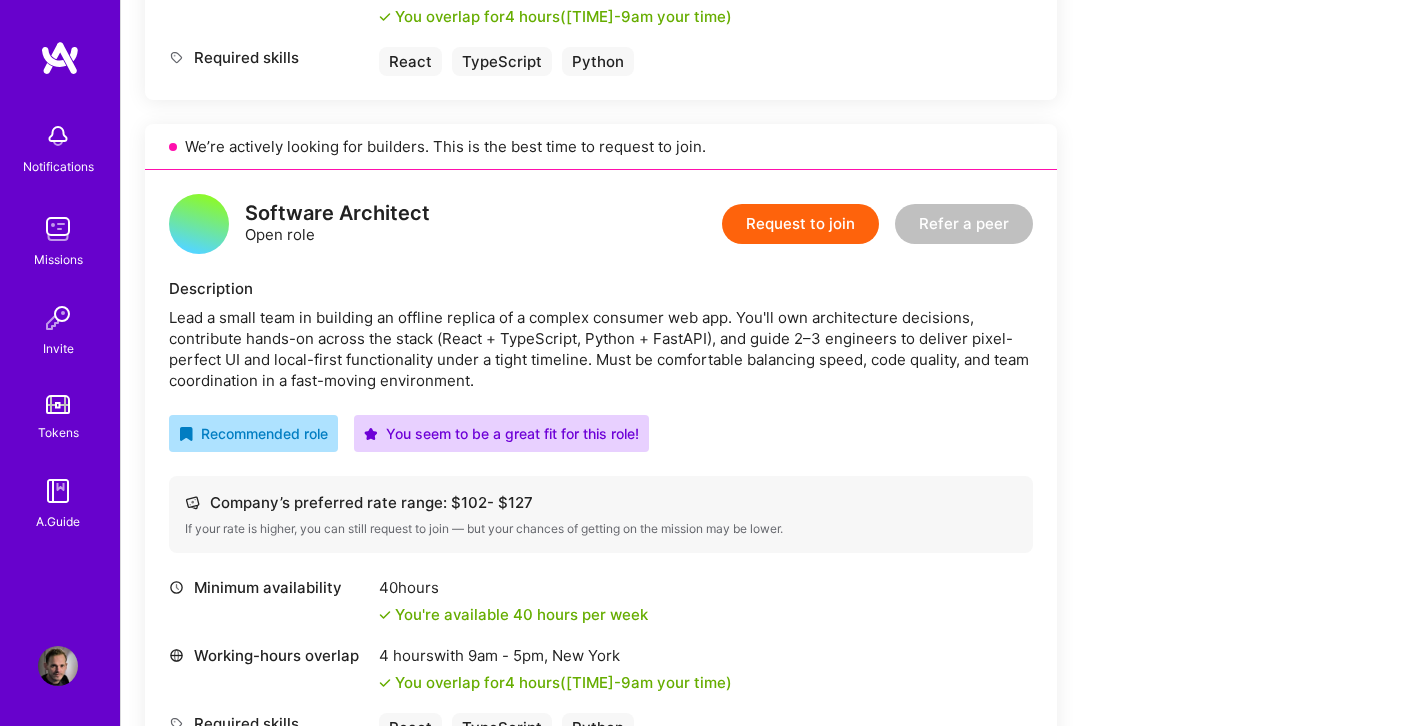 click on "Lead a small team in building an offline replica of a complex consumer web app. You'll own architecture decisions, contribute hands-on across the stack (React + TypeScript, Python + FastAPI), and guide 2–3 engineers to deliver pixel-perfect UI and local-first functionality under a tight timeline. Must be comfortable balancing speed, code quality, and team coordination in a fast-moving environment." at bounding box center (601, 349) 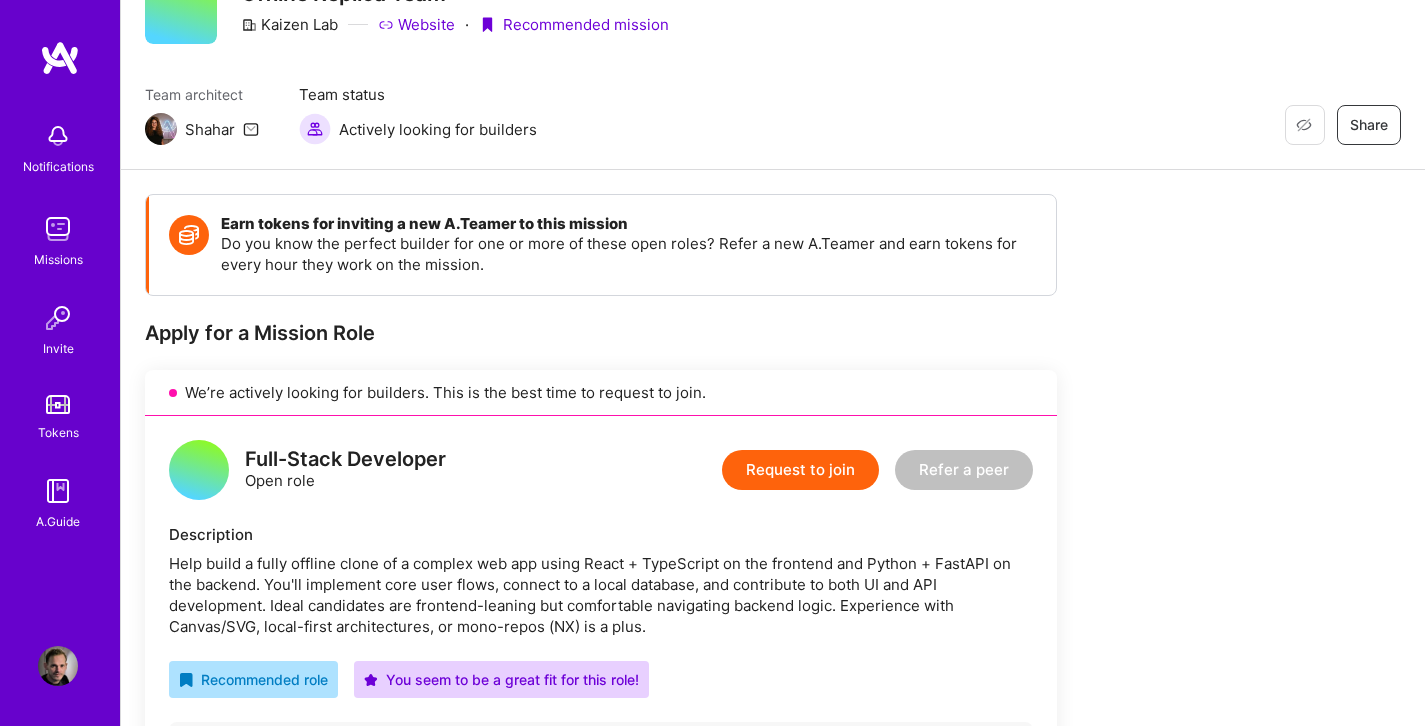 scroll, scrollTop: 0, scrollLeft: 0, axis: both 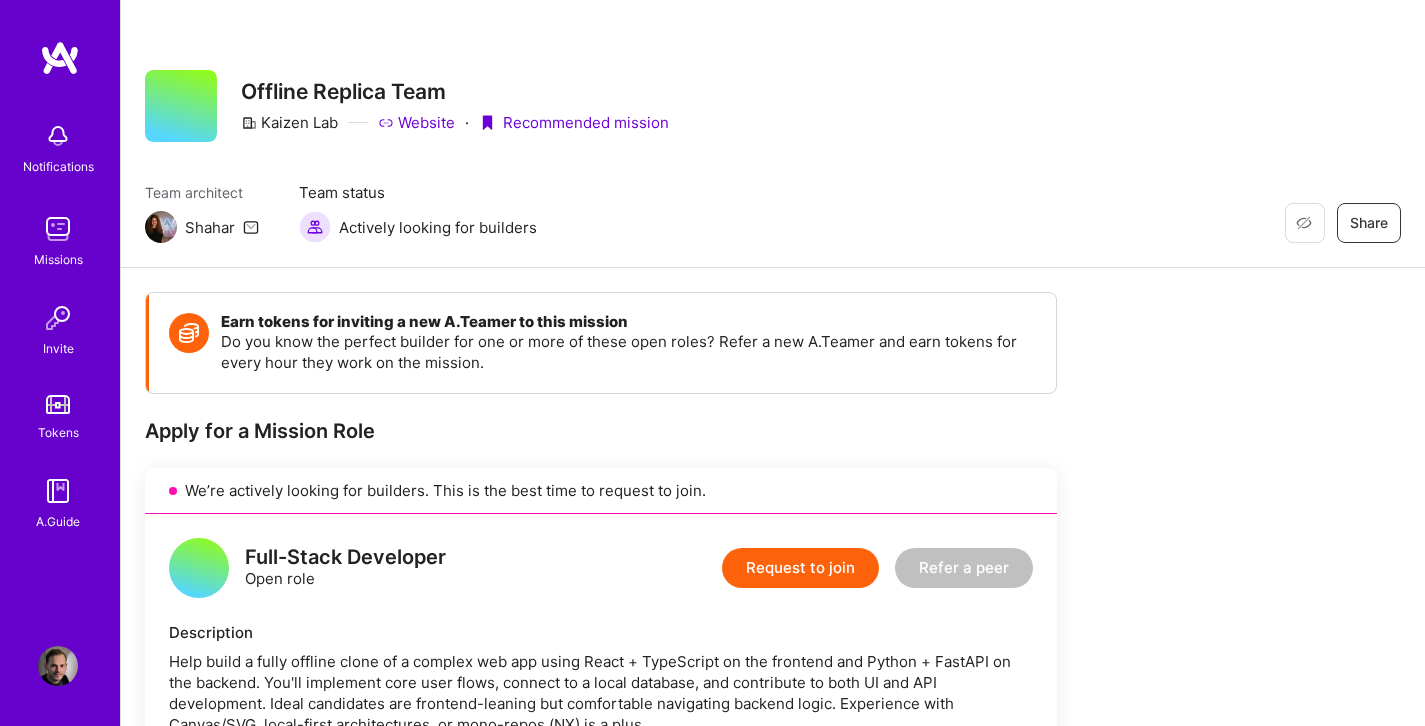 click at bounding box center [58, 666] 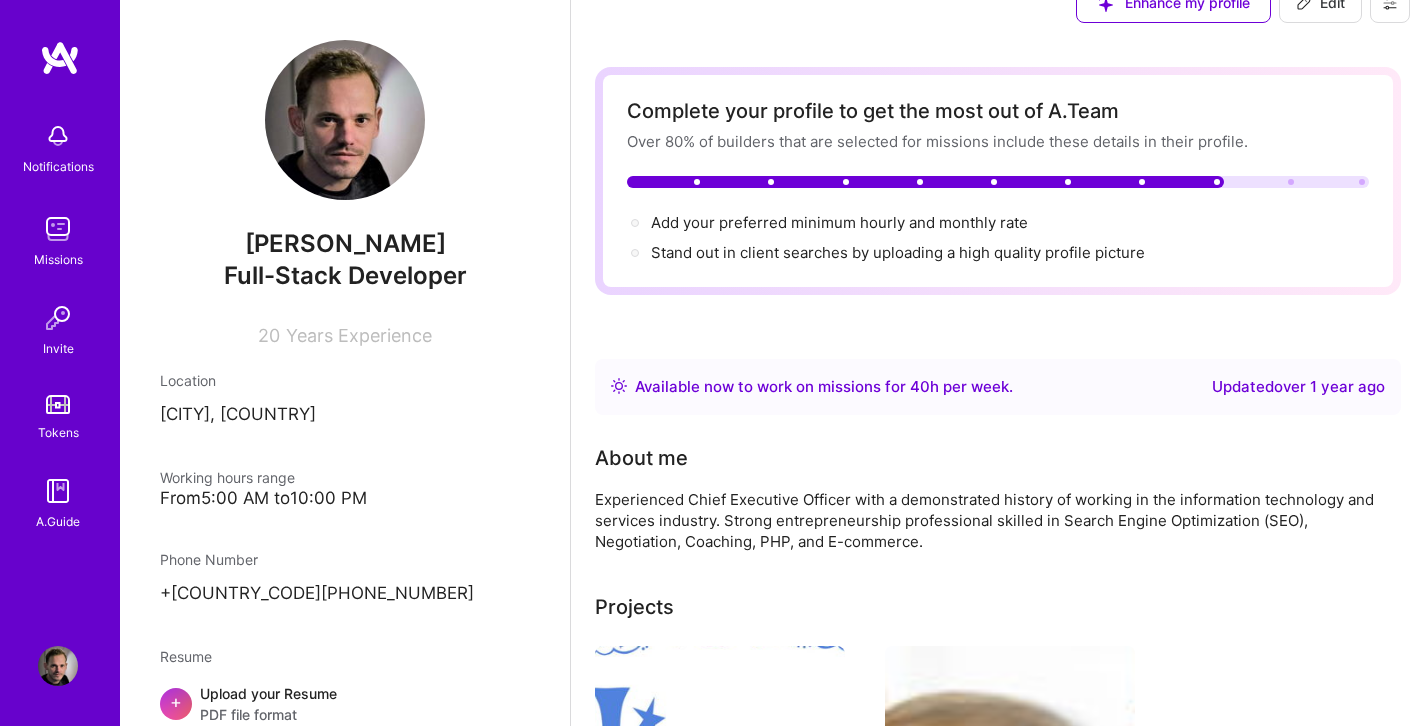 scroll, scrollTop: 0, scrollLeft: 0, axis: both 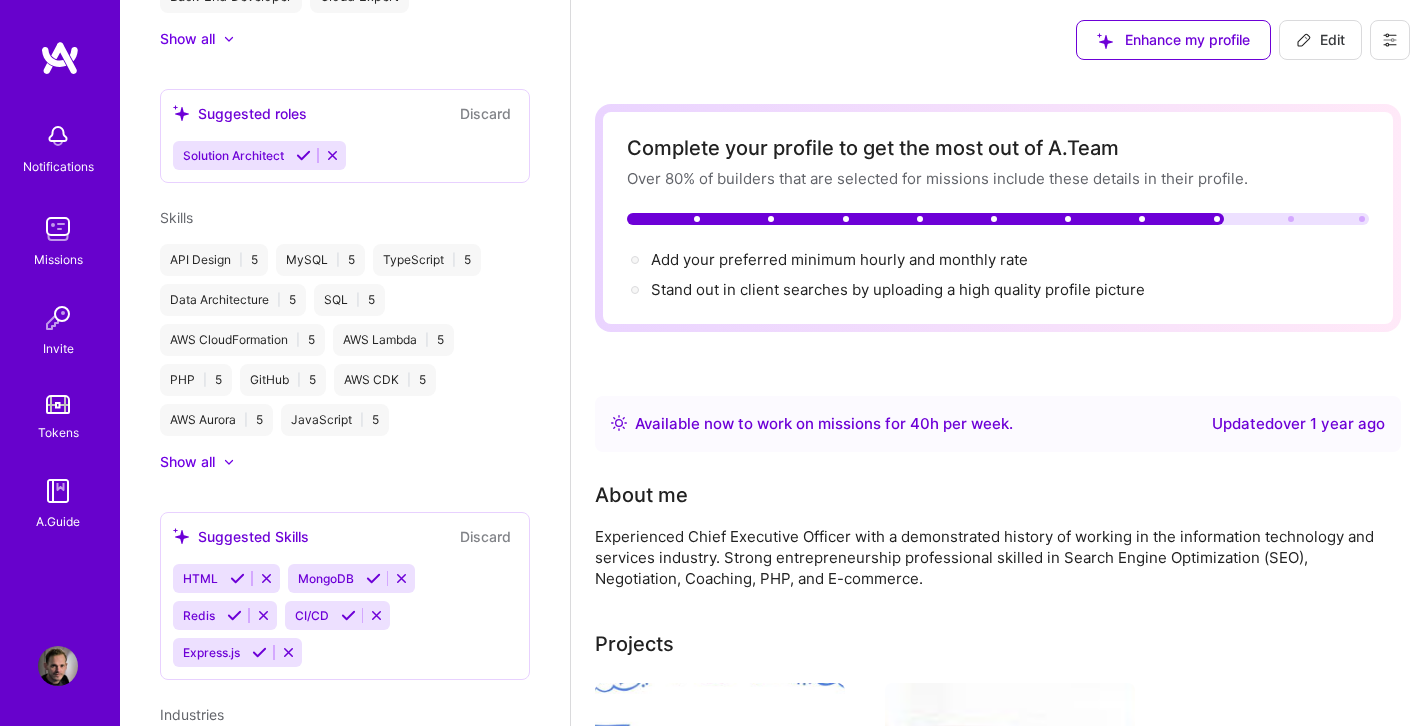 click on "Show all" at bounding box center (187, 462) 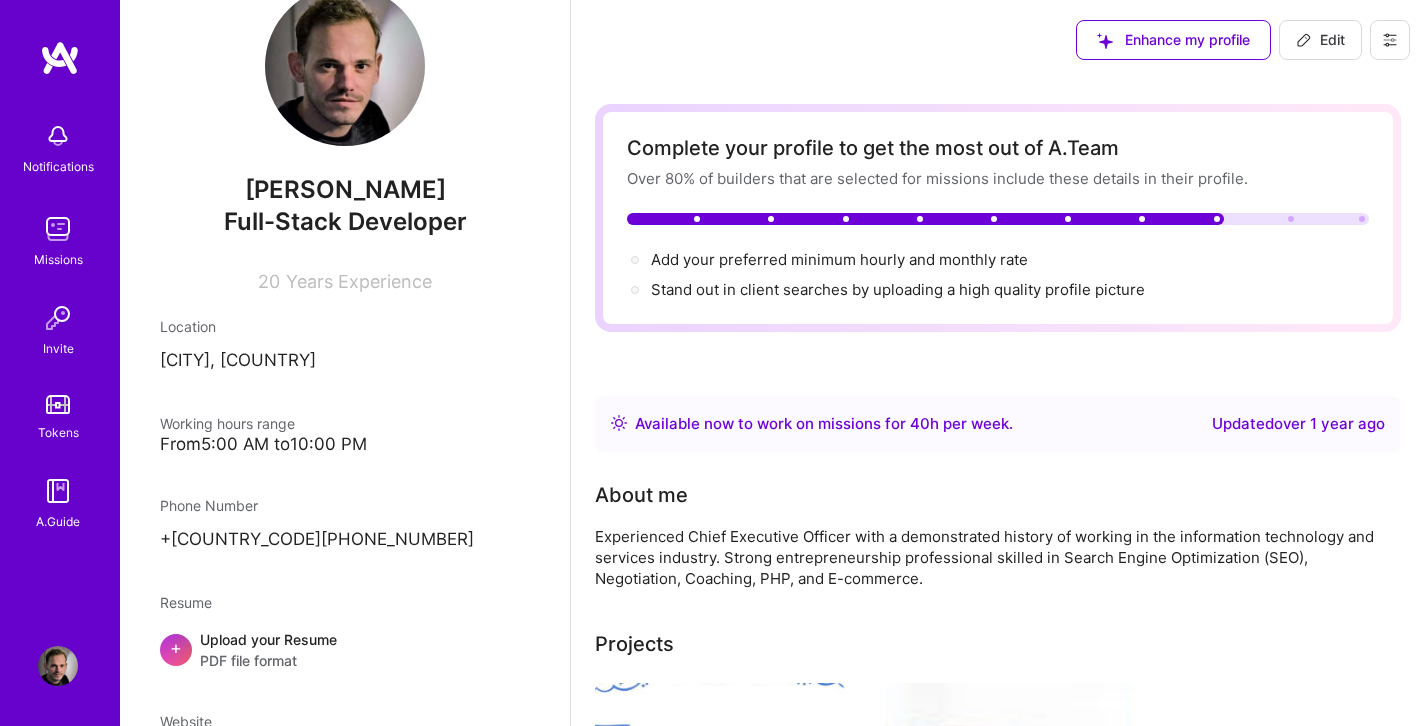 scroll, scrollTop: 55, scrollLeft: 0, axis: vertical 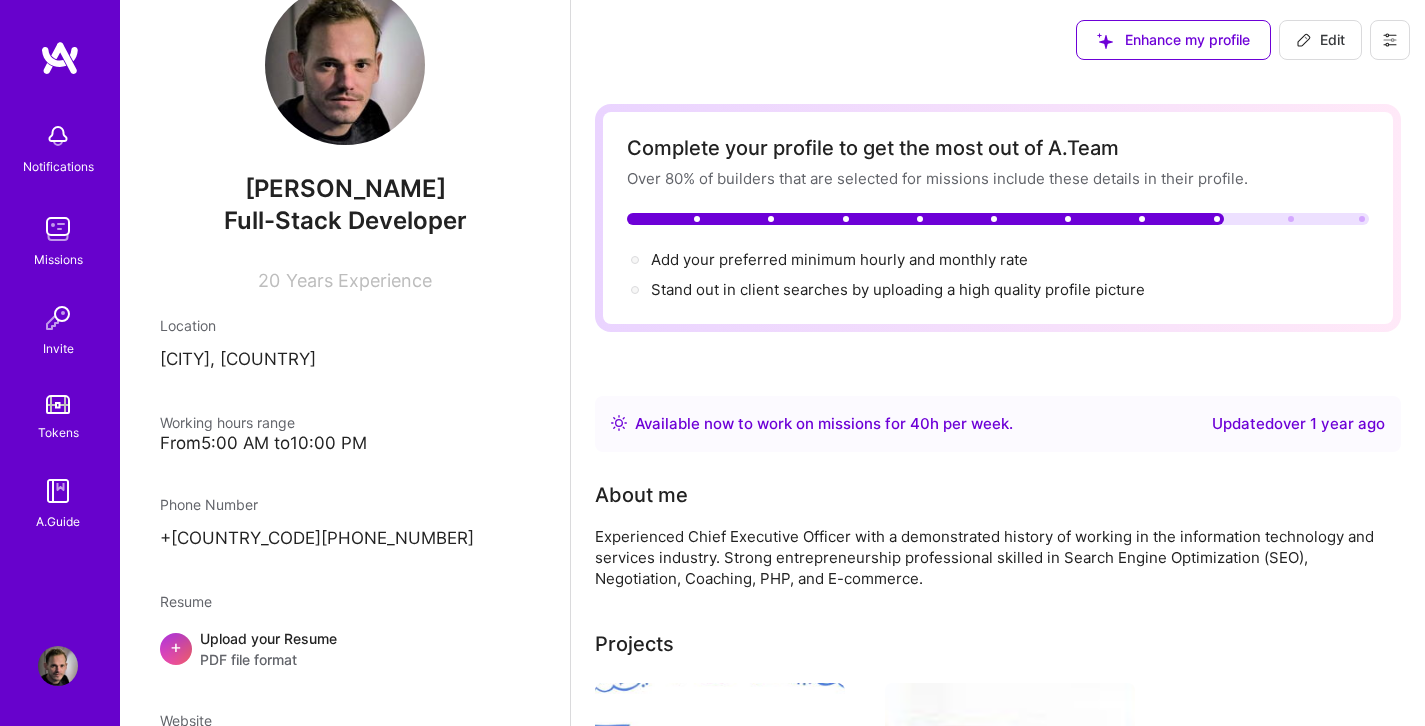 click on "Edit" at bounding box center (1320, 40) 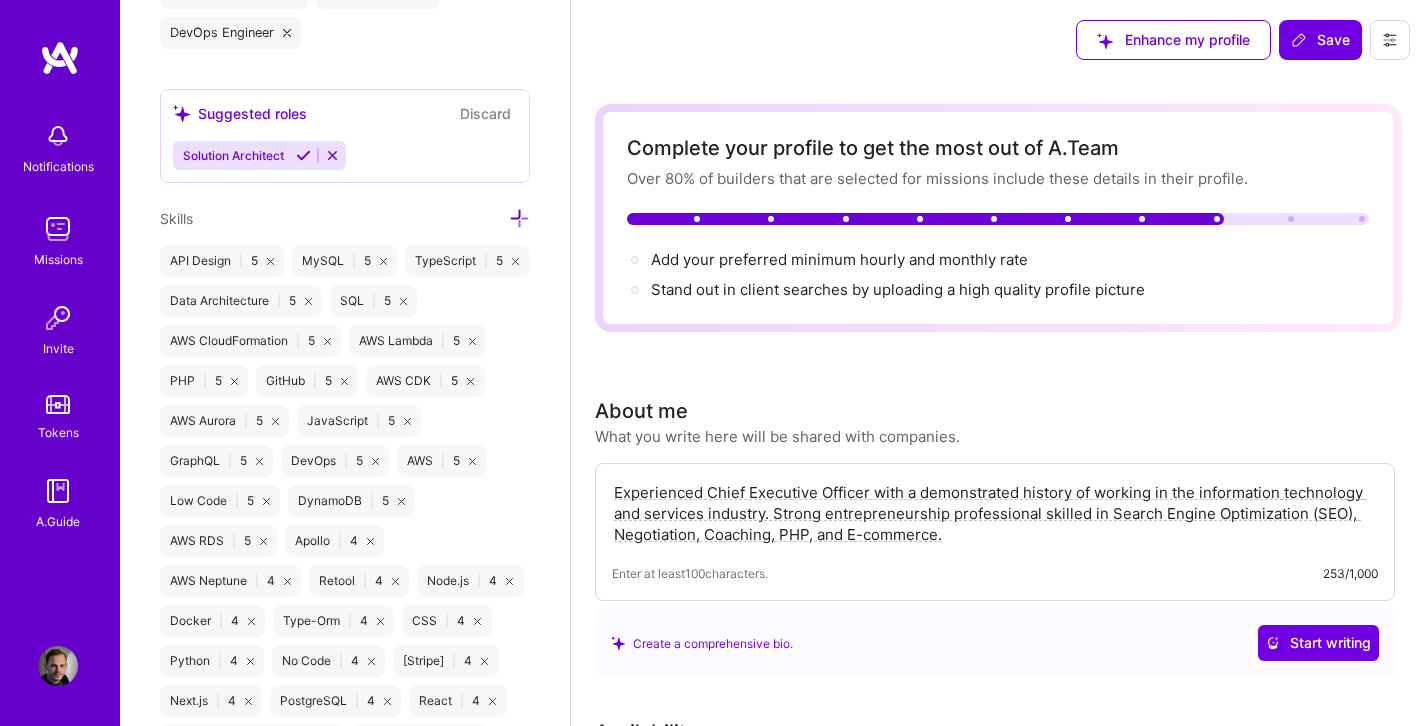 scroll, scrollTop: 1516, scrollLeft: 0, axis: vertical 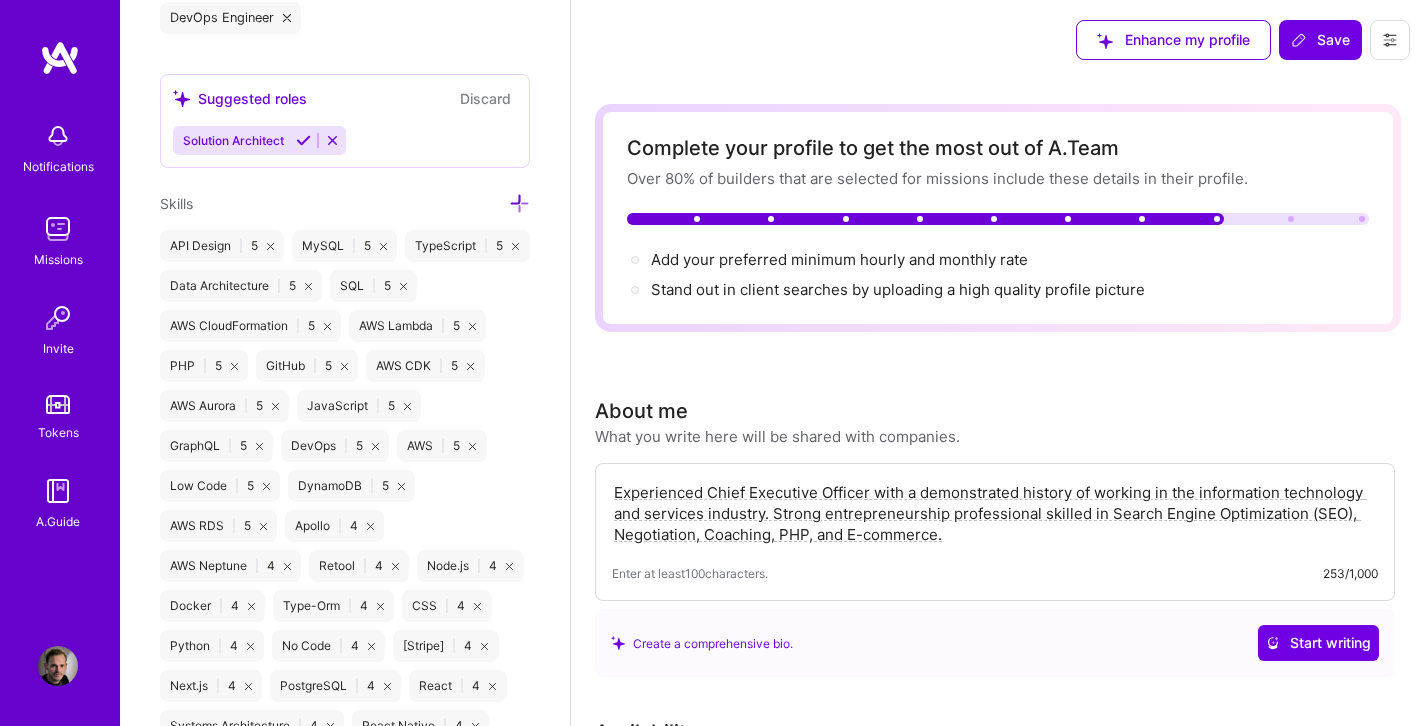 click at bounding box center [519, 203] 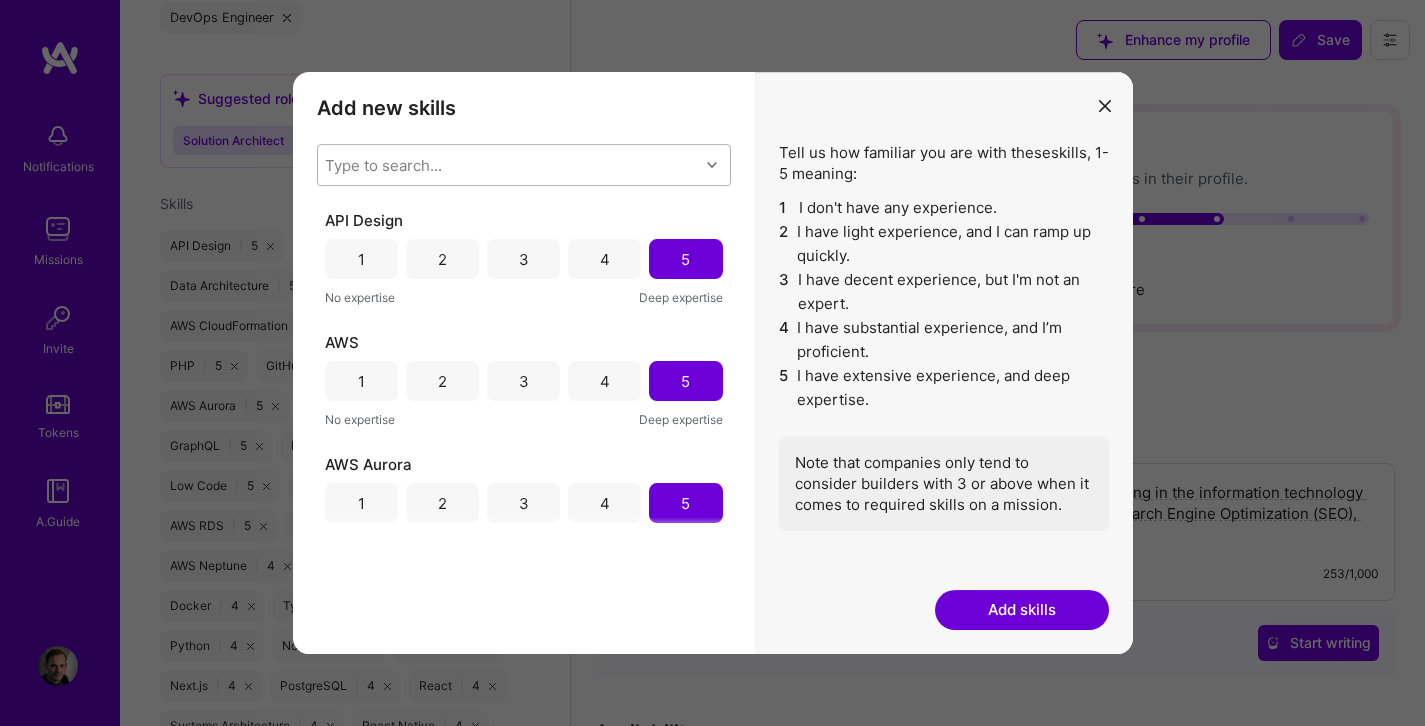 click on "Type to search..." at bounding box center (383, 165) 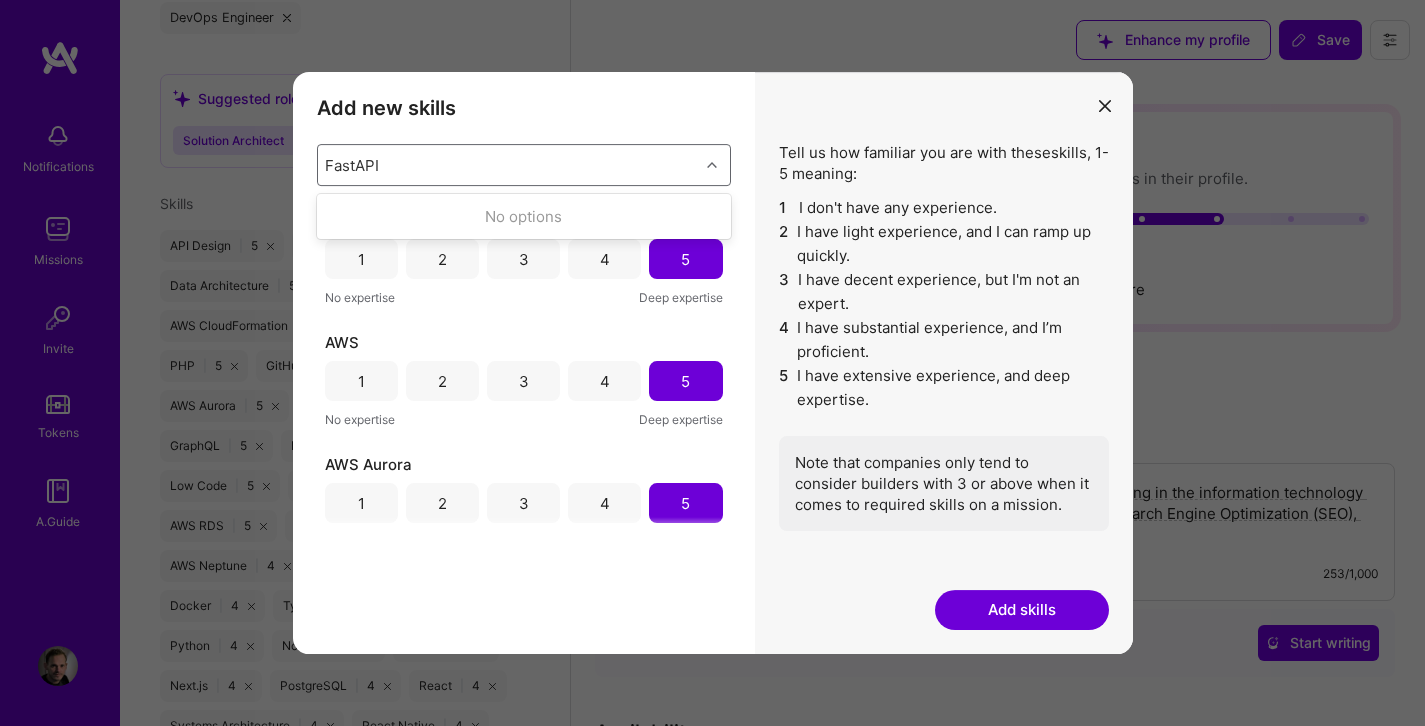 type on "FastAPI" 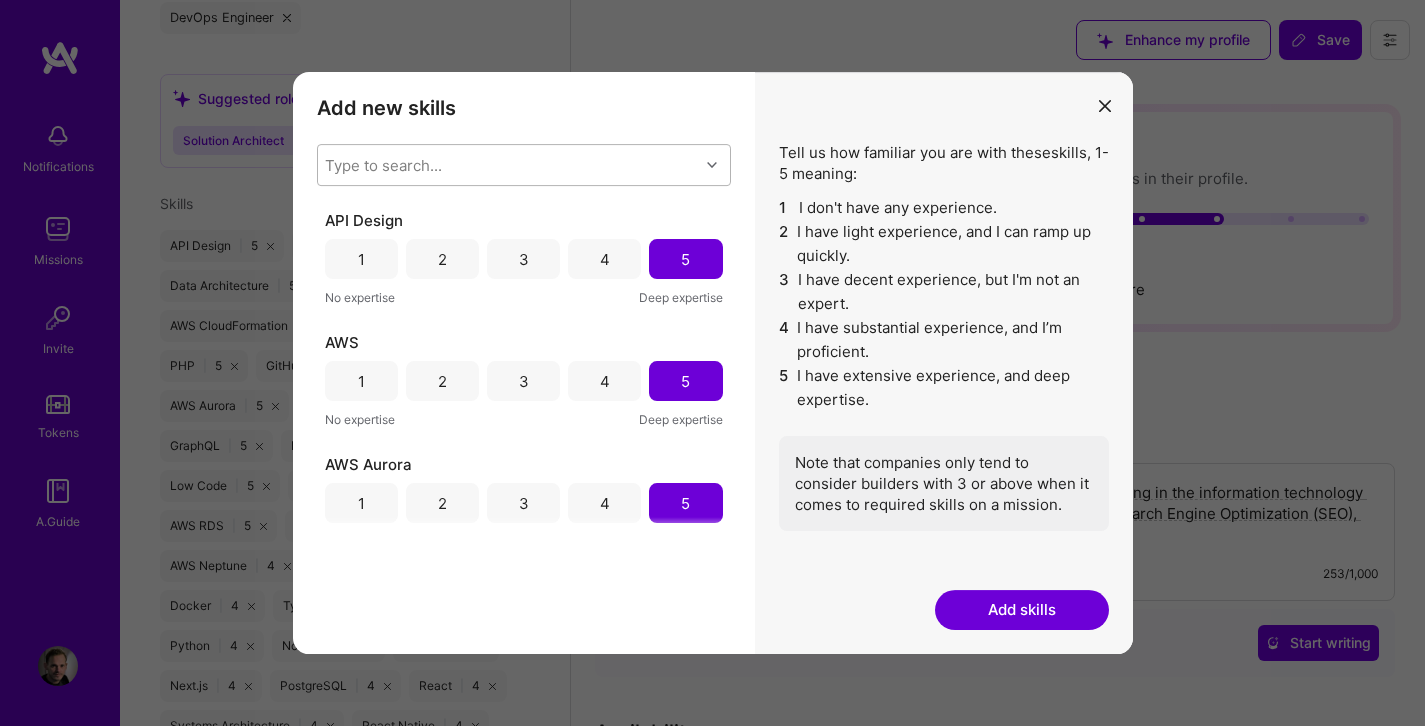 click on "Add new skills" at bounding box center (524, 108) 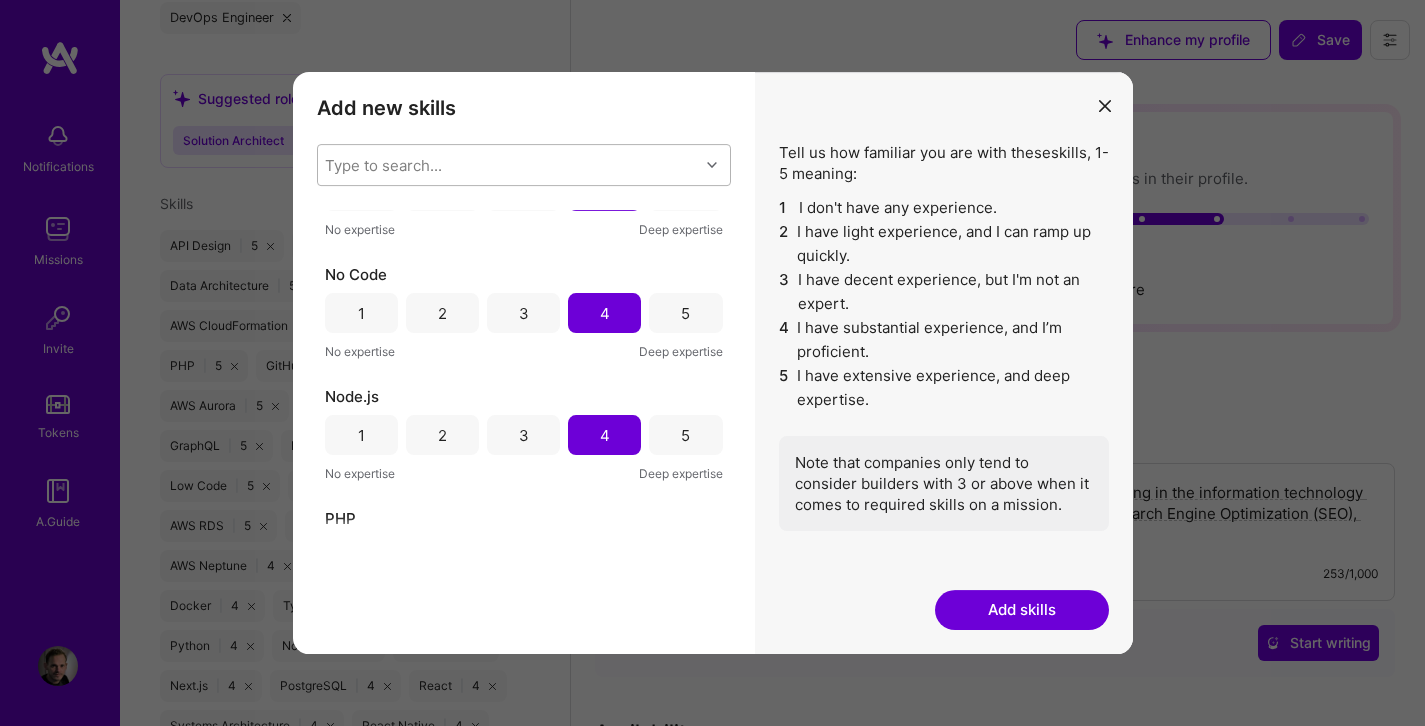 scroll, scrollTop: 3009, scrollLeft: 0, axis: vertical 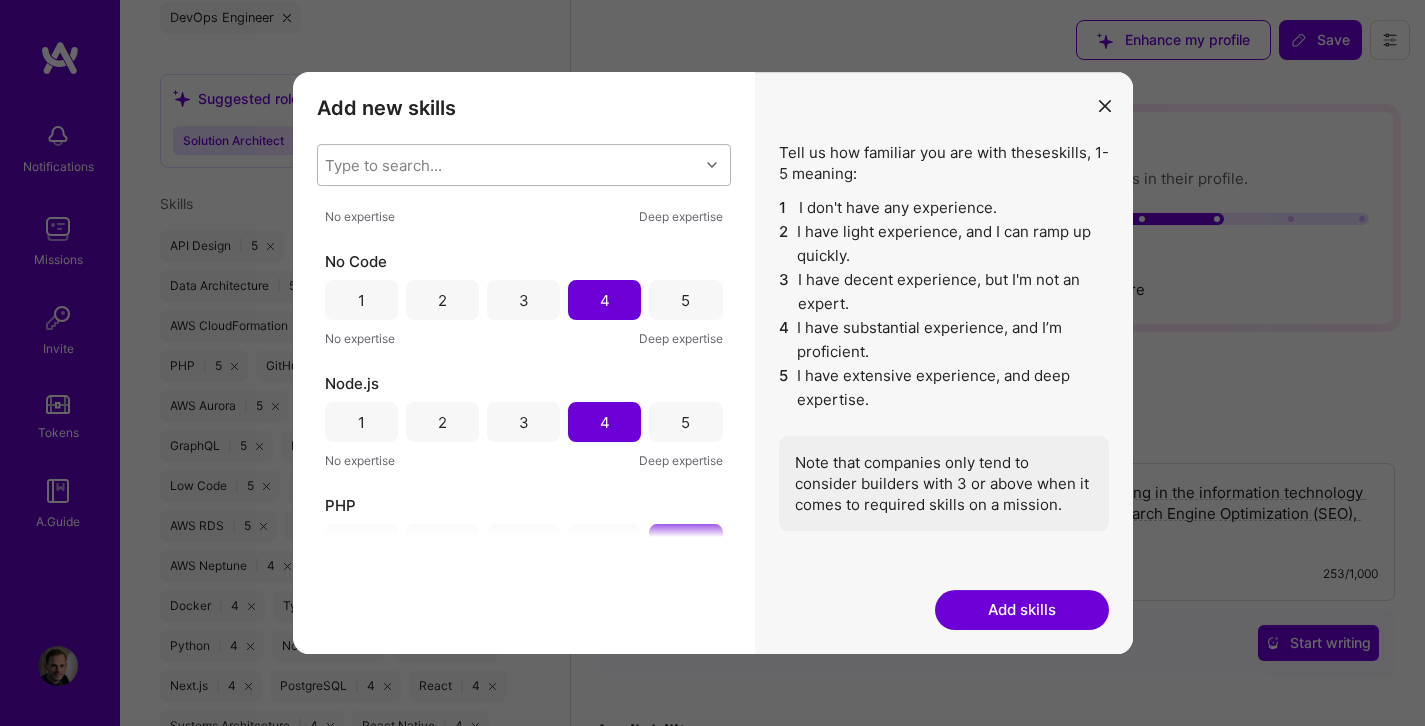 click on "Add skills" at bounding box center [1022, 610] 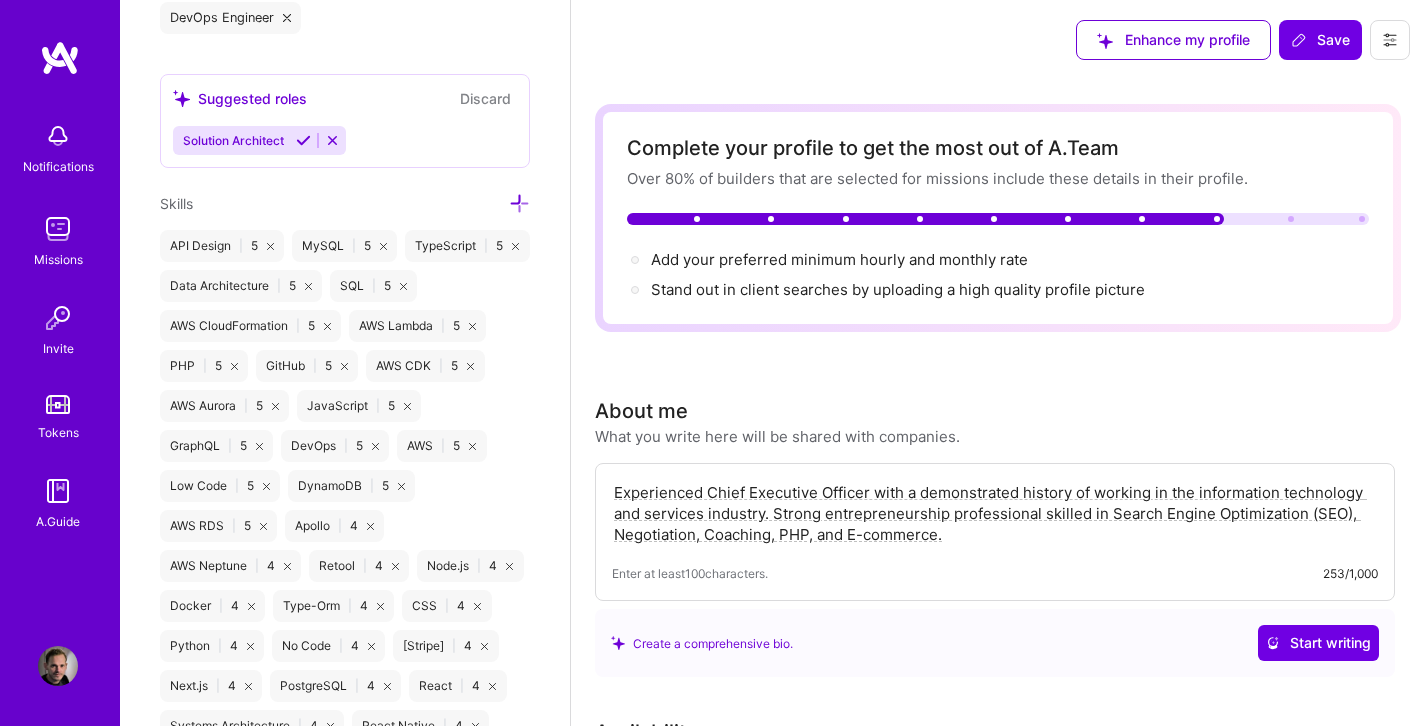 click at bounding box center (303, 140) 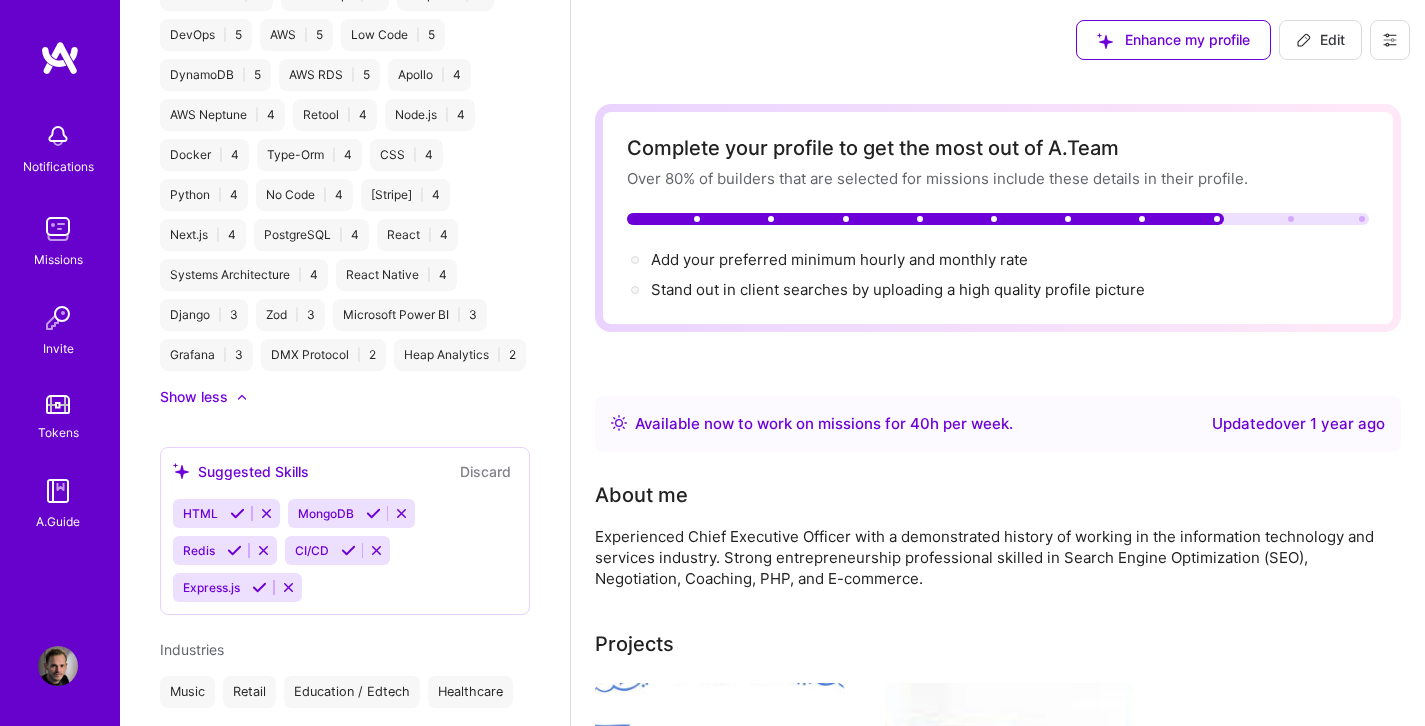 scroll, scrollTop: 1307, scrollLeft: 0, axis: vertical 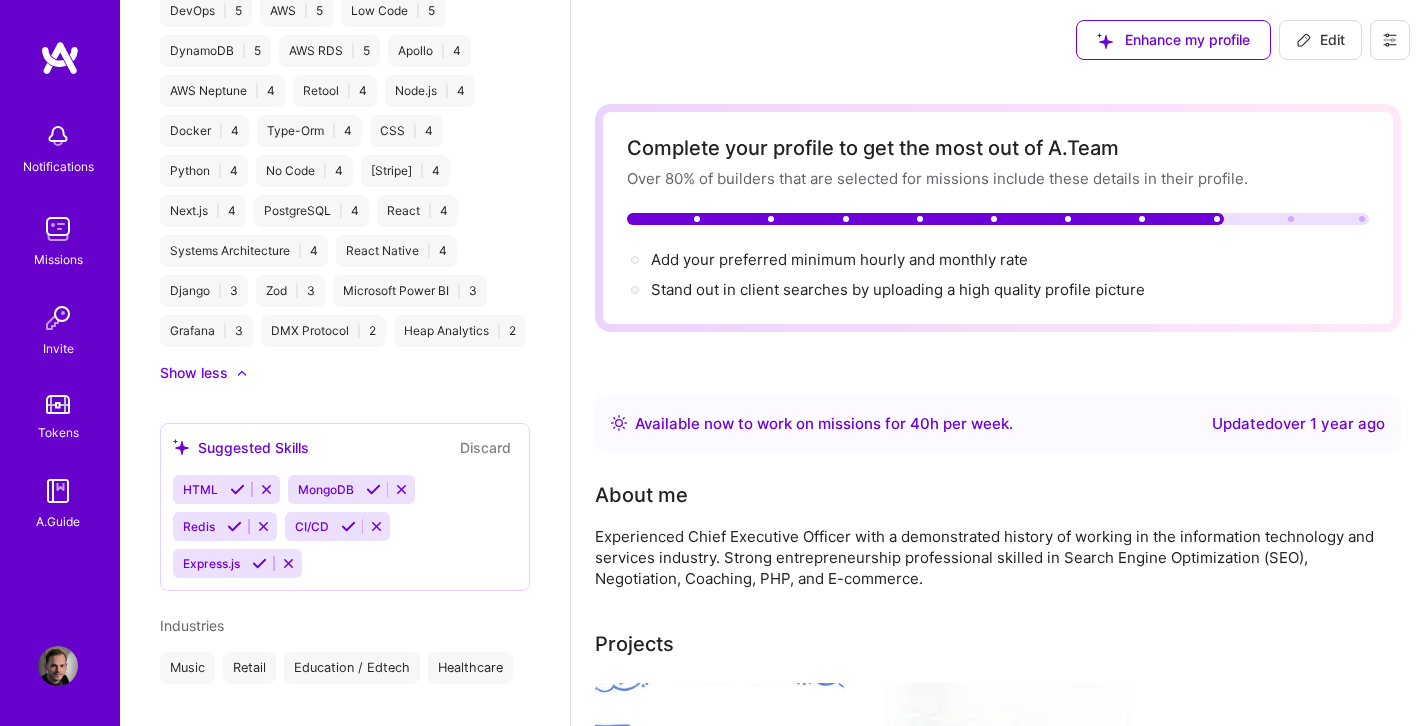 click at bounding box center [259, 563] 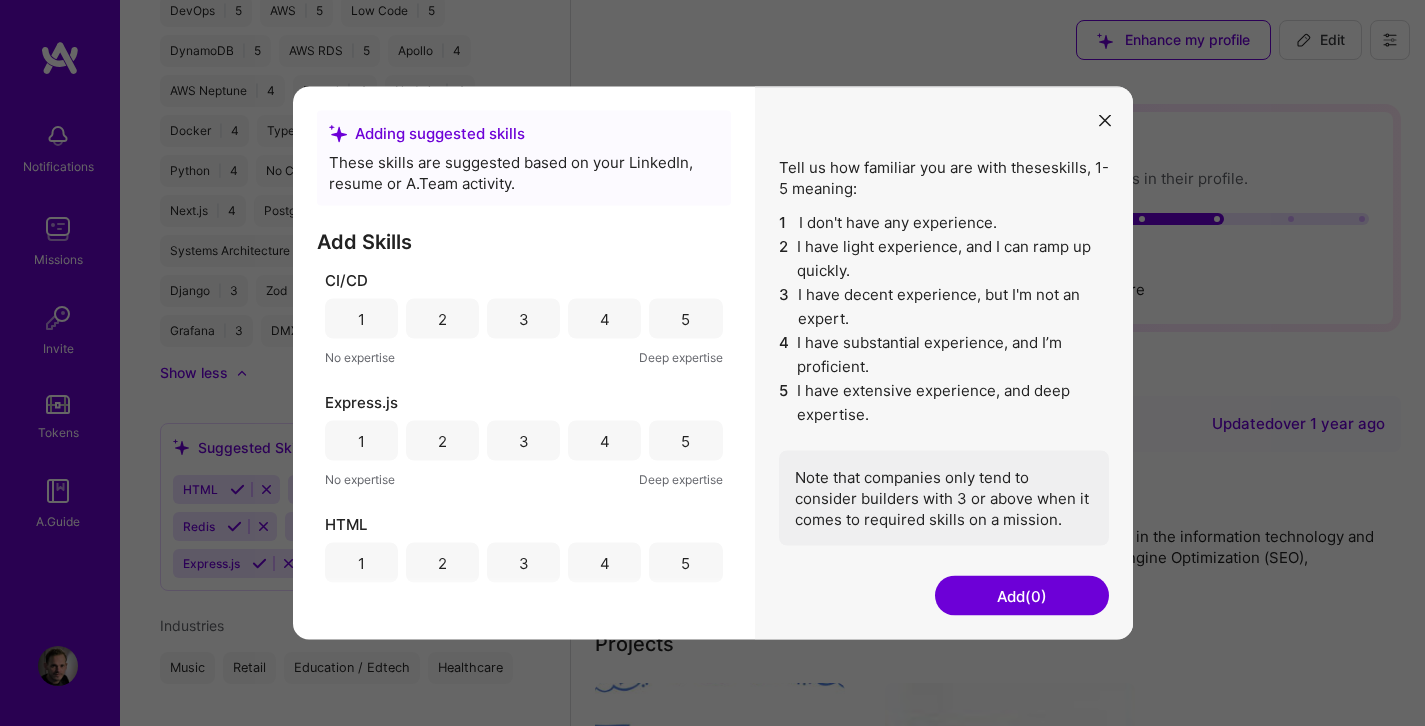 click on "4" at bounding box center [604, 319] 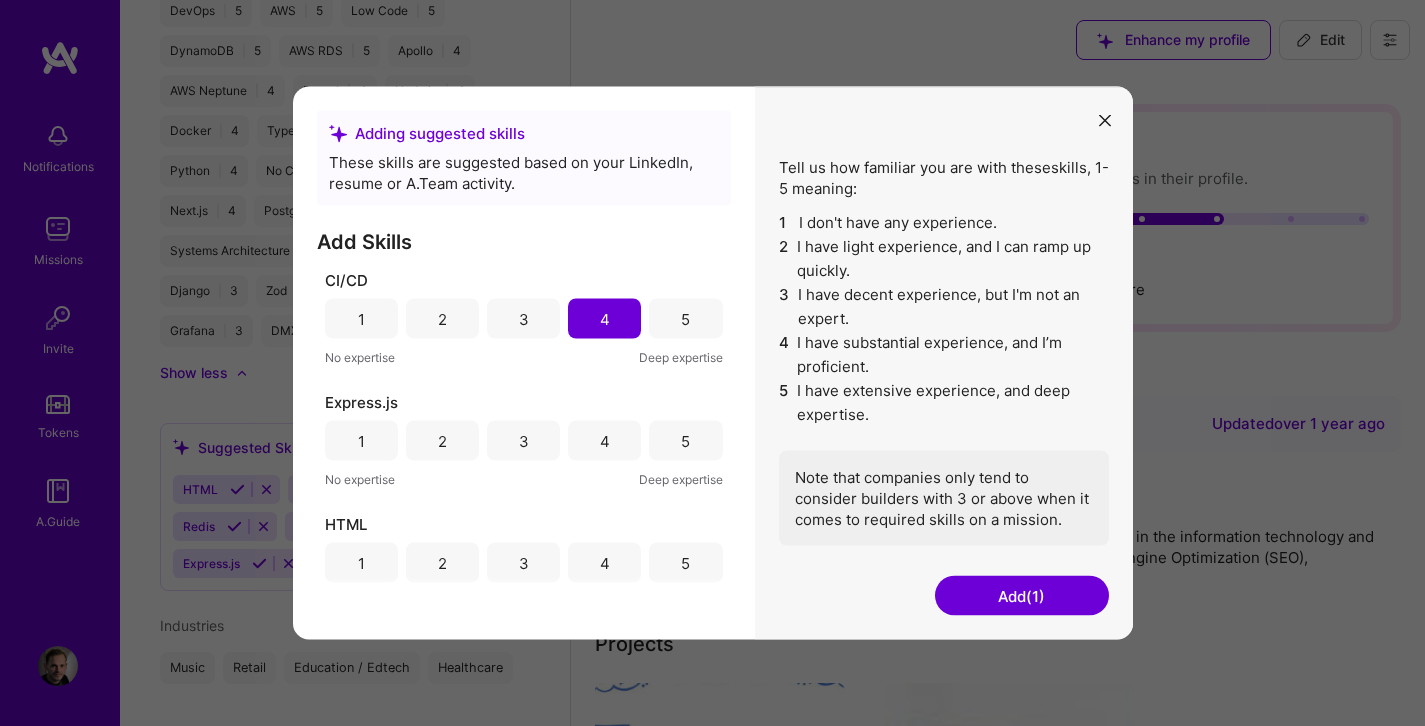 click on "4" at bounding box center [604, 441] 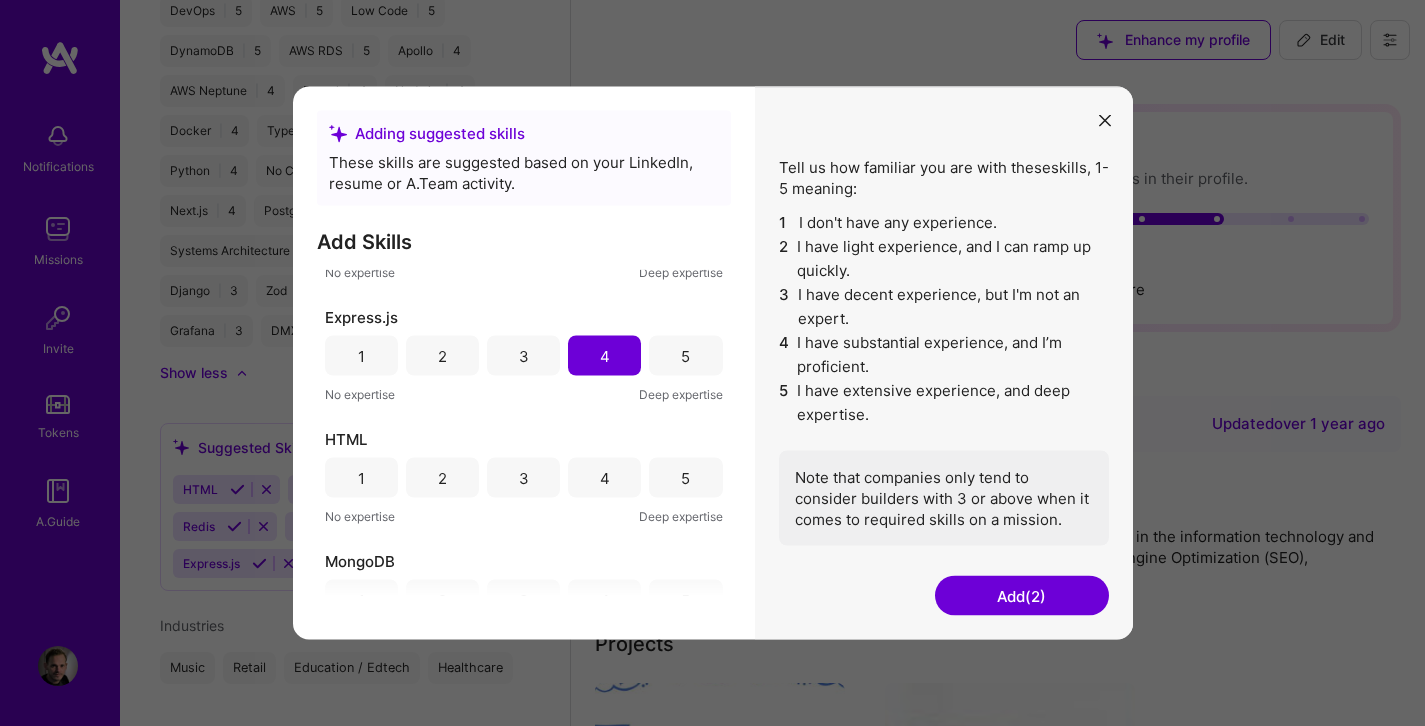 scroll, scrollTop: 118, scrollLeft: 0, axis: vertical 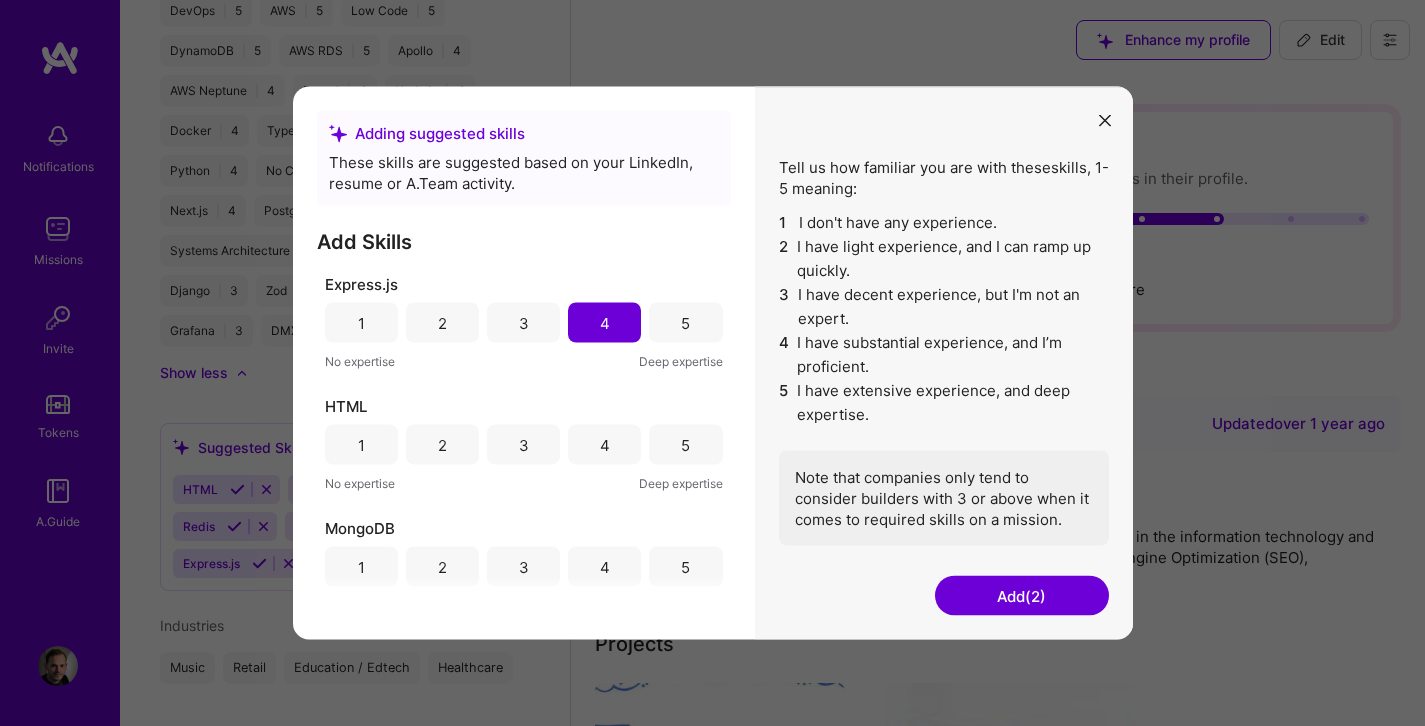 click on "4" at bounding box center [604, 445] 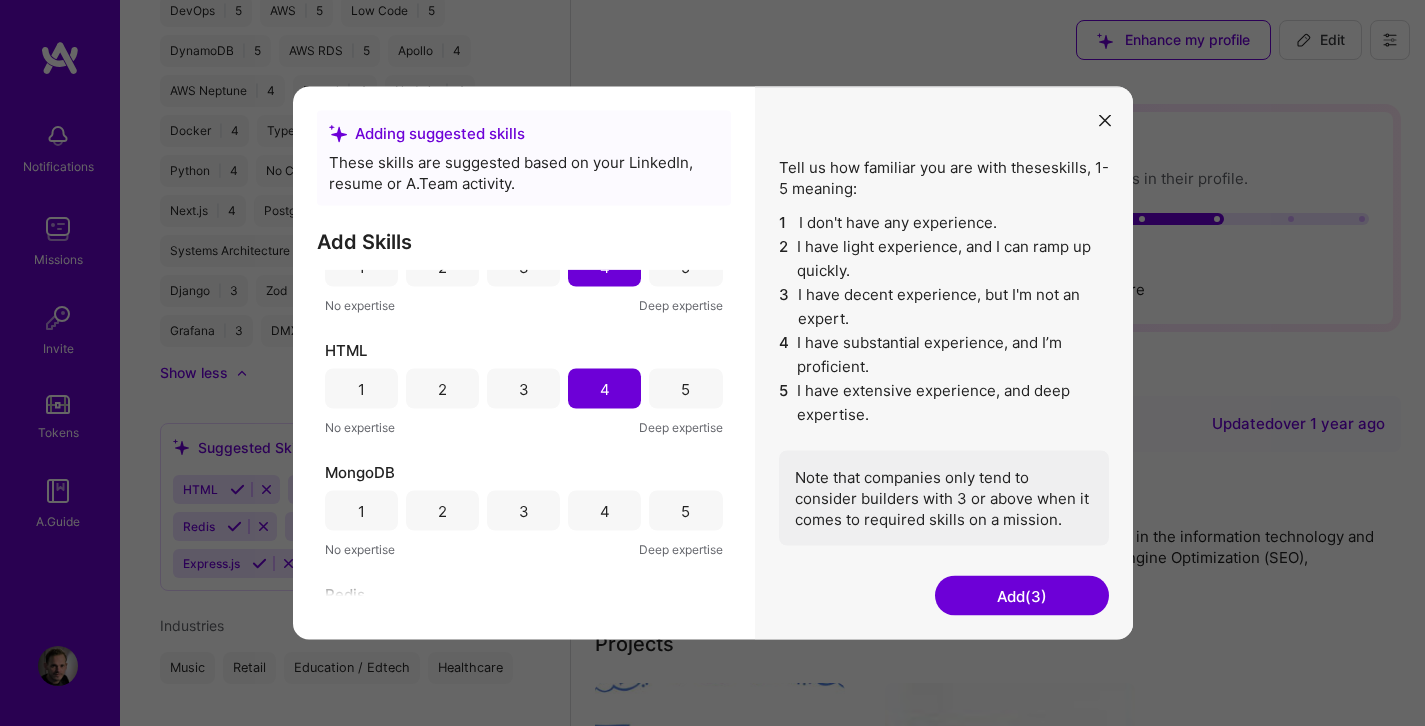 scroll, scrollTop: 259, scrollLeft: 0, axis: vertical 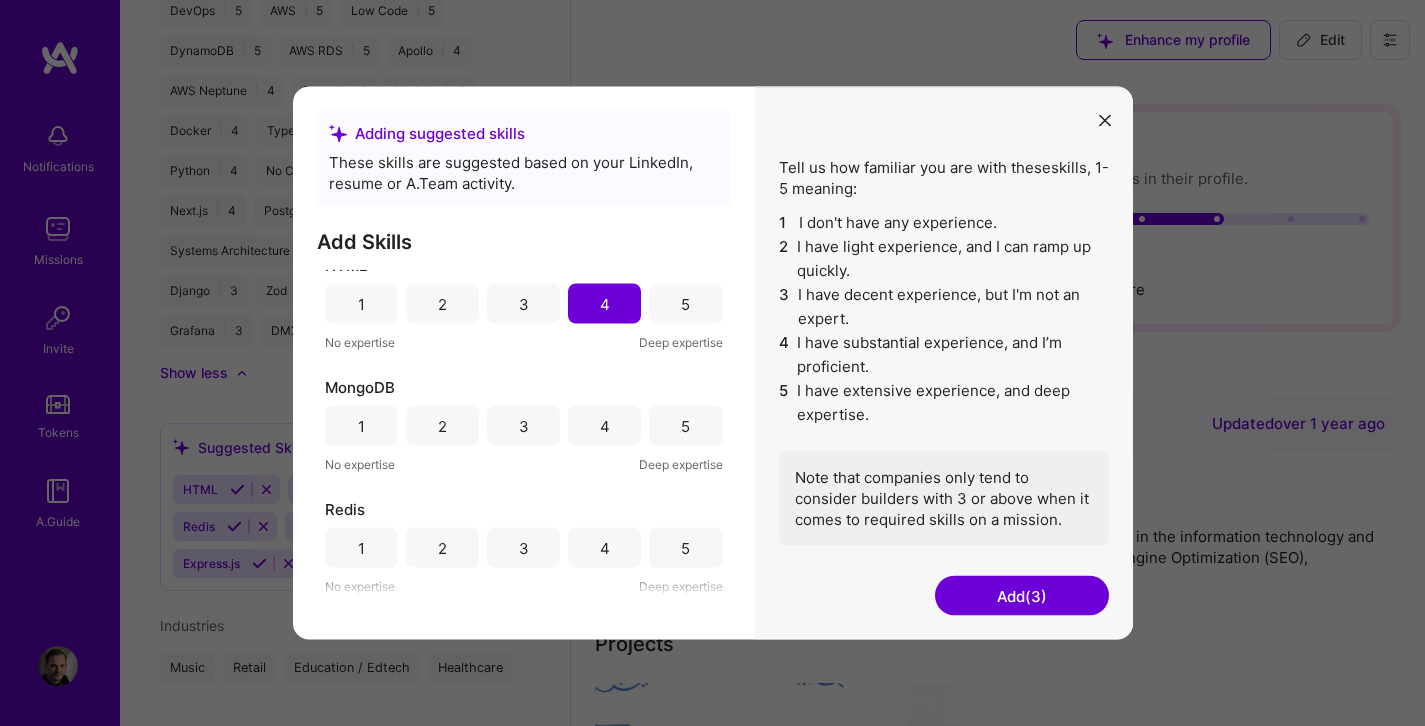 click on "3" at bounding box center (523, 426) 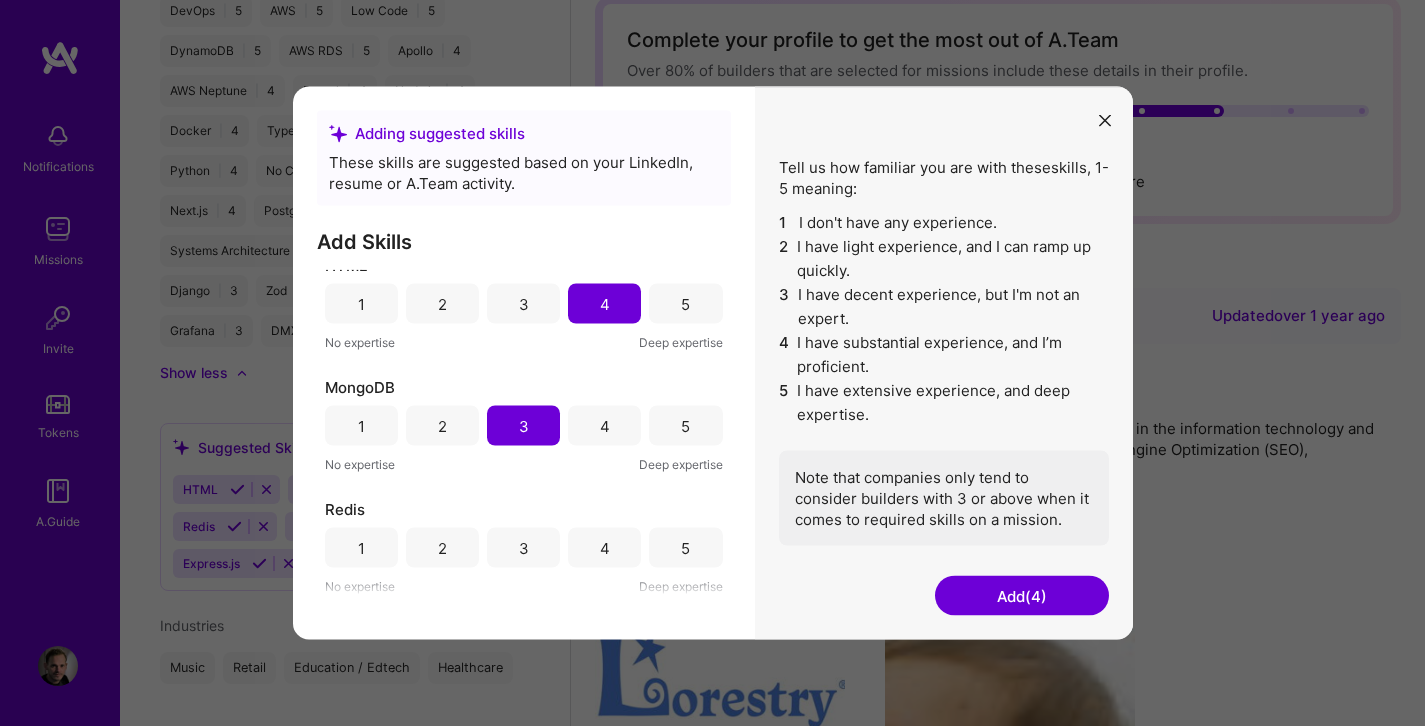 scroll, scrollTop: 158, scrollLeft: 0, axis: vertical 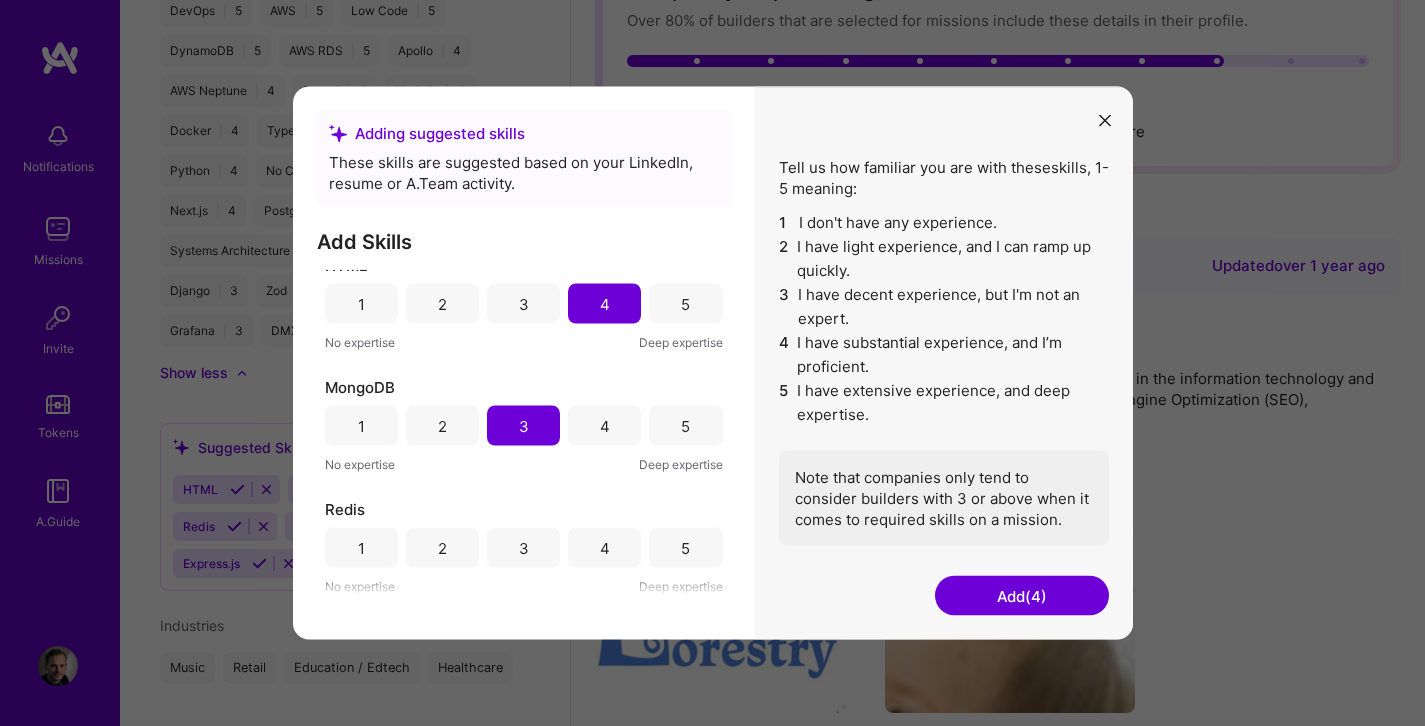 click on "4" at bounding box center (604, 548) 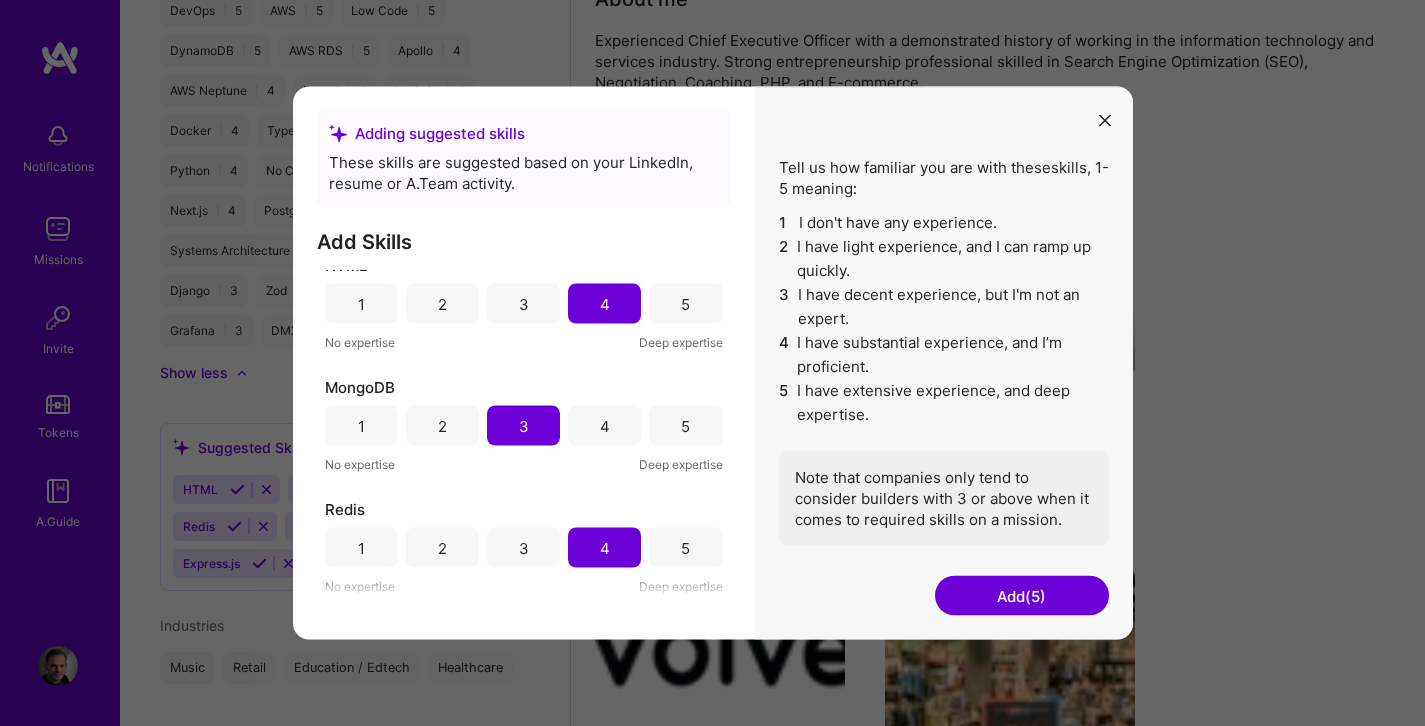 scroll, scrollTop: 526, scrollLeft: 0, axis: vertical 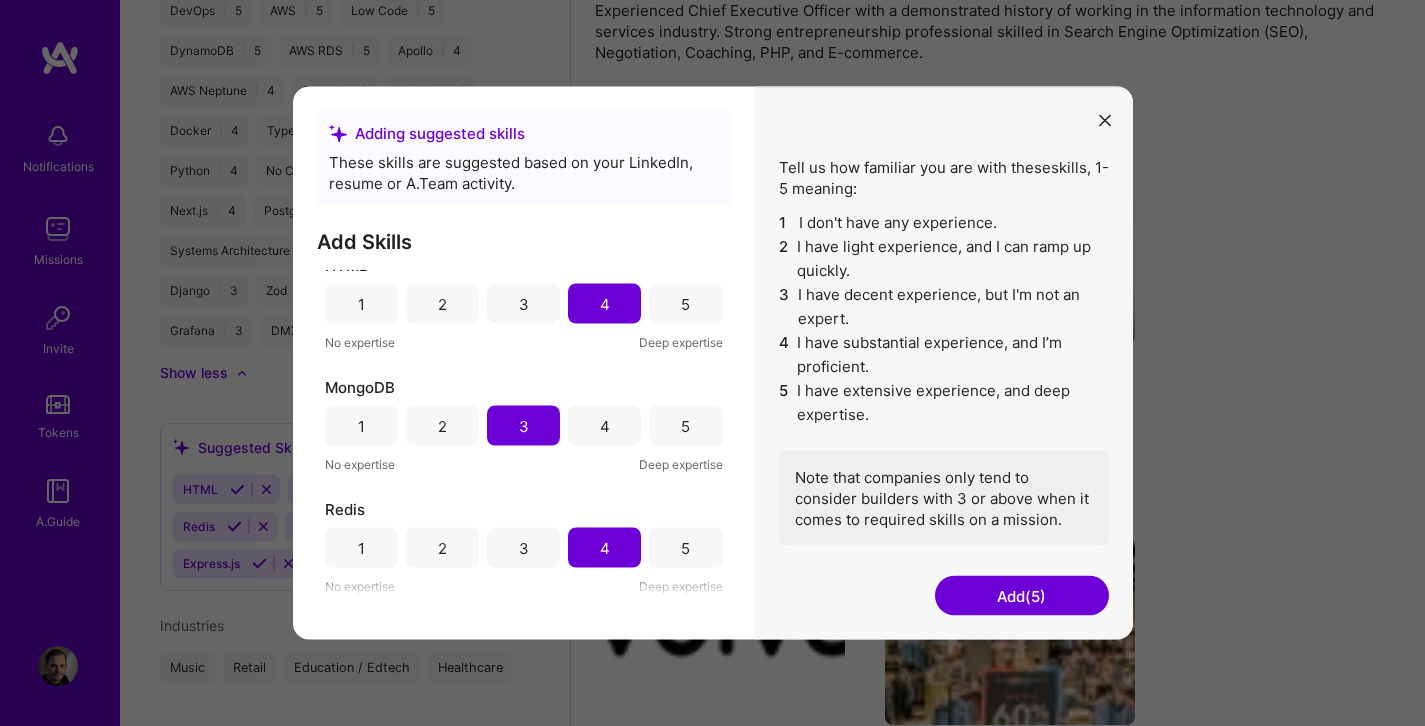 click on "Add  (5)" at bounding box center (1022, 596) 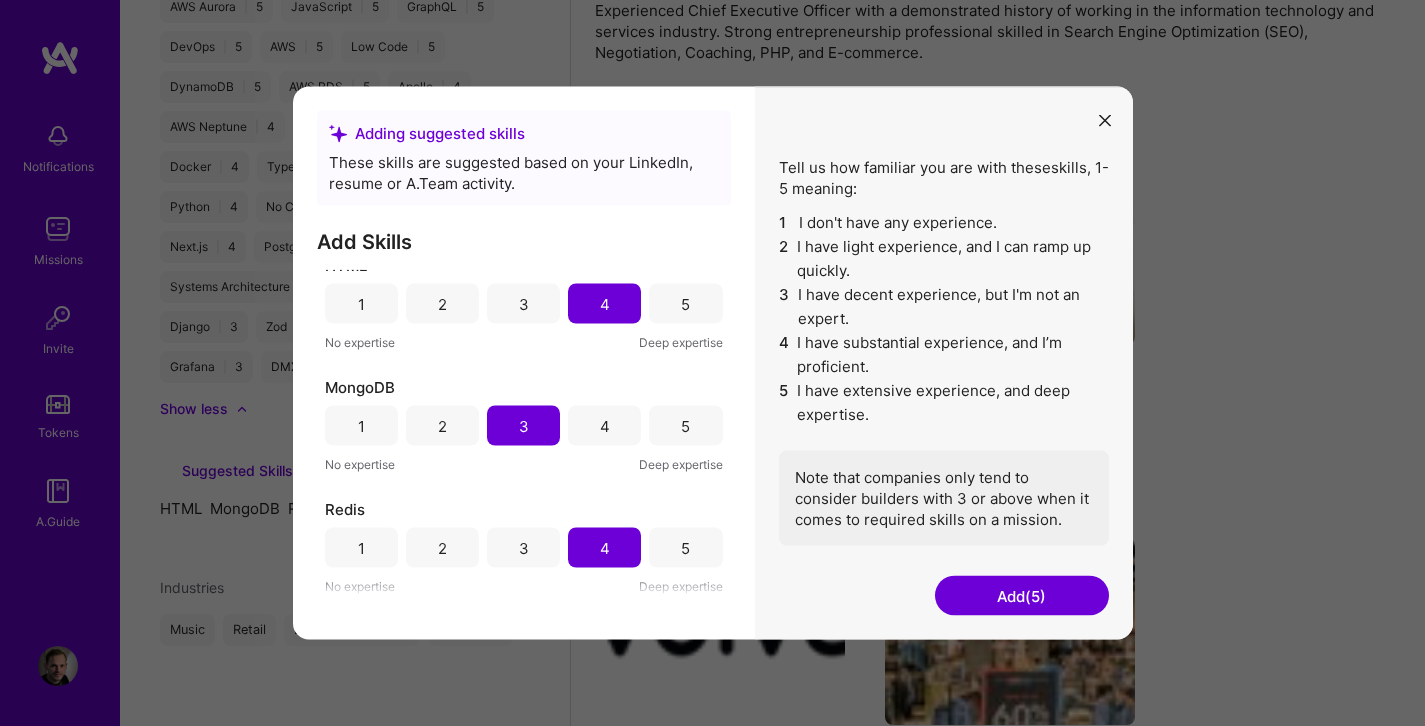 scroll, scrollTop: 1193, scrollLeft: 0, axis: vertical 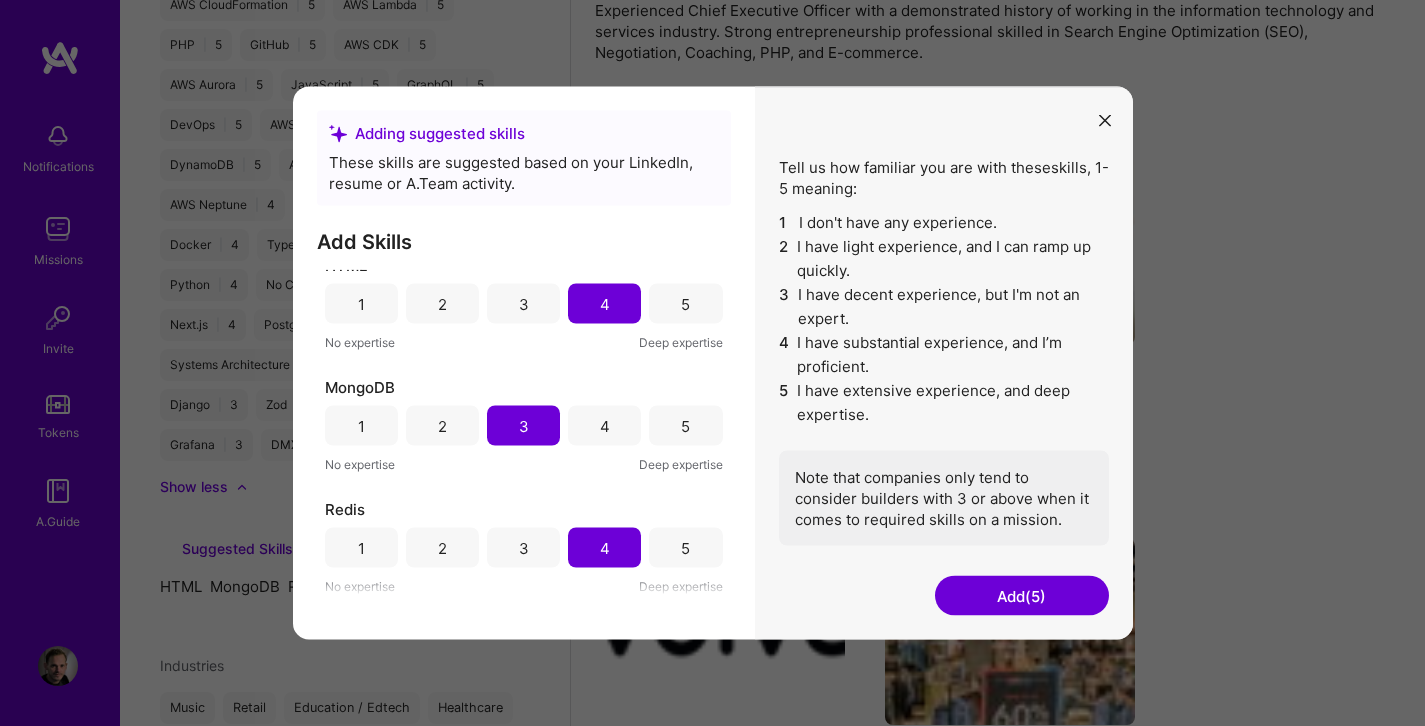 click on "Add  (5)" at bounding box center [1022, 596] 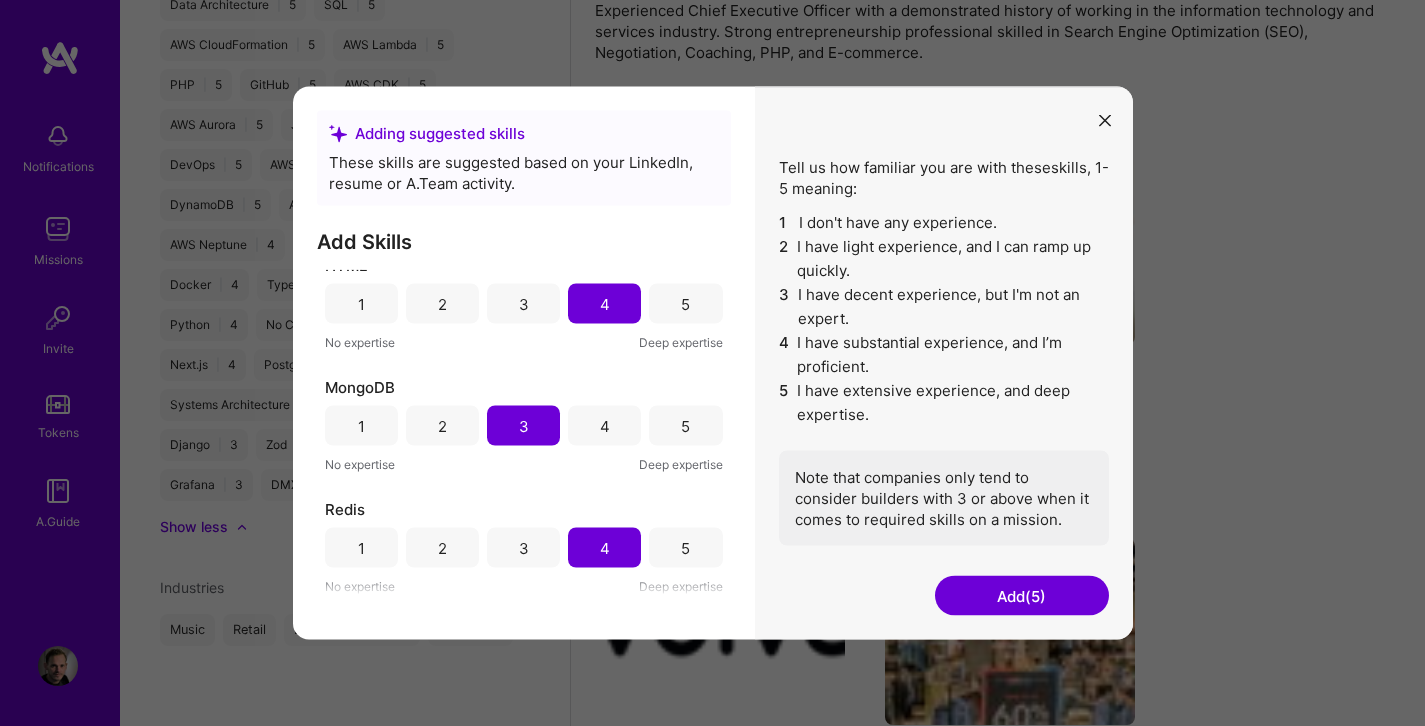 click on "Add  (5)" at bounding box center (1022, 596) 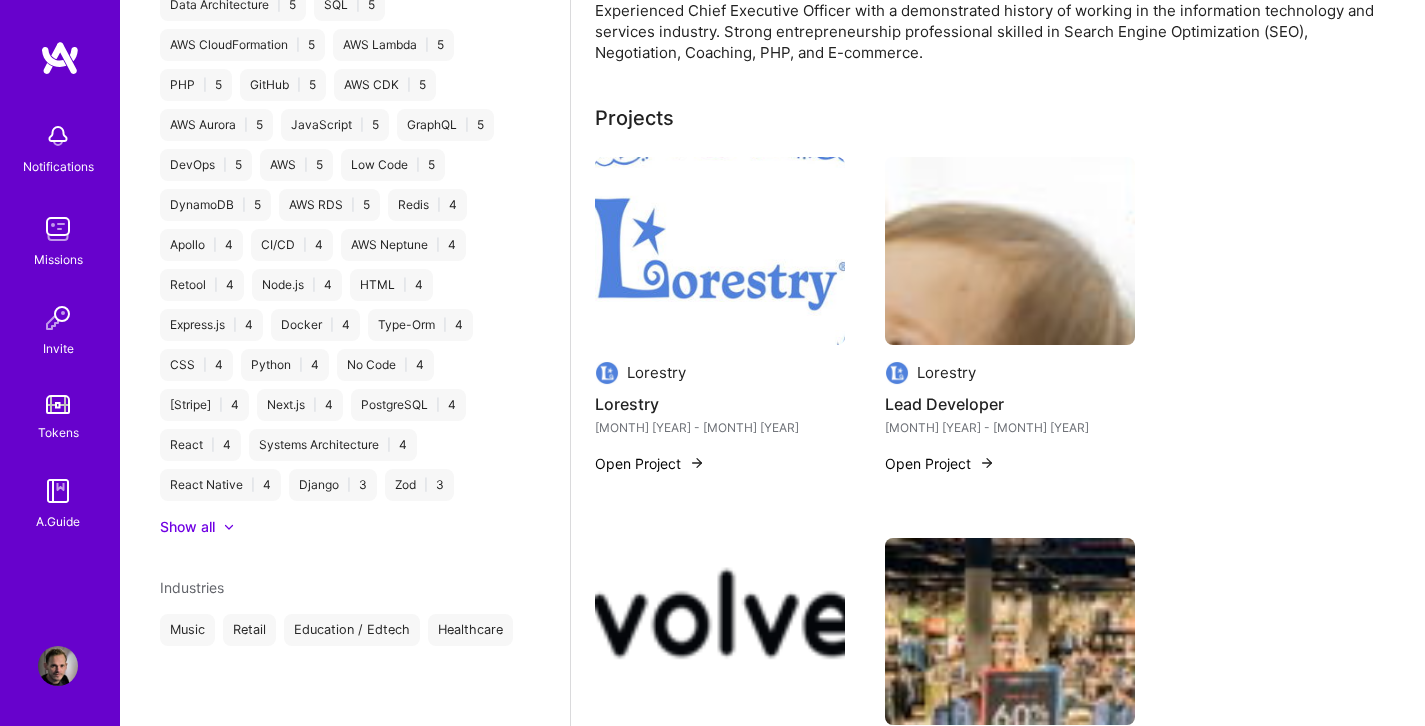 scroll, scrollTop: 1153, scrollLeft: 0, axis: vertical 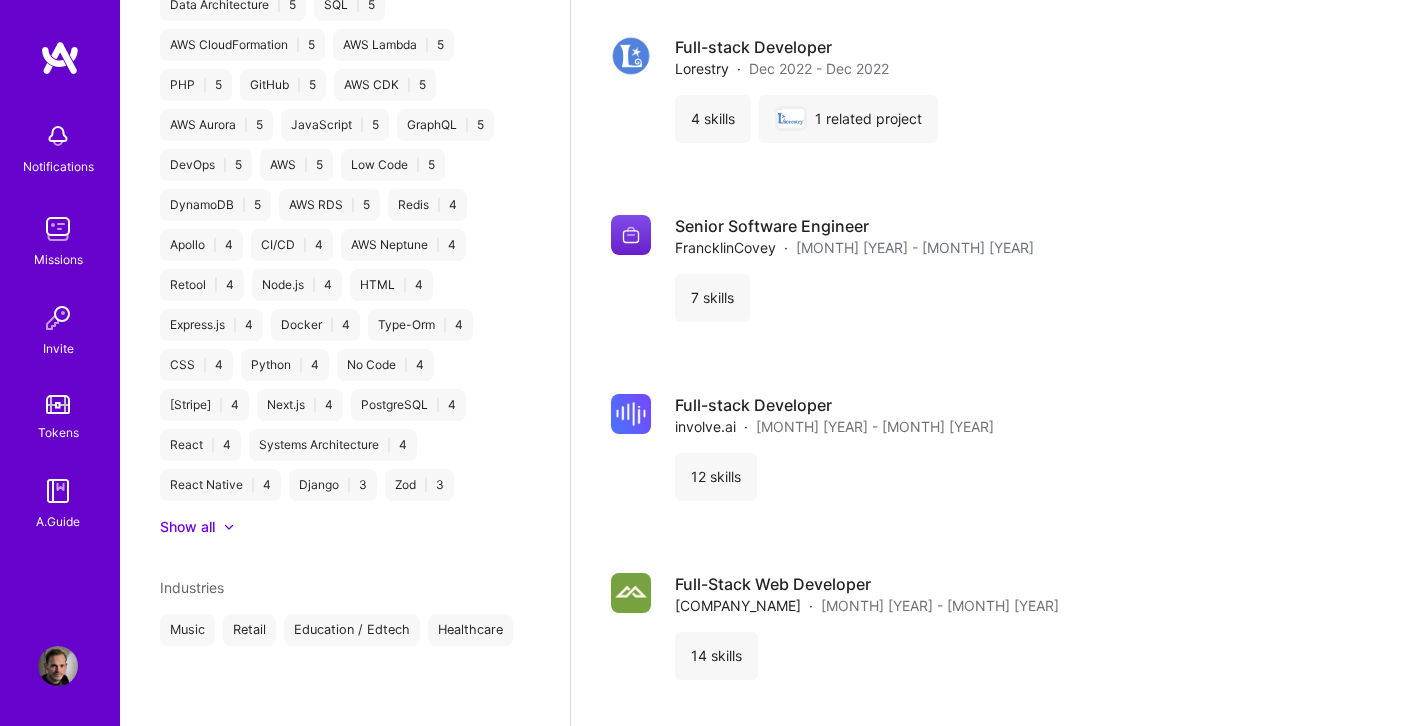 click 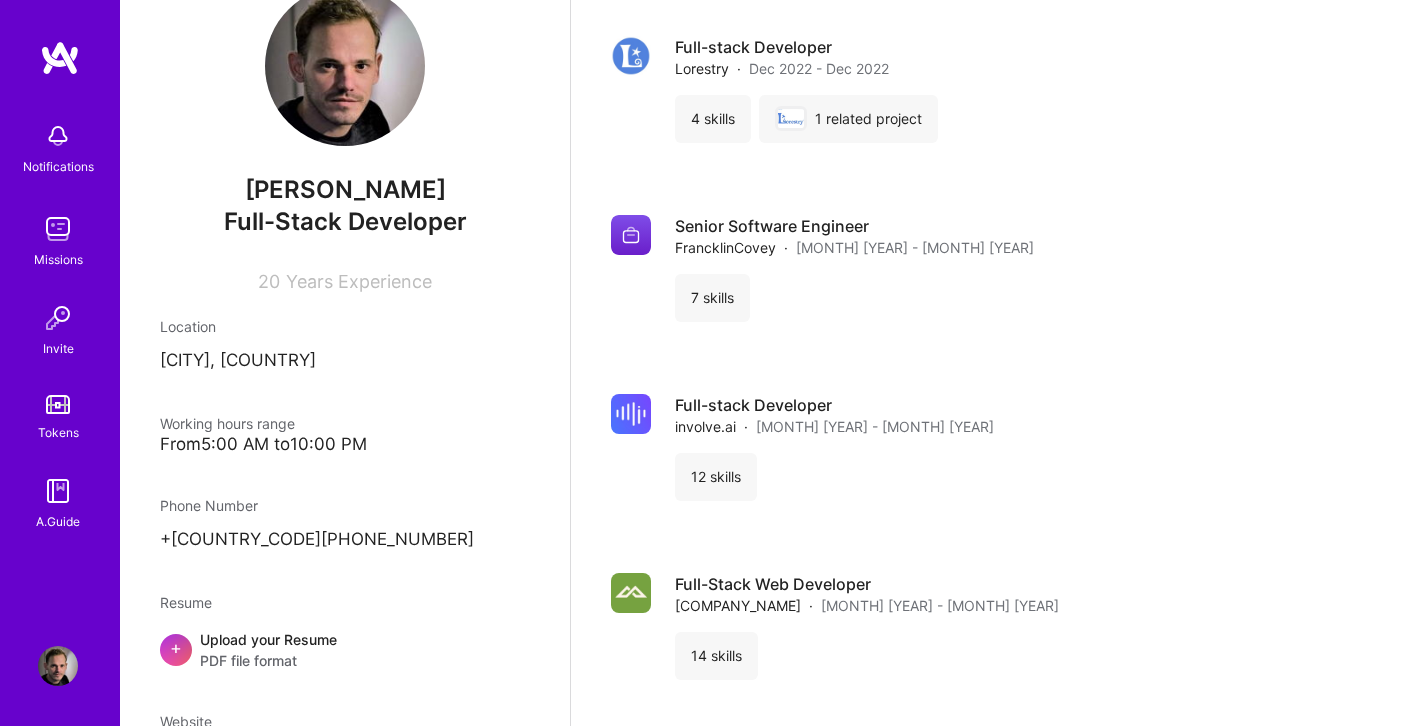 scroll, scrollTop: 0, scrollLeft: 0, axis: both 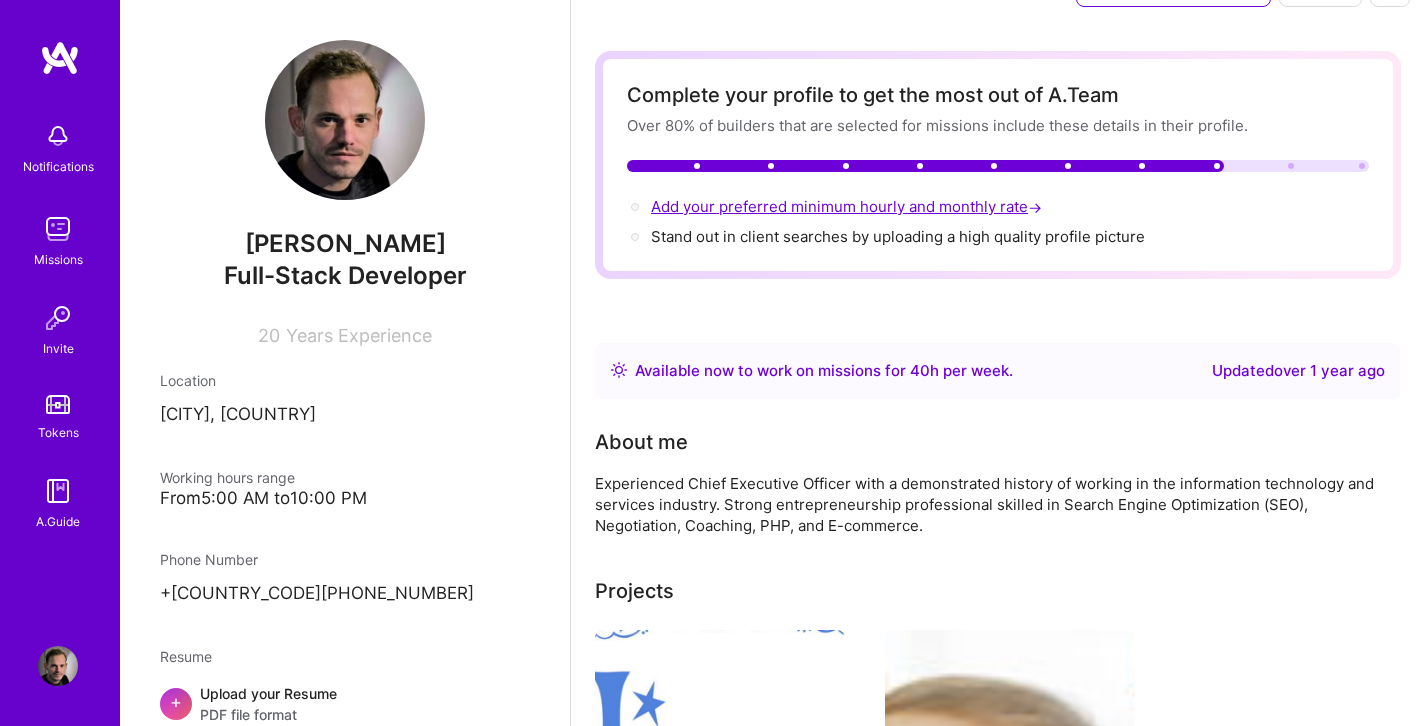 click on "Add your preferred minimum hourly and monthly rate  →" at bounding box center (848, 206) 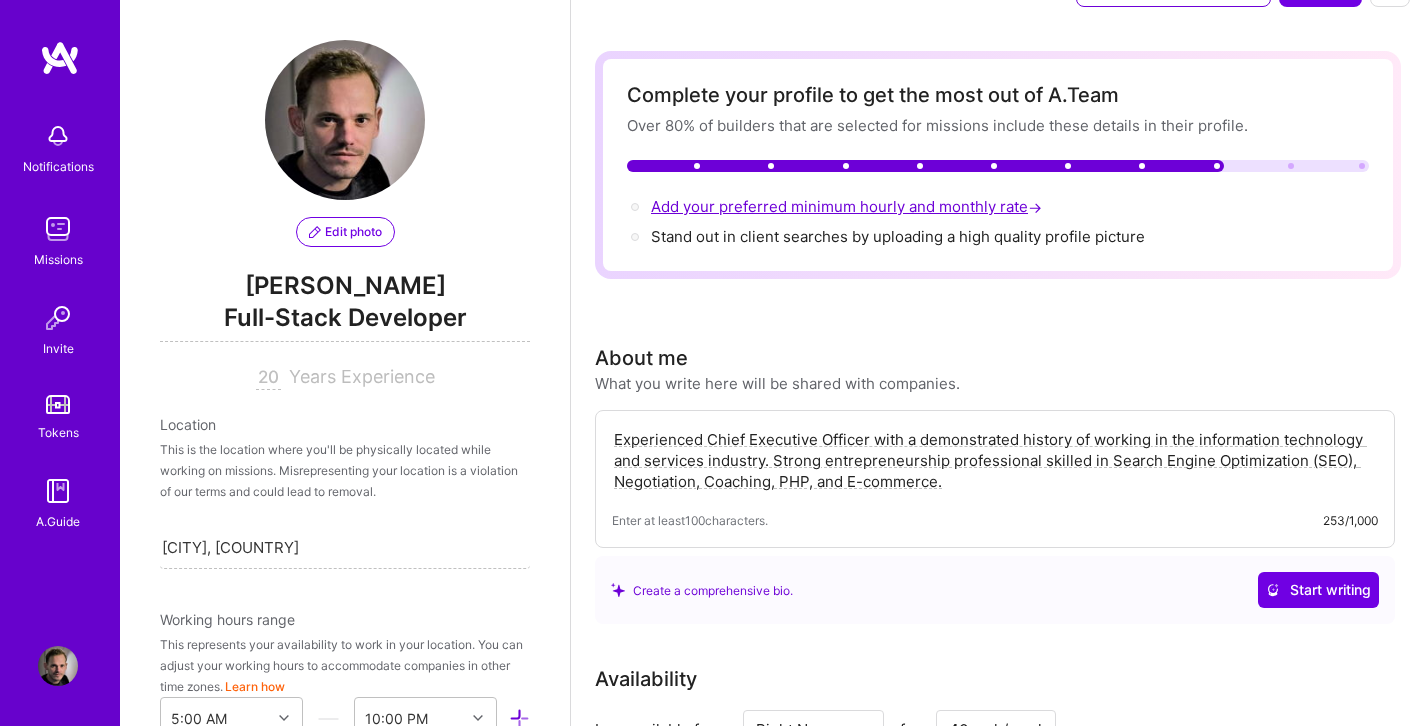 scroll, scrollTop: 842, scrollLeft: 0, axis: vertical 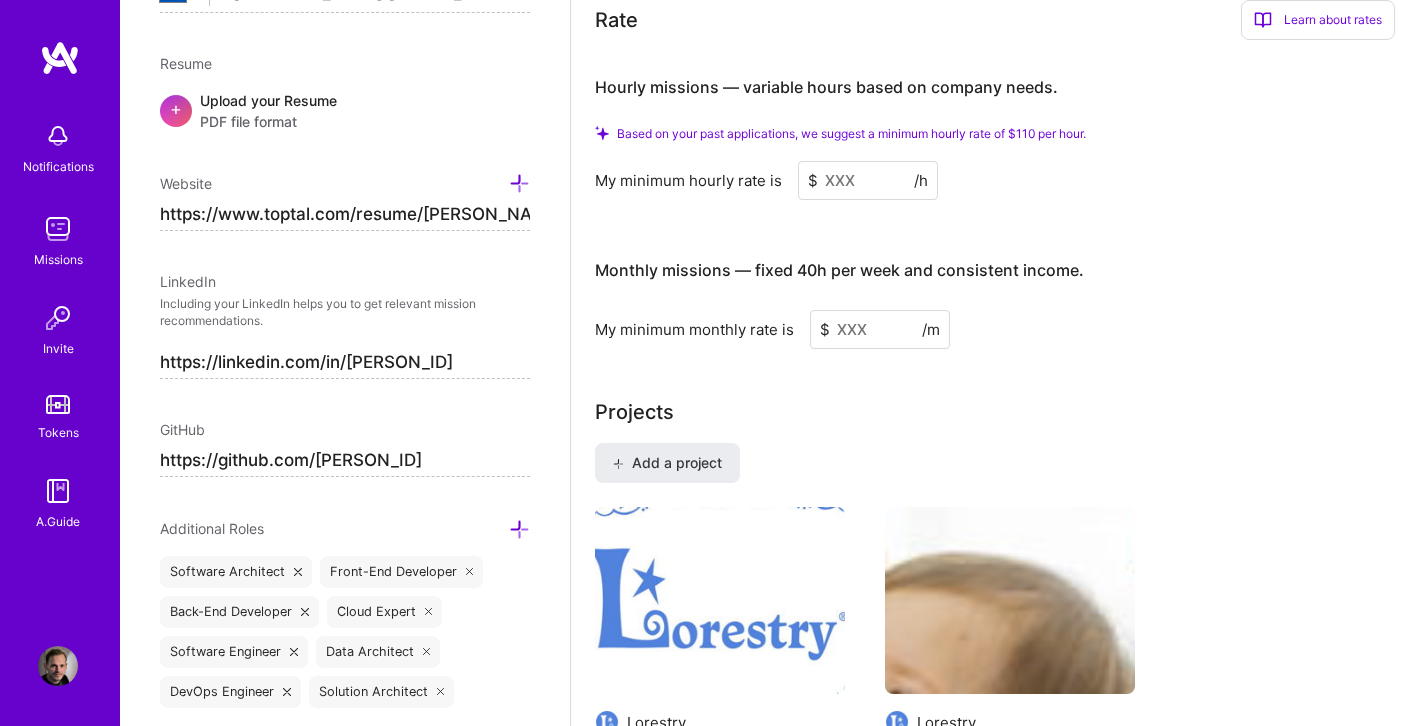 click at bounding box center [868, 180] 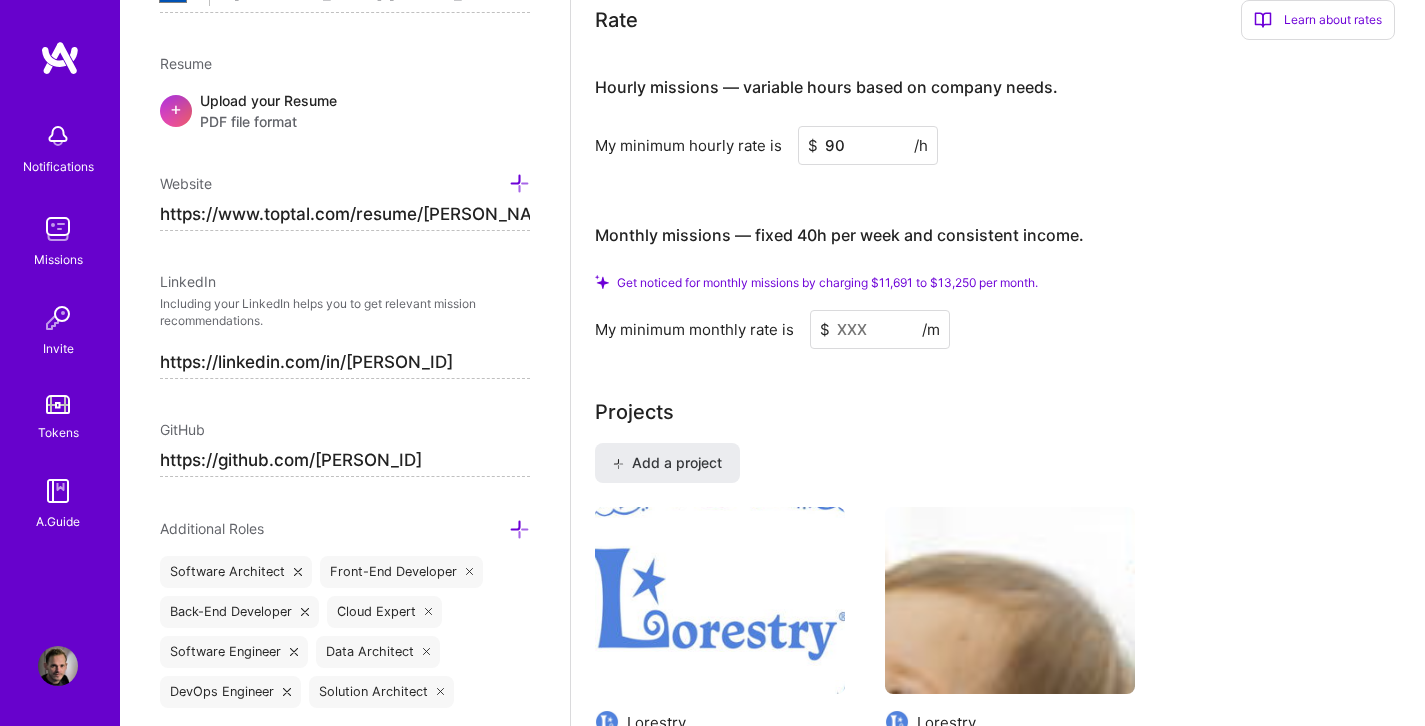 type on "90" 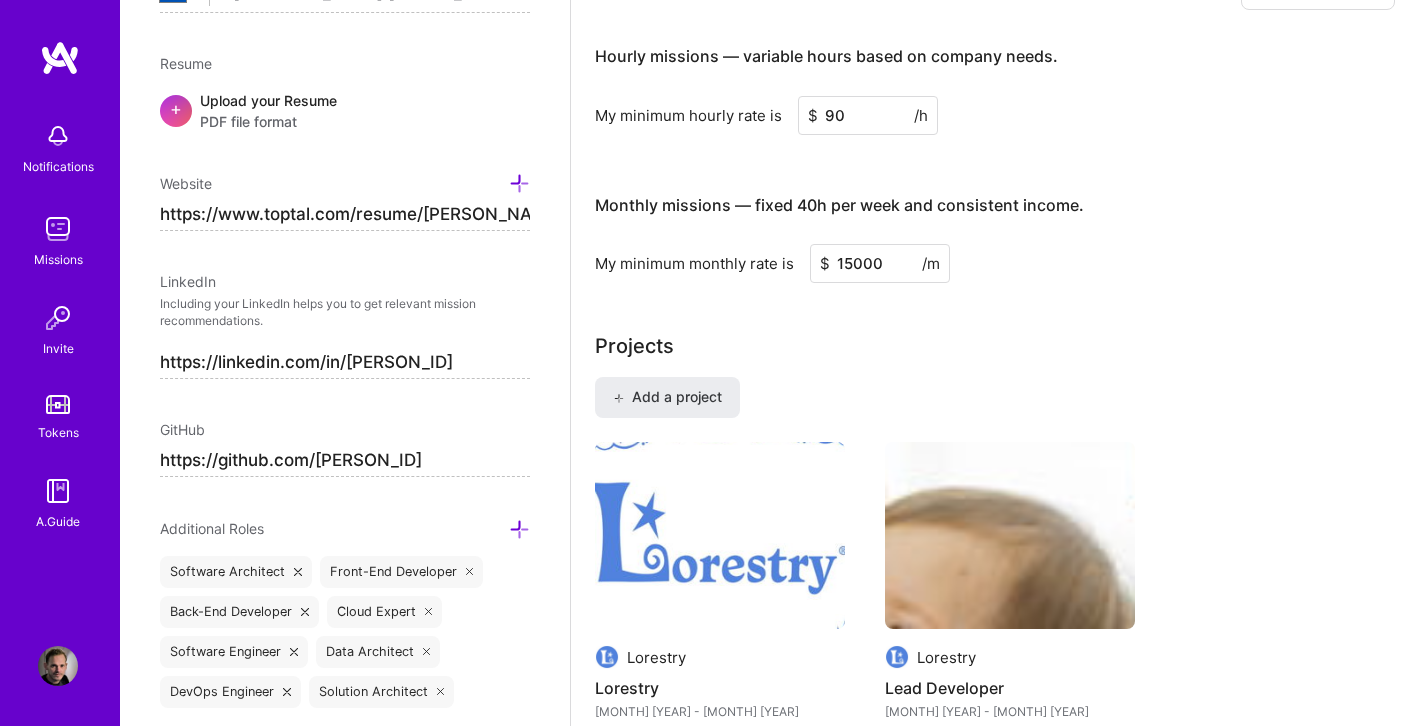 type on "15000" 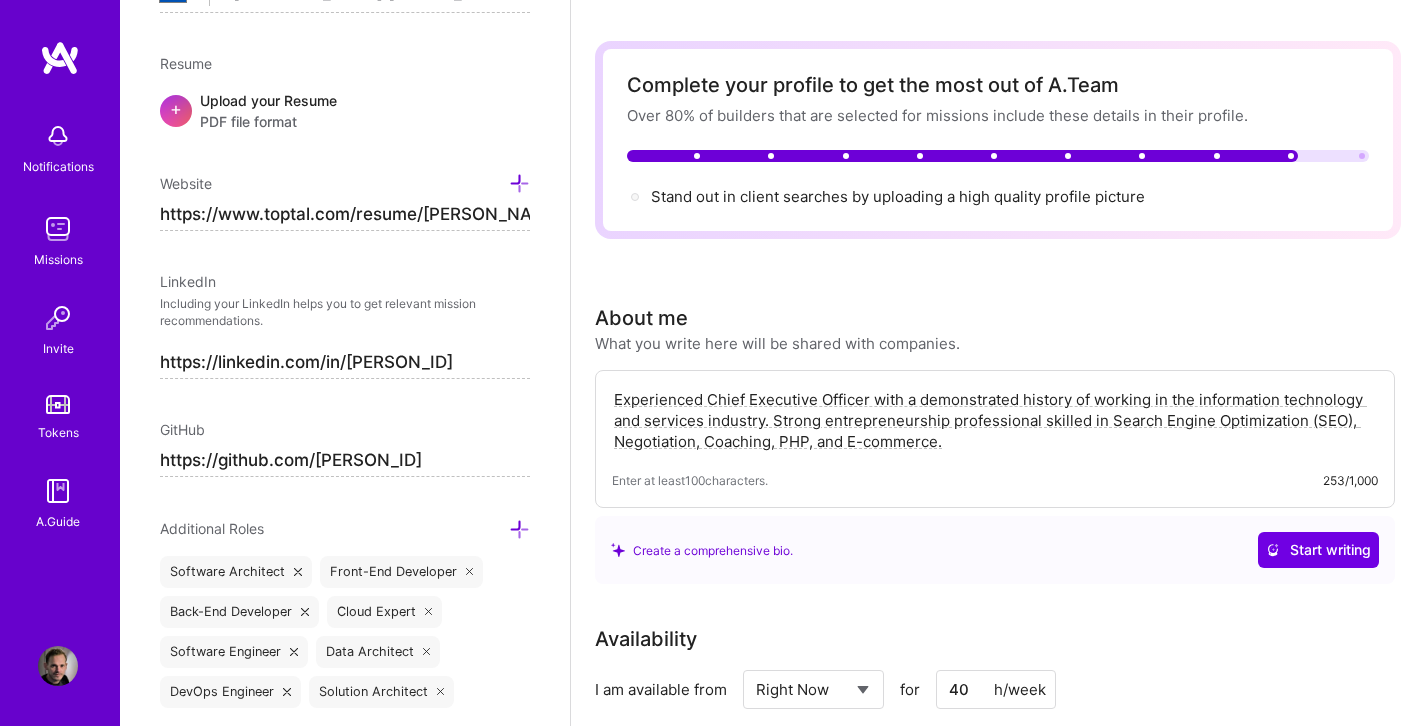 scroll, scrollTop: 0, scrollLeft: 0, axis: both 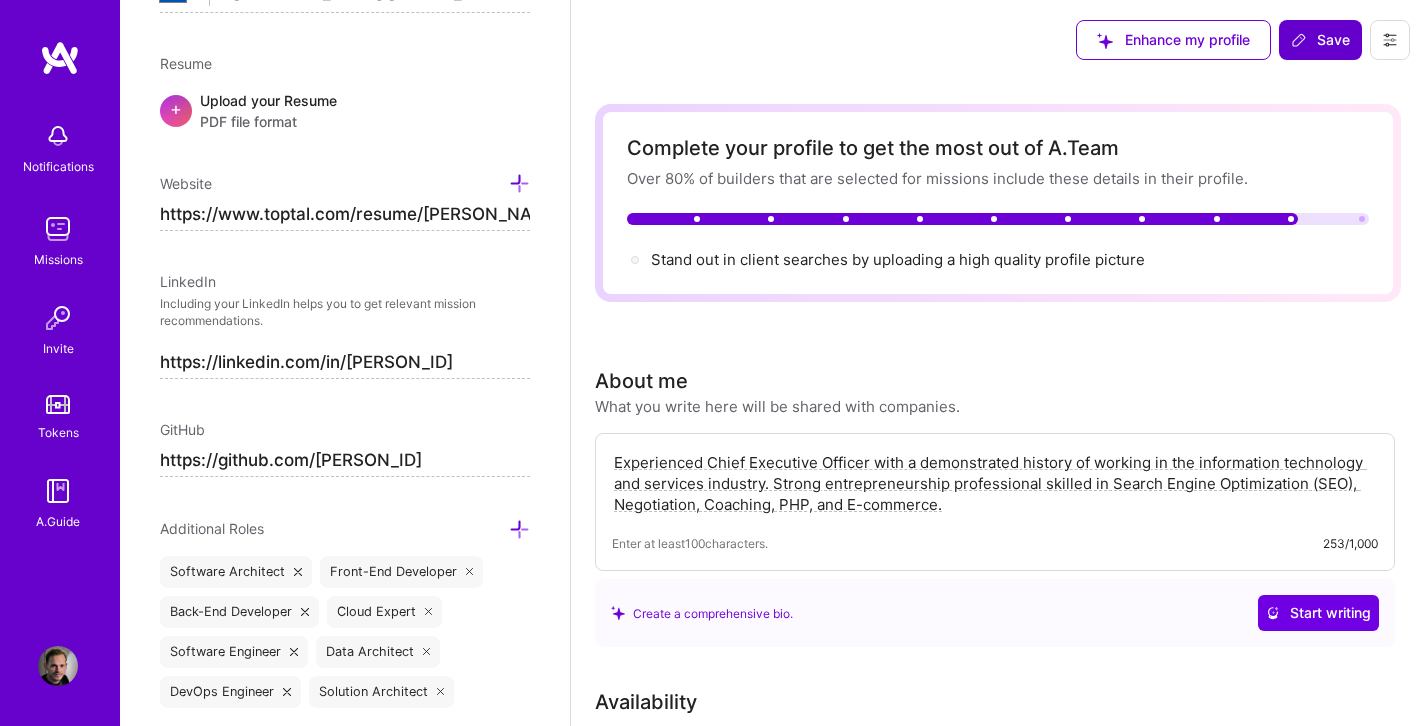 click on "Save" at bounding box center (1320, 40) 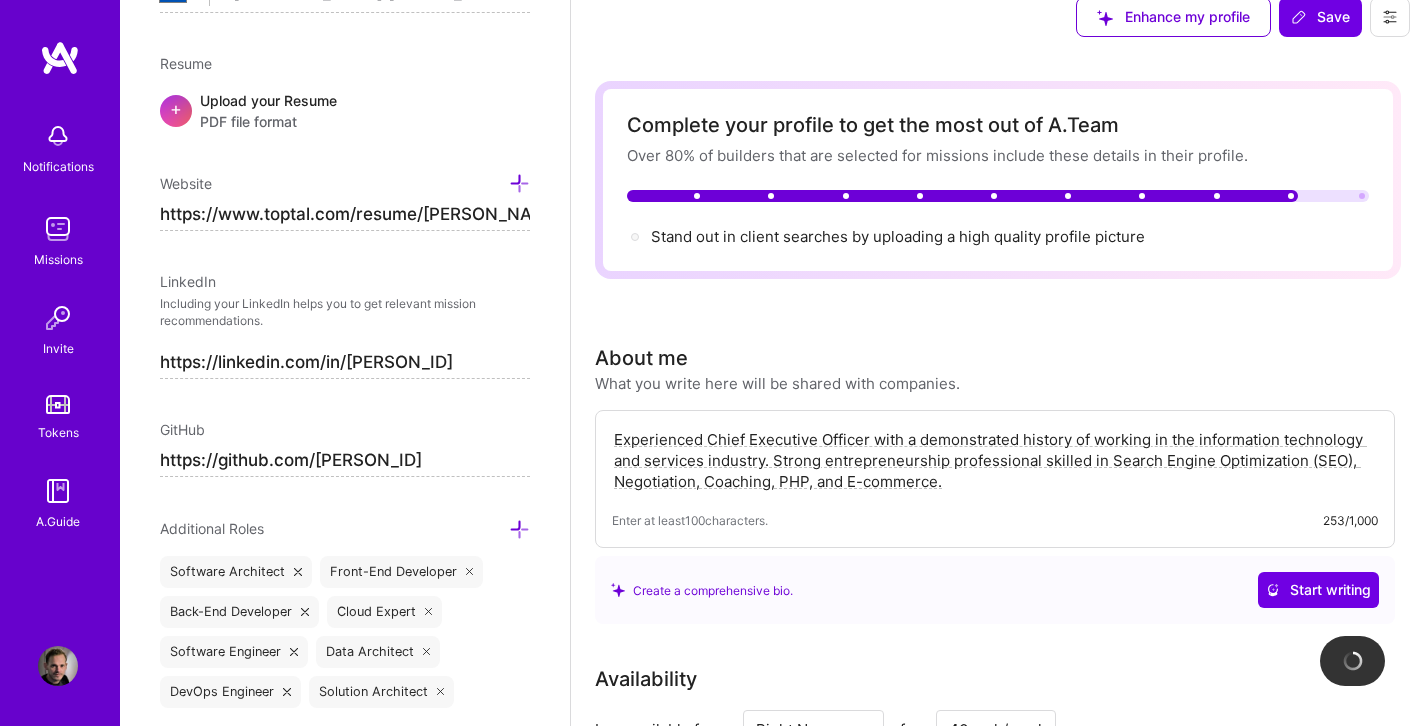 scroll, scrollTop: 28, scrollLeft: 0, axis: vertical 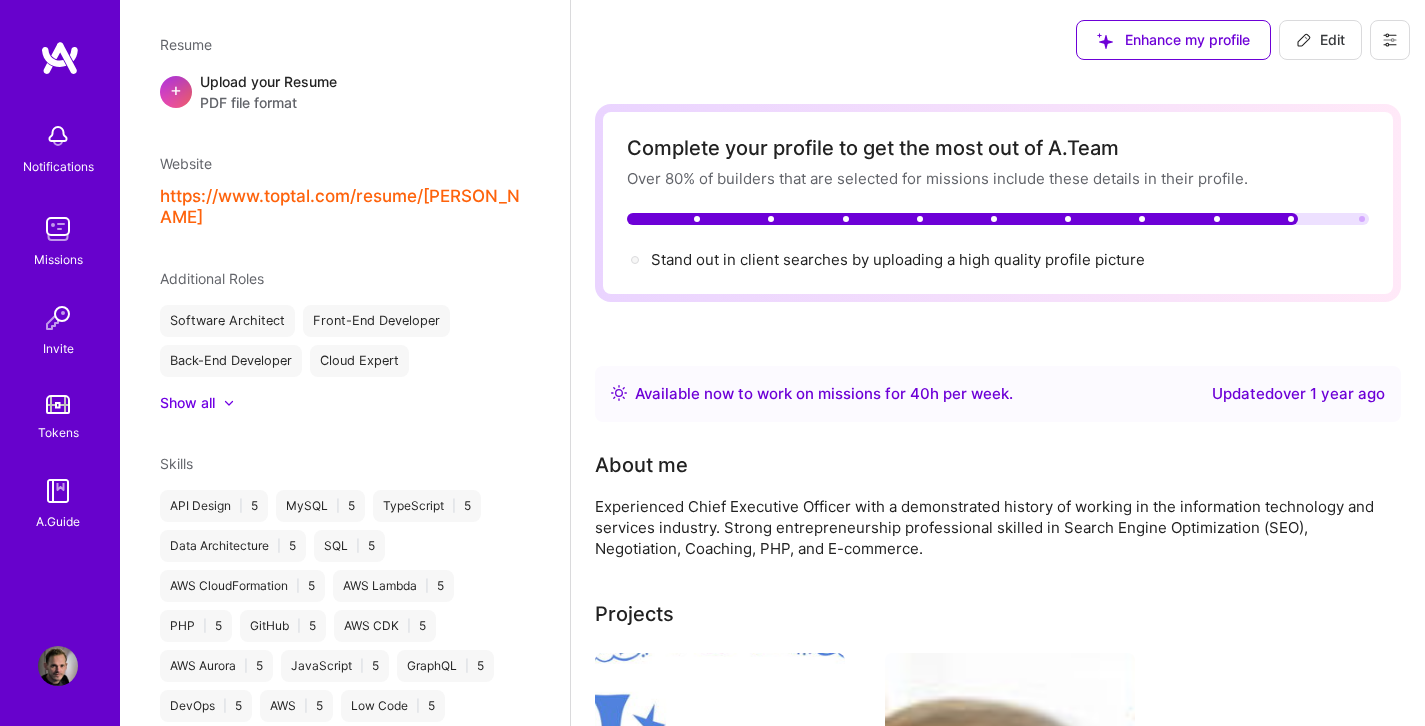 click on "Enhance my profile" at bounding box center (1173, 40) 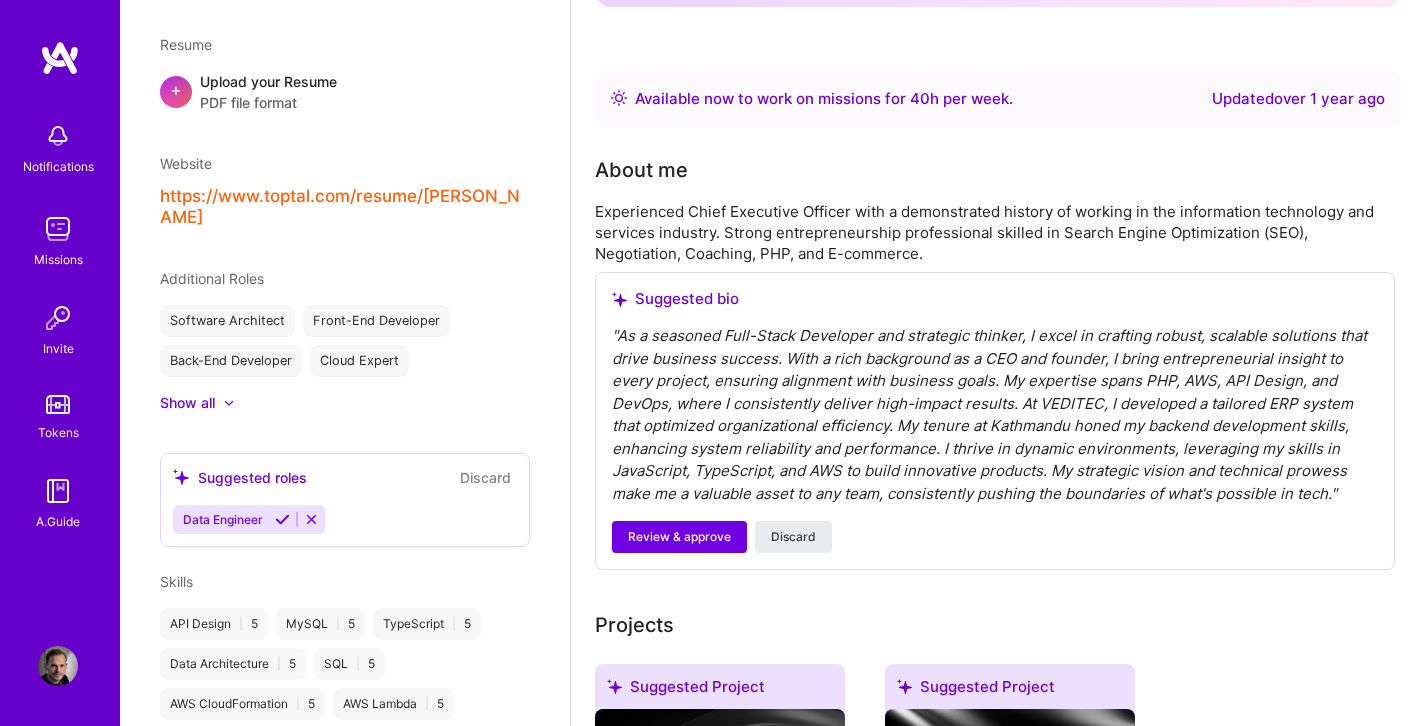 scroll, scrollTop: 405, scrollLeft: 0, axis: vertical 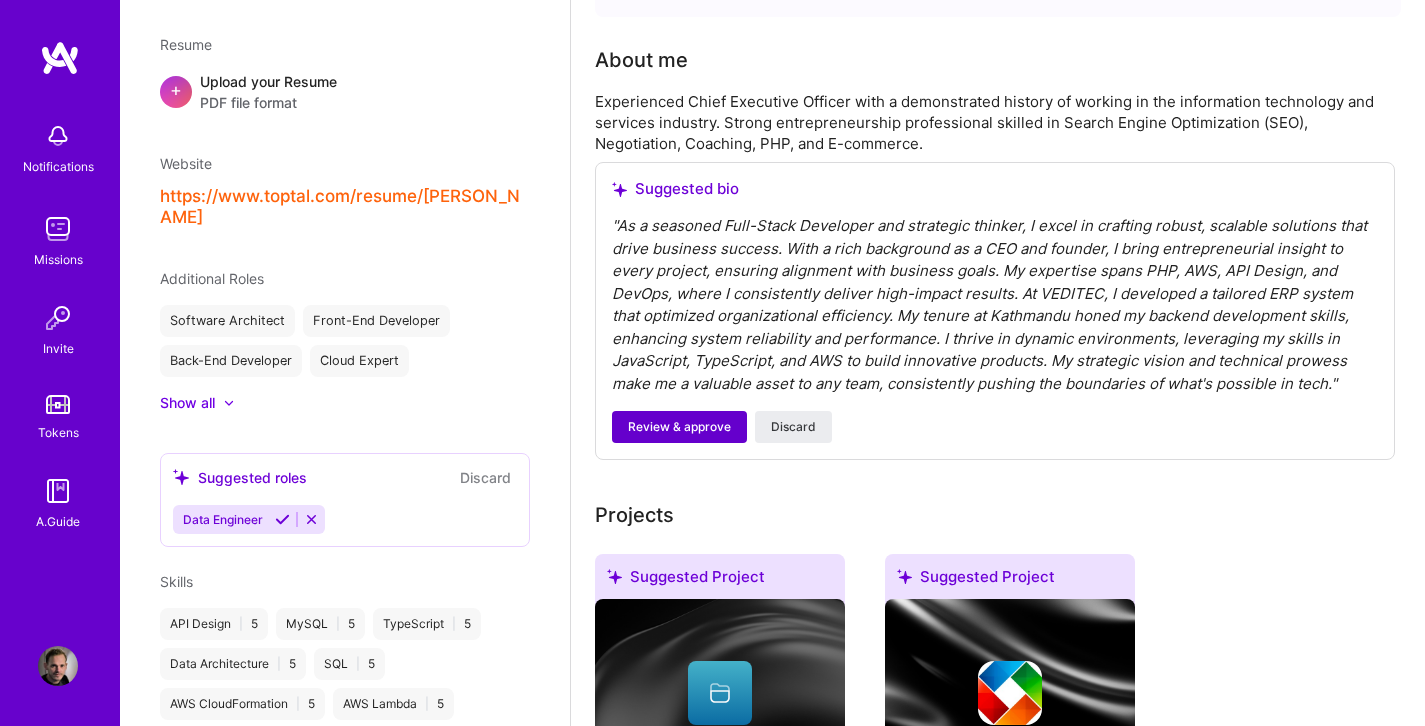 click on "Review & approve" at bounding box center [679, 427] 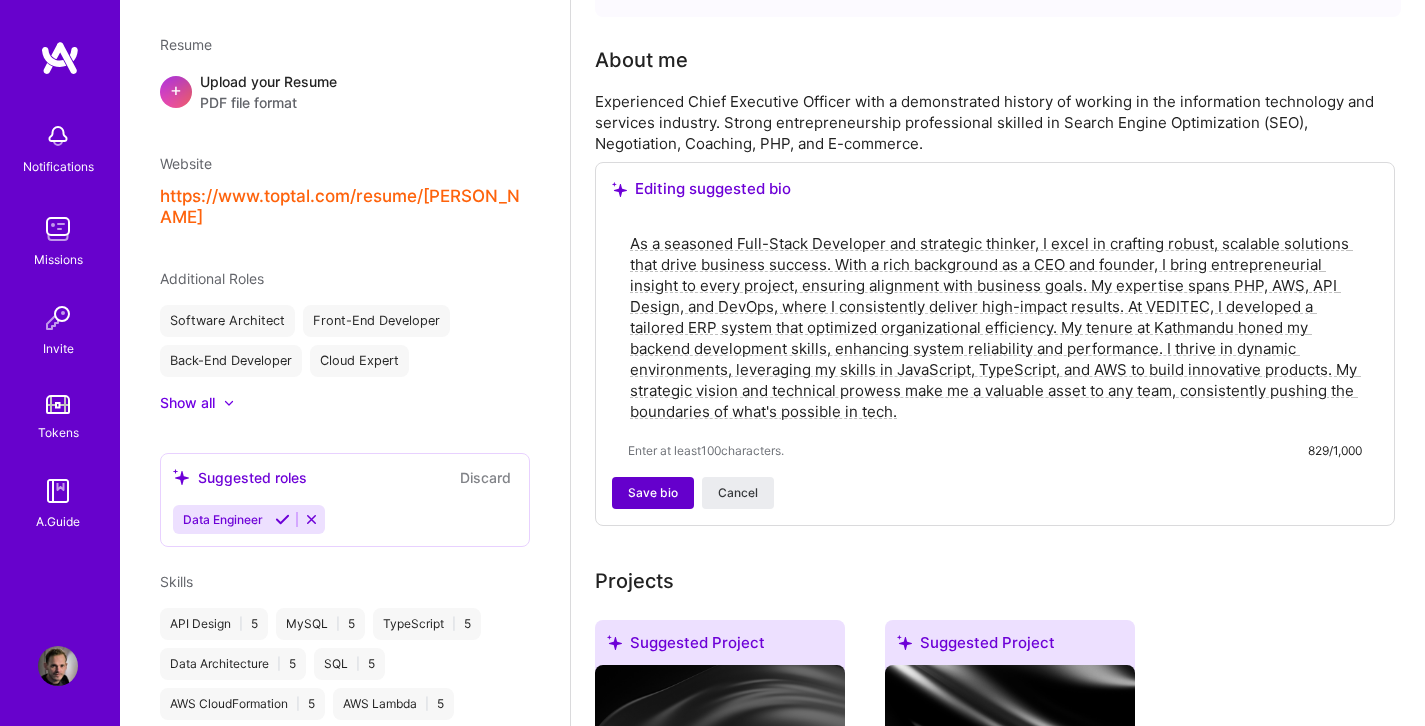 click on "Save bio" at bounding box center [653, 493] 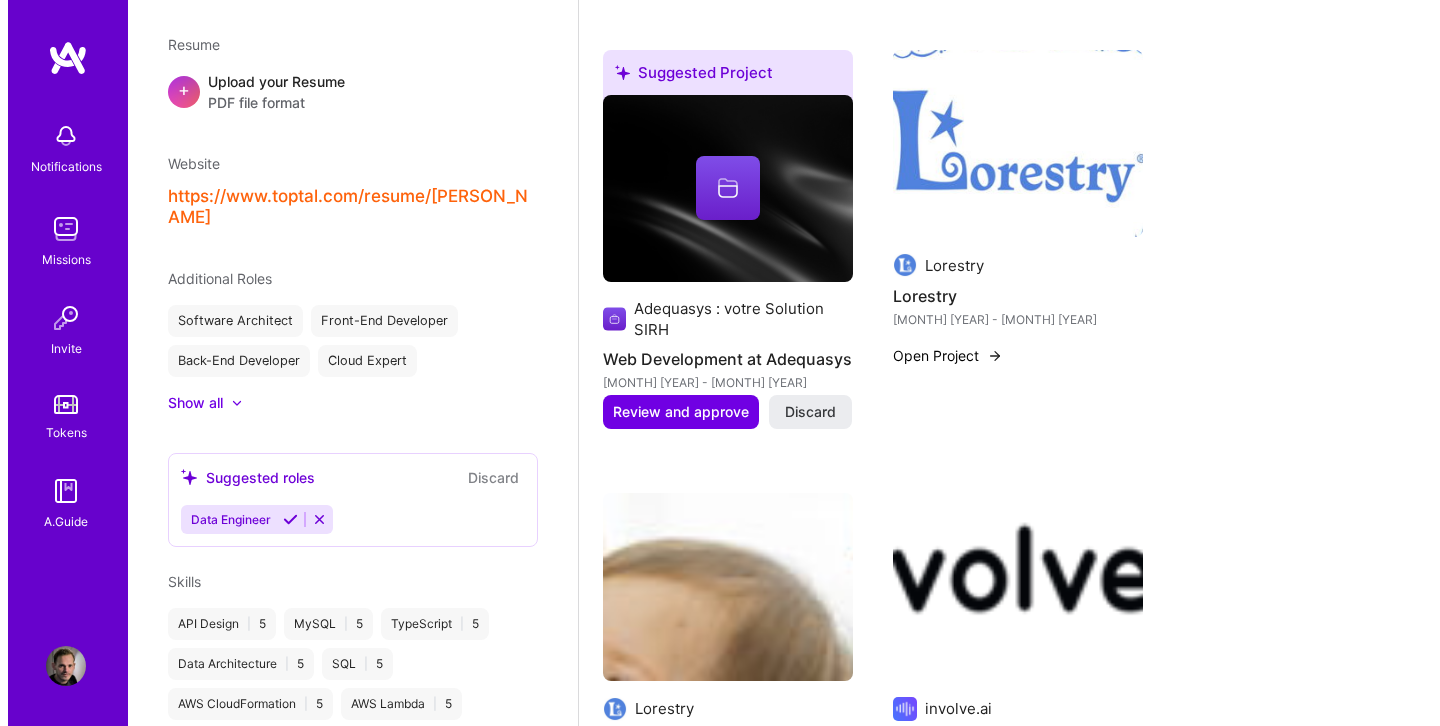 scroll, scrollTop: 2772, scrollLeft: 0, axis: vertical 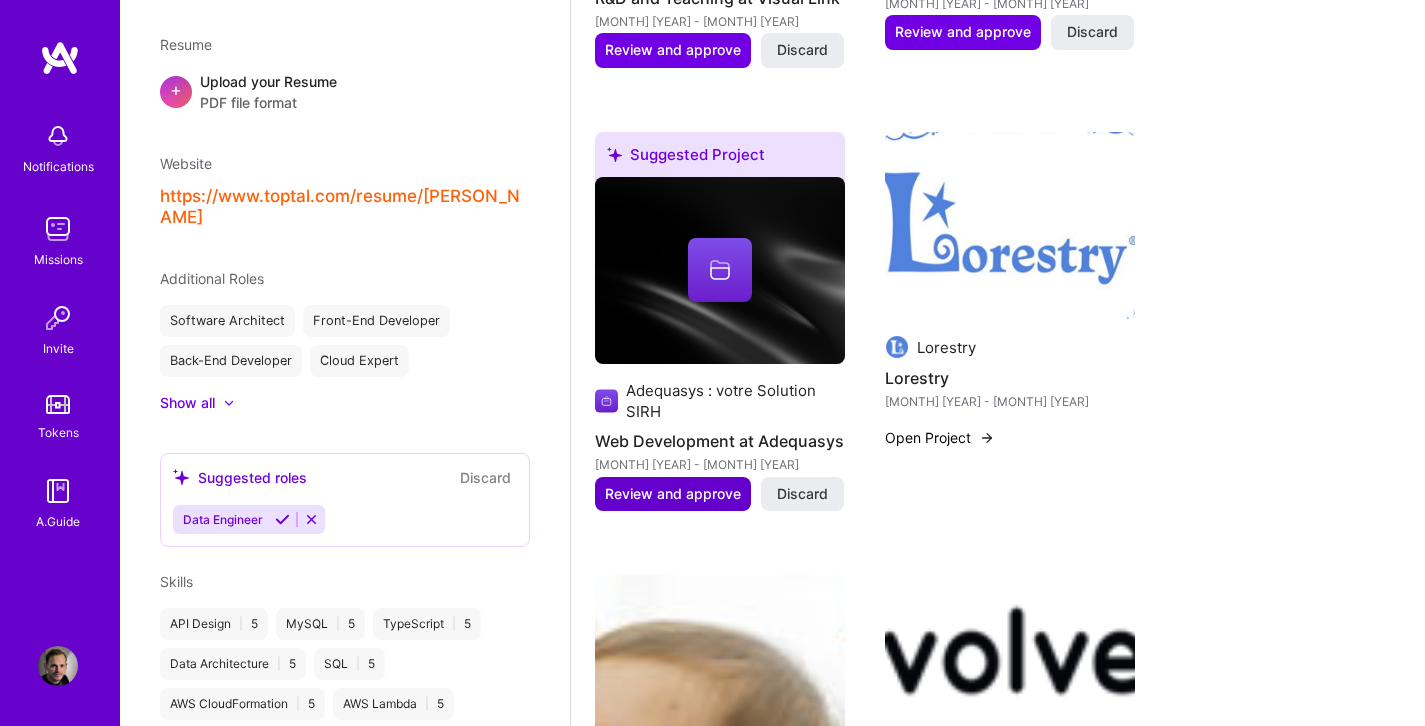 click on "Review and approve" at bounding box center (673, 494) 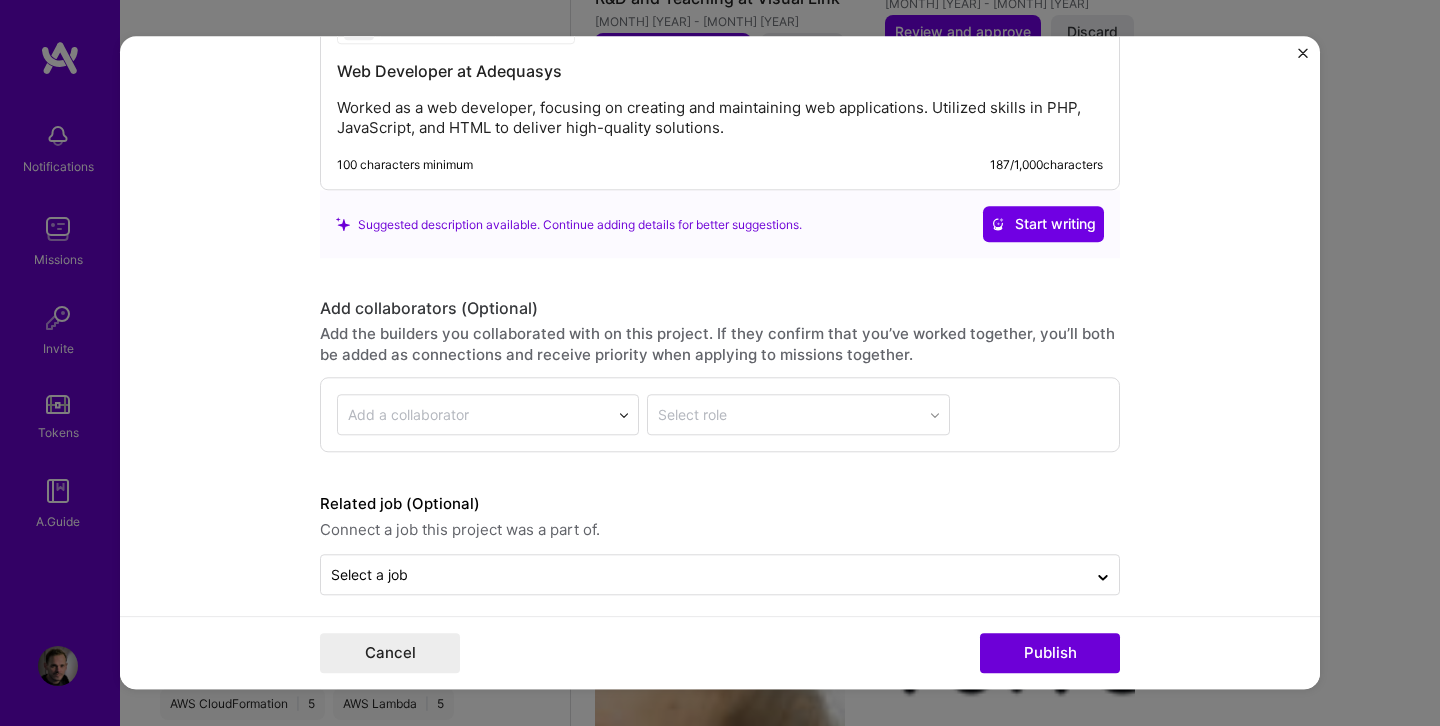 scroll, scrollTop: 1973, scrollLeft: 0, axis: vertical 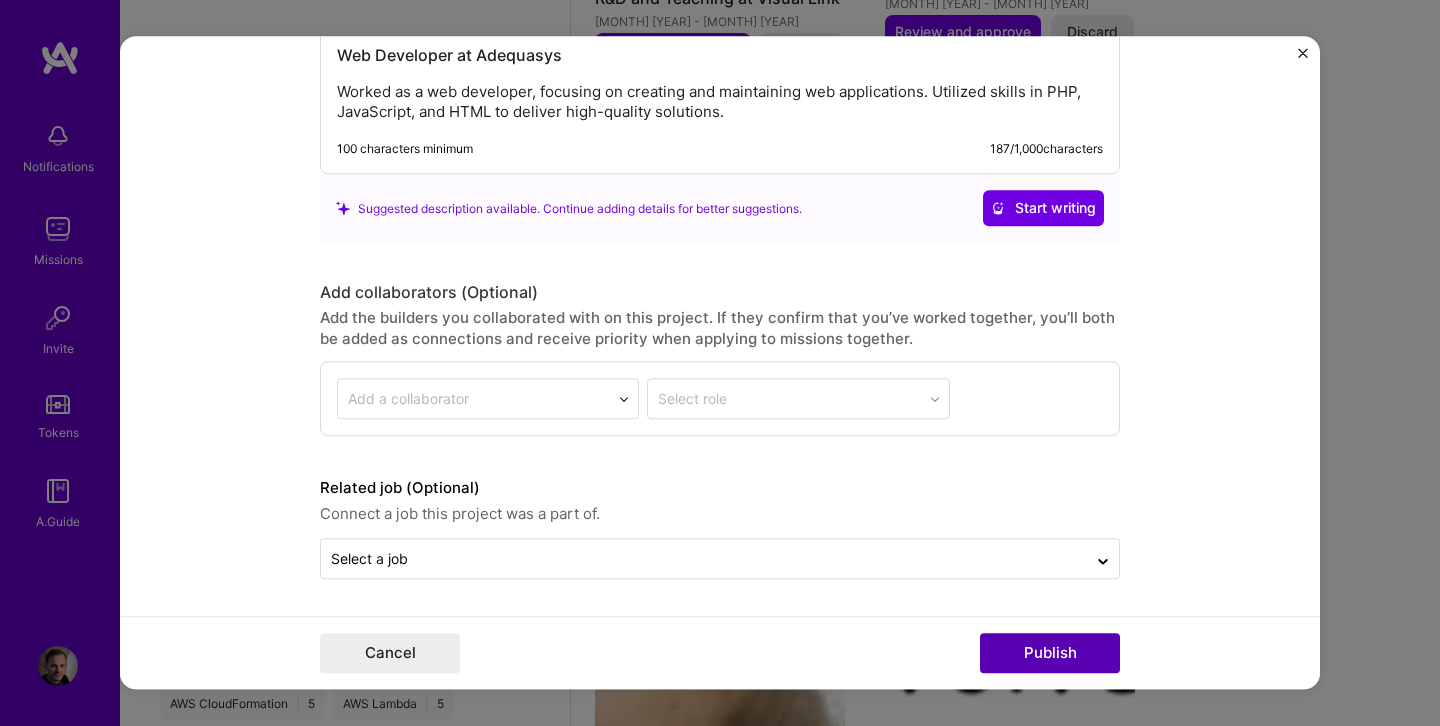 click on "Publish" at bounding box center (1050, 654) 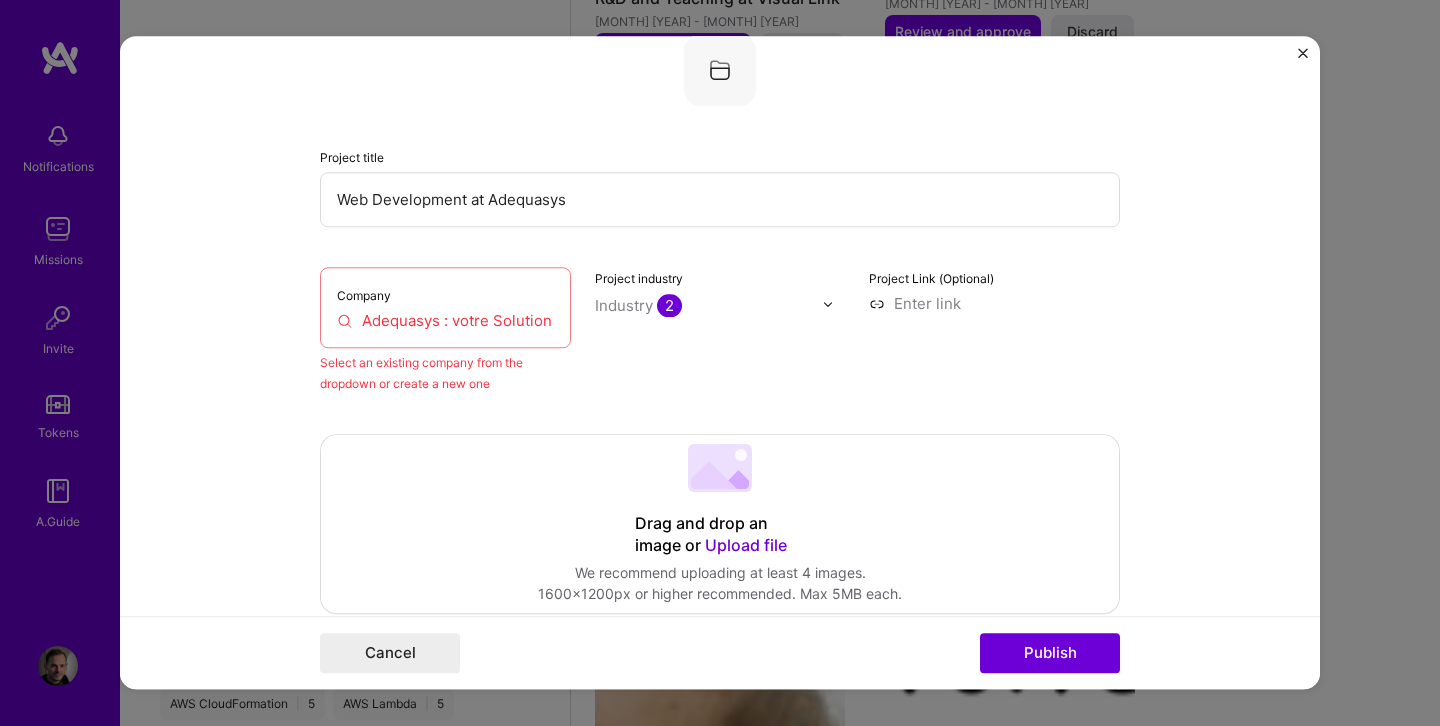 scroll, scrollTop: 131, scrollLeft: 0, axis: vertical 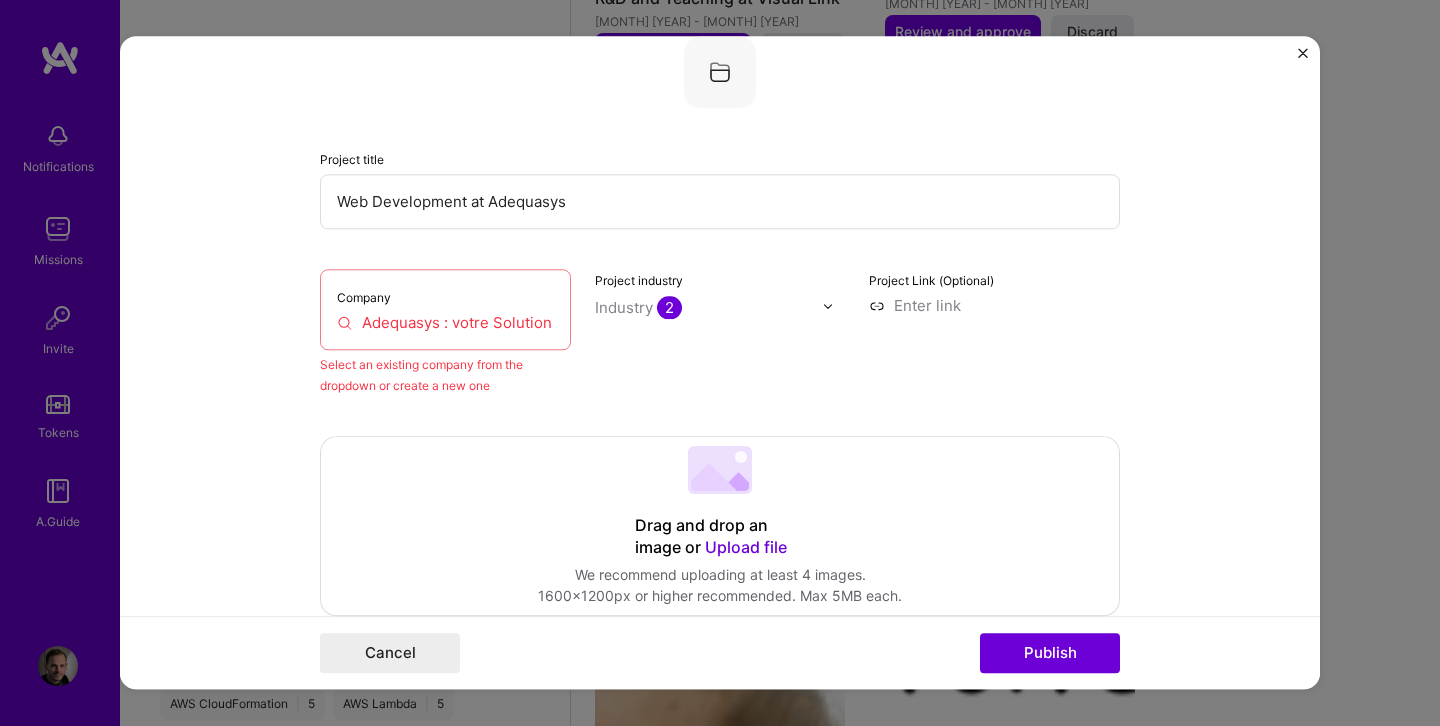 click on "Adequasys : votre Solution SIRH" at bounding box center [445, 322] 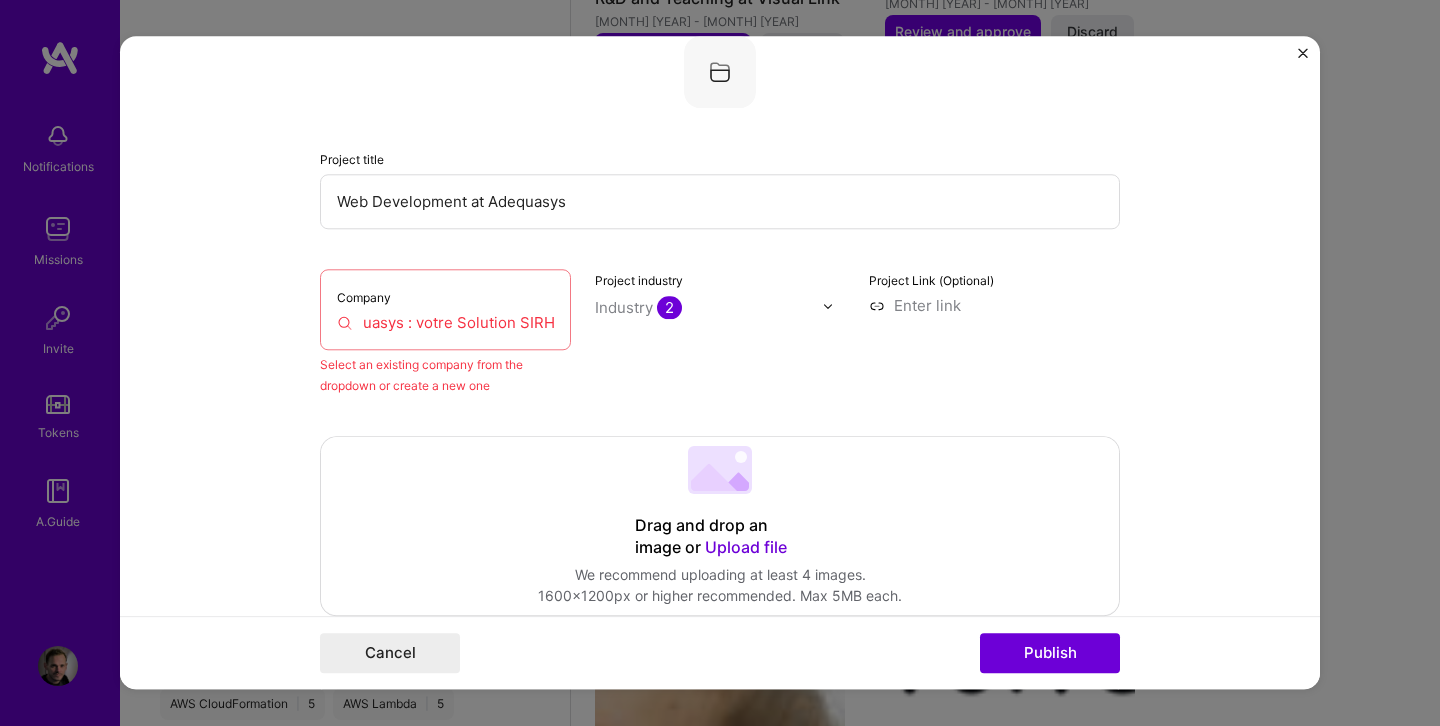 drag, startPoint x: 434, startPoint y: 324, endPoint x: 640, endPoint y: 329, distance: 206.06067 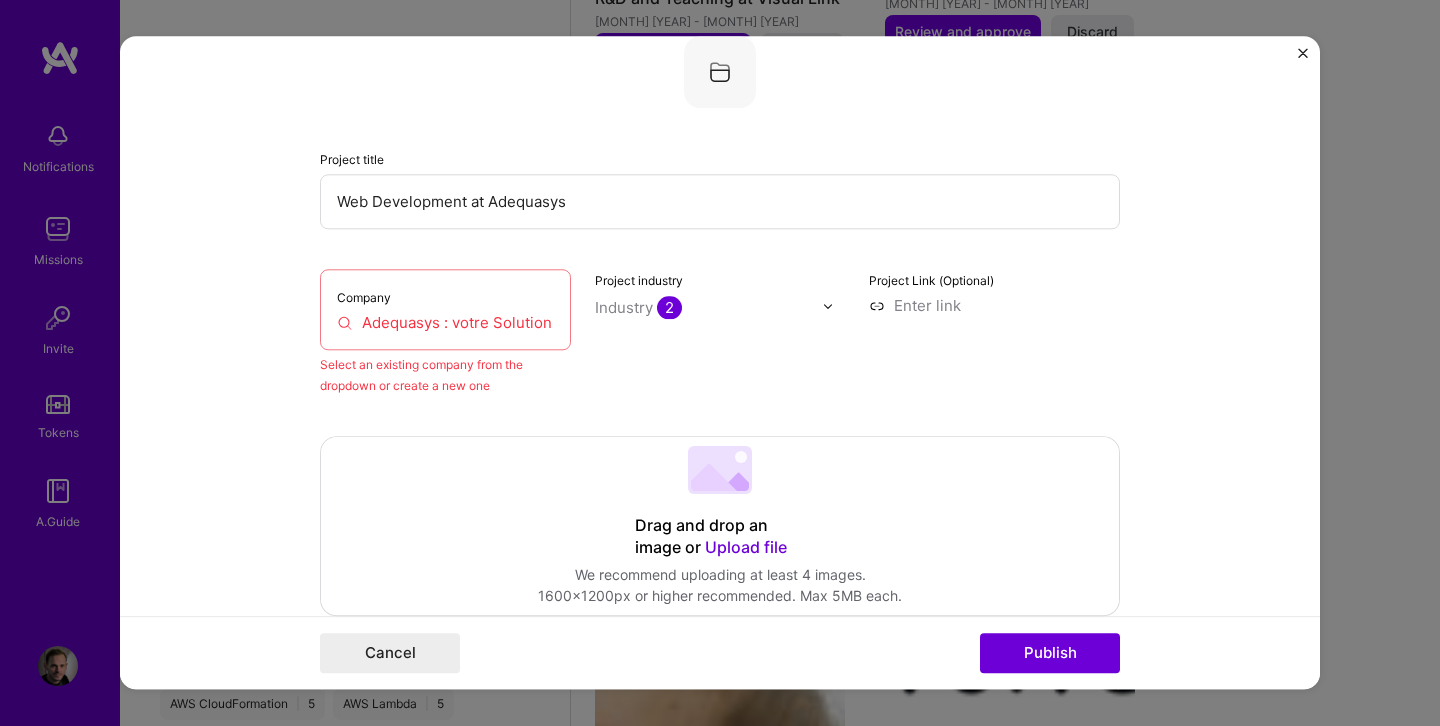 click on "Company Adequasys : votre Solution SIRH" at bounding box center [445, 309] 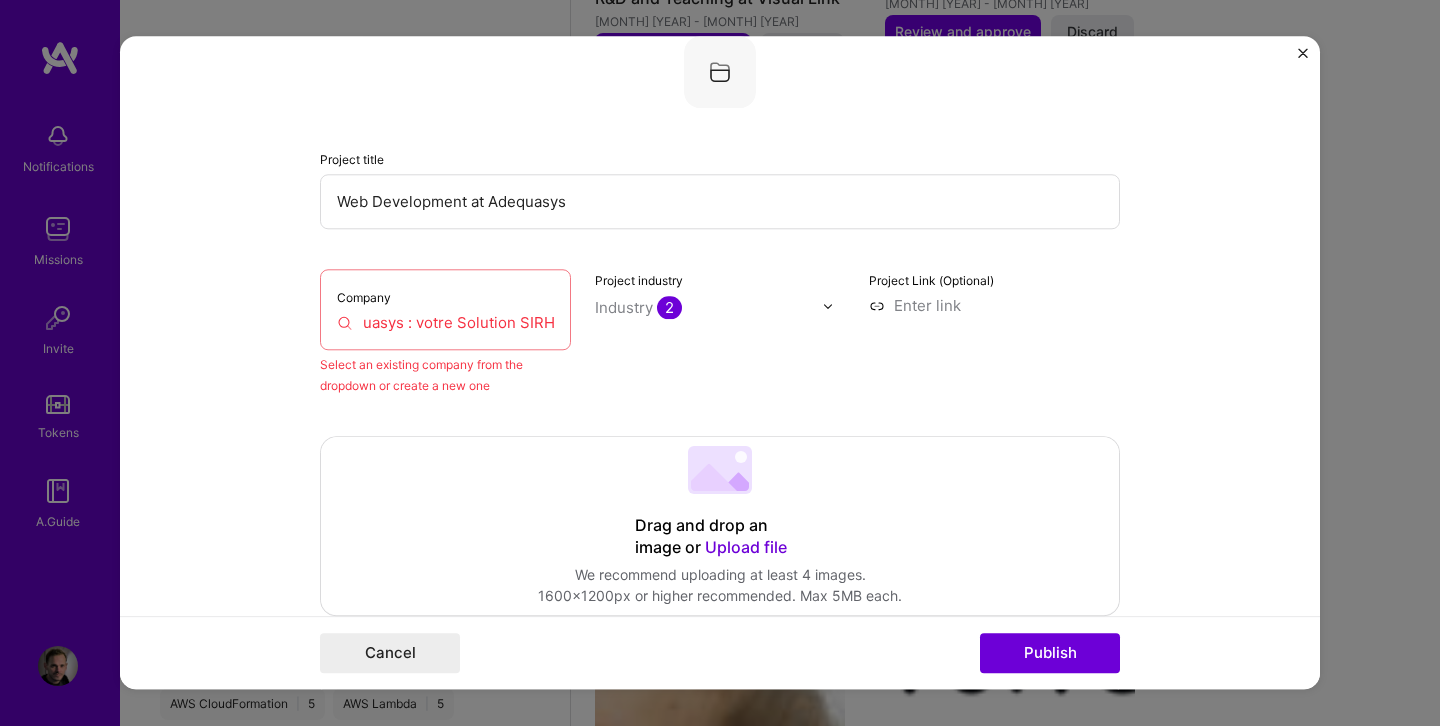 drag, startPoint x: 432, startPoint y: 322, endPoint x: 650, endPoint y: 346, distance: 219.31712 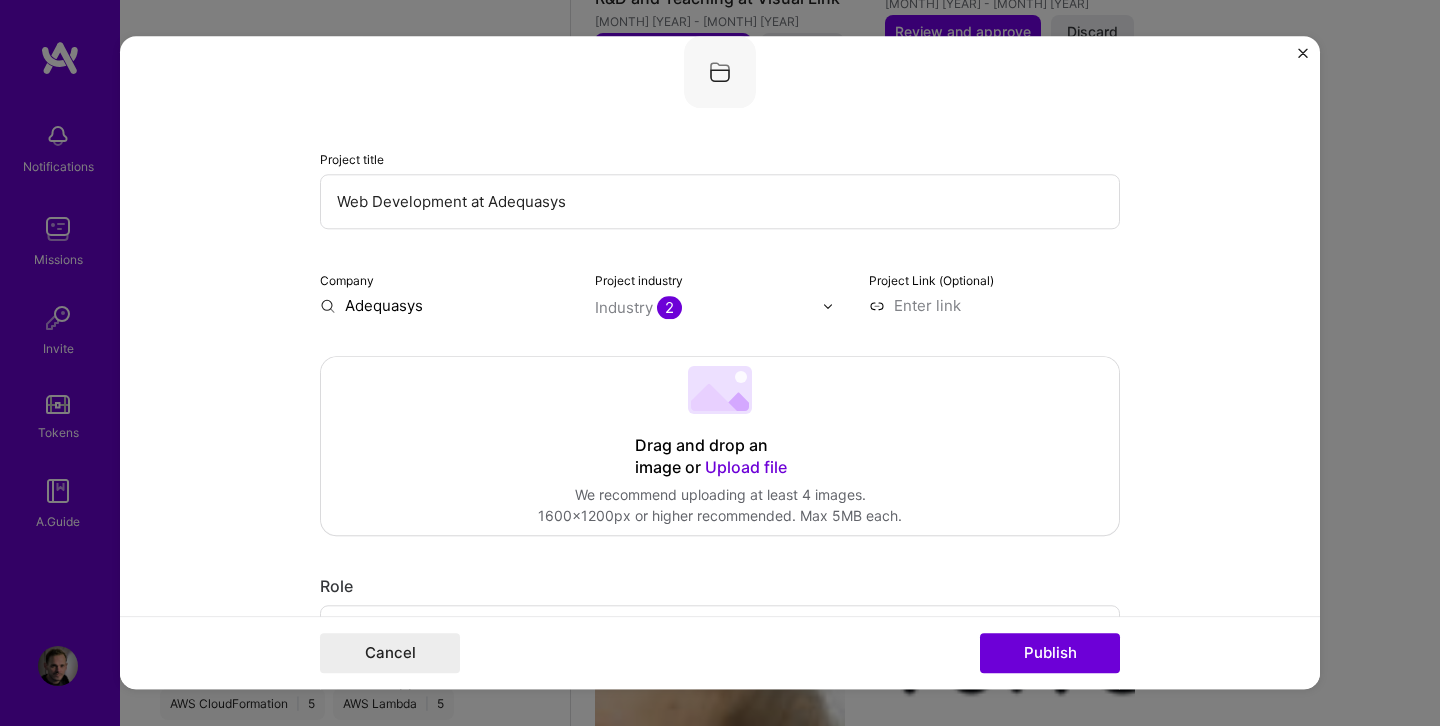 scroll, scrollTop: 0, scrollLeft: 0, axis: both 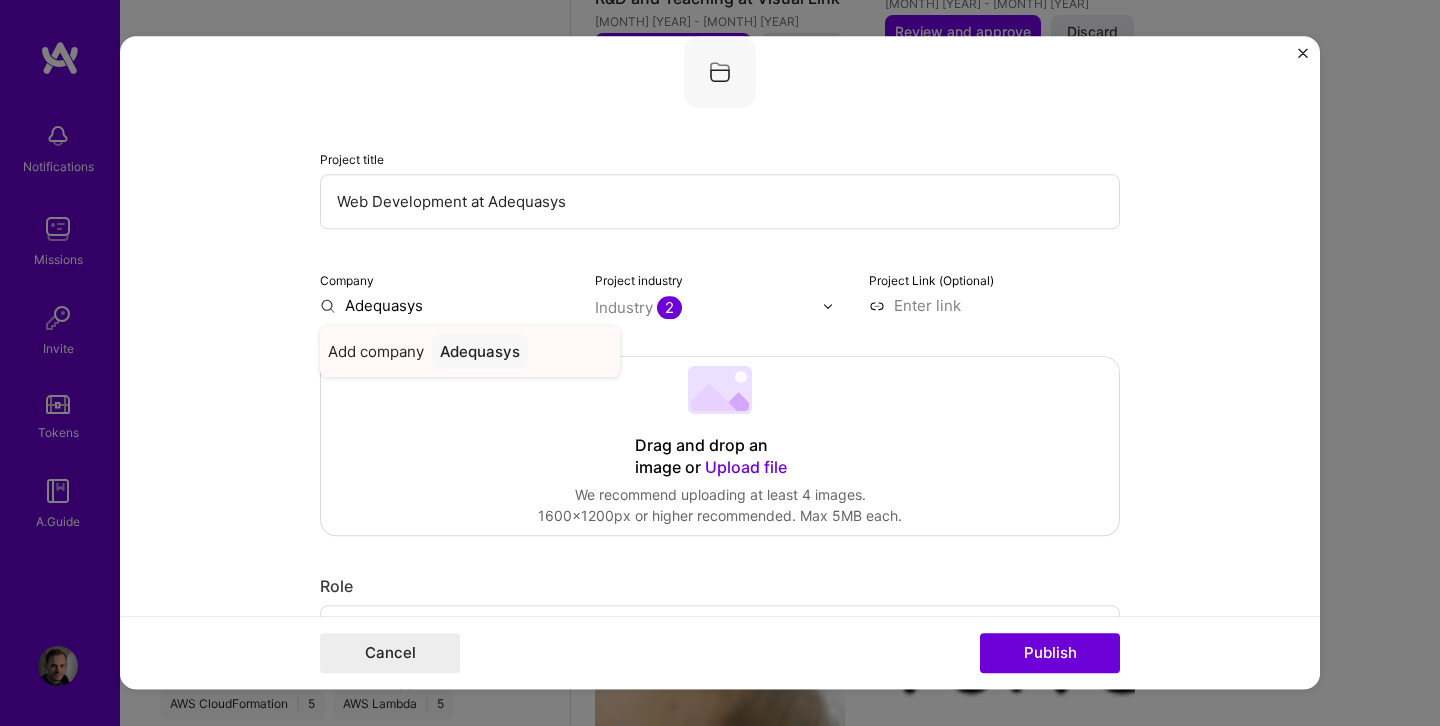 type on "Adequasys" 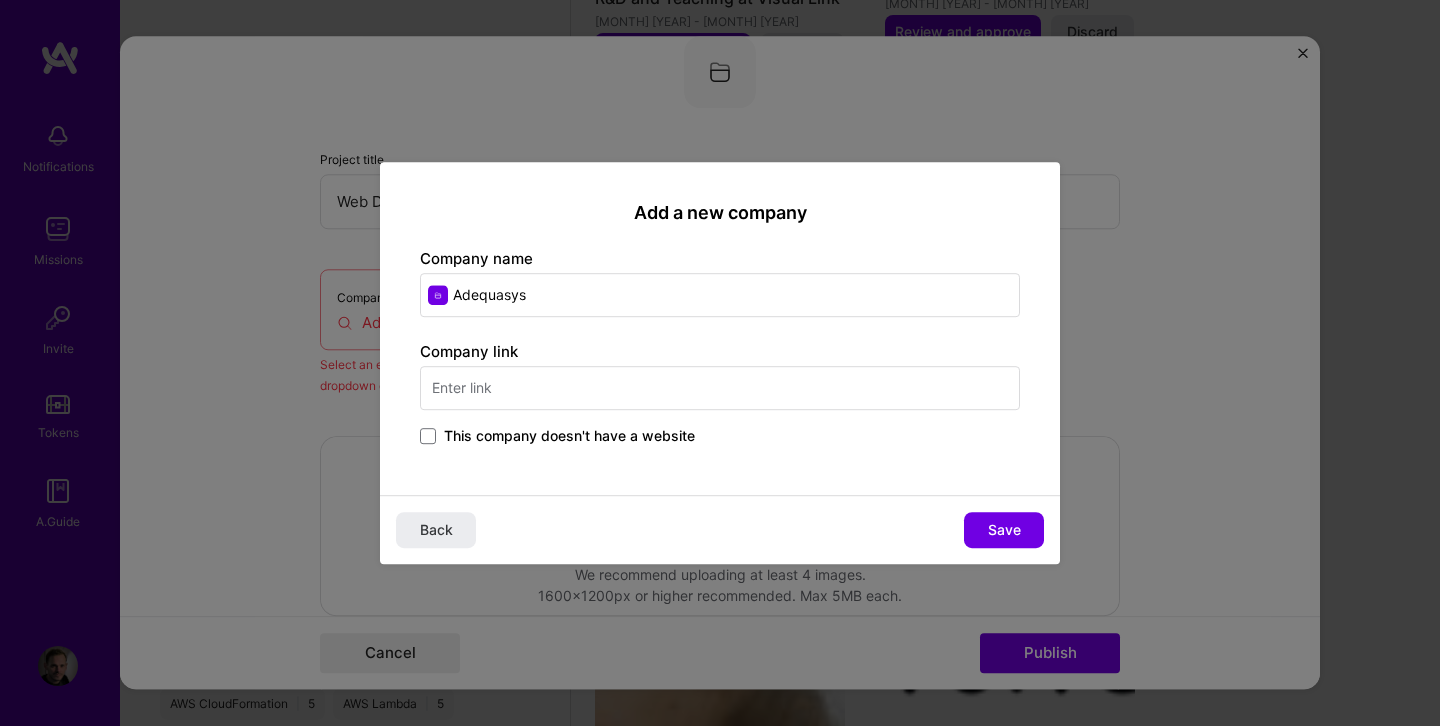 click at bounding box center [720, 388] 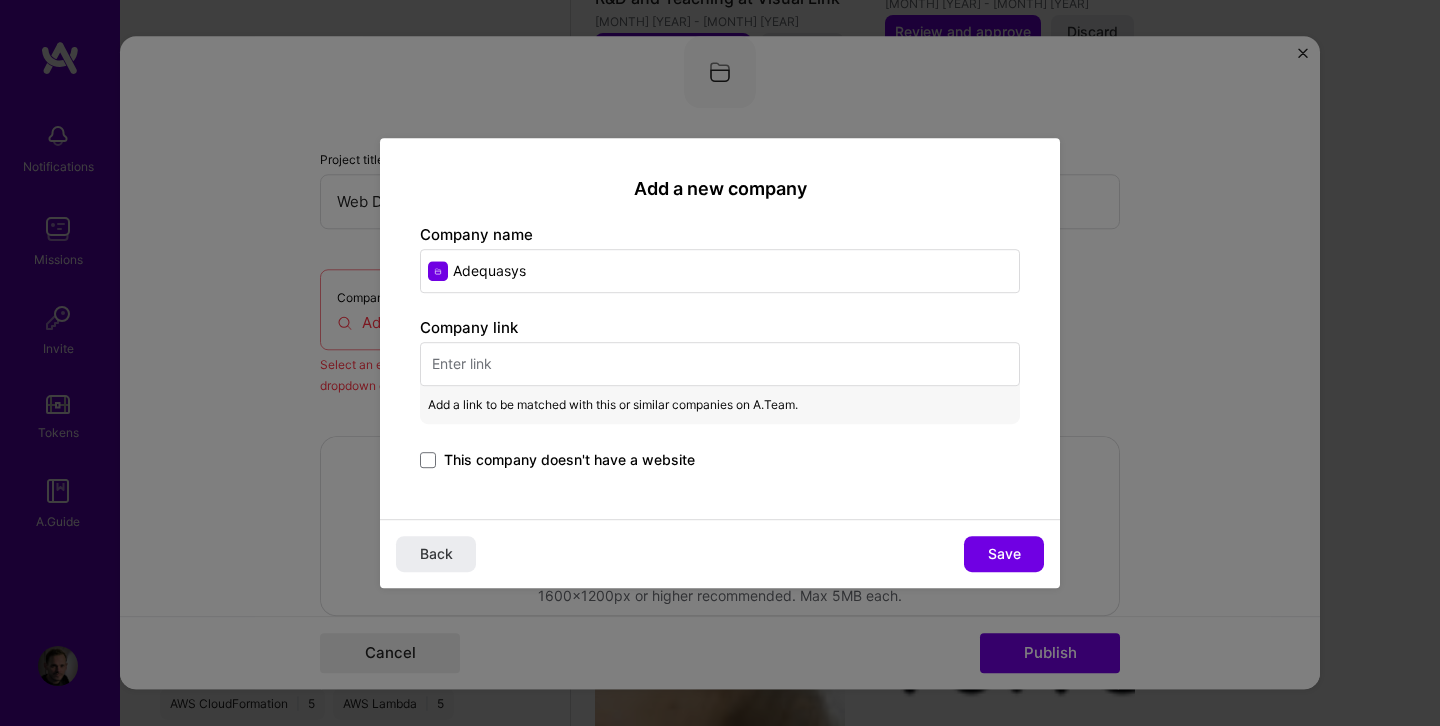 click on "Adequasys" at bounding box center [720, 271] 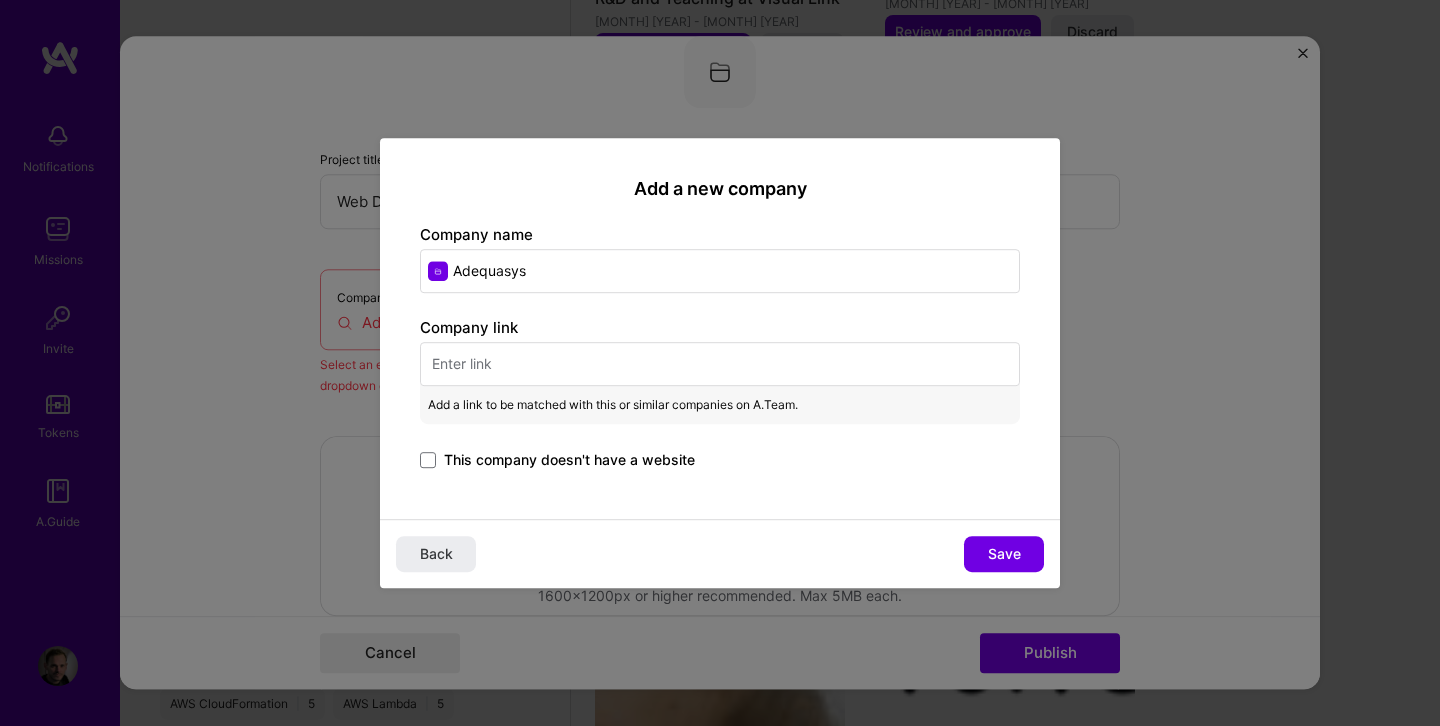 click at bounding box center (720, 364) 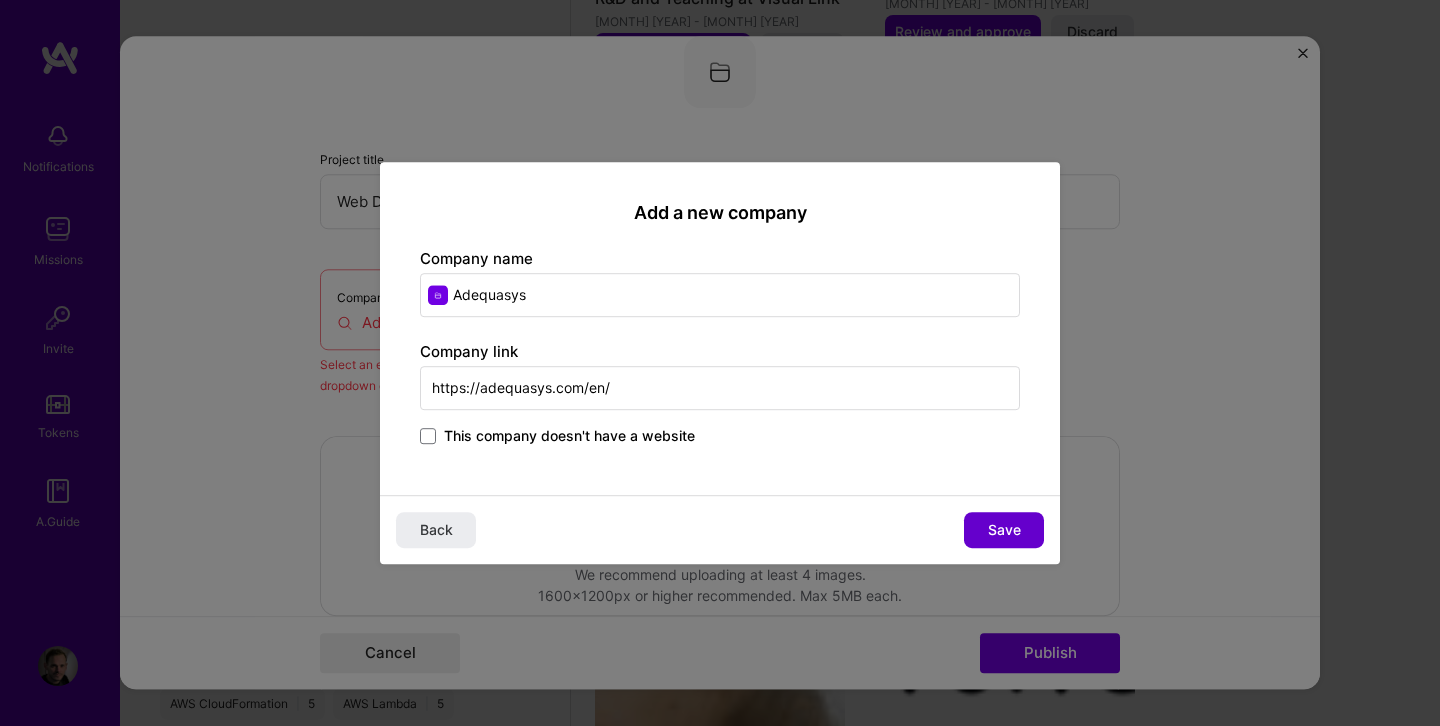 type on "https://adequasys.com/en/" 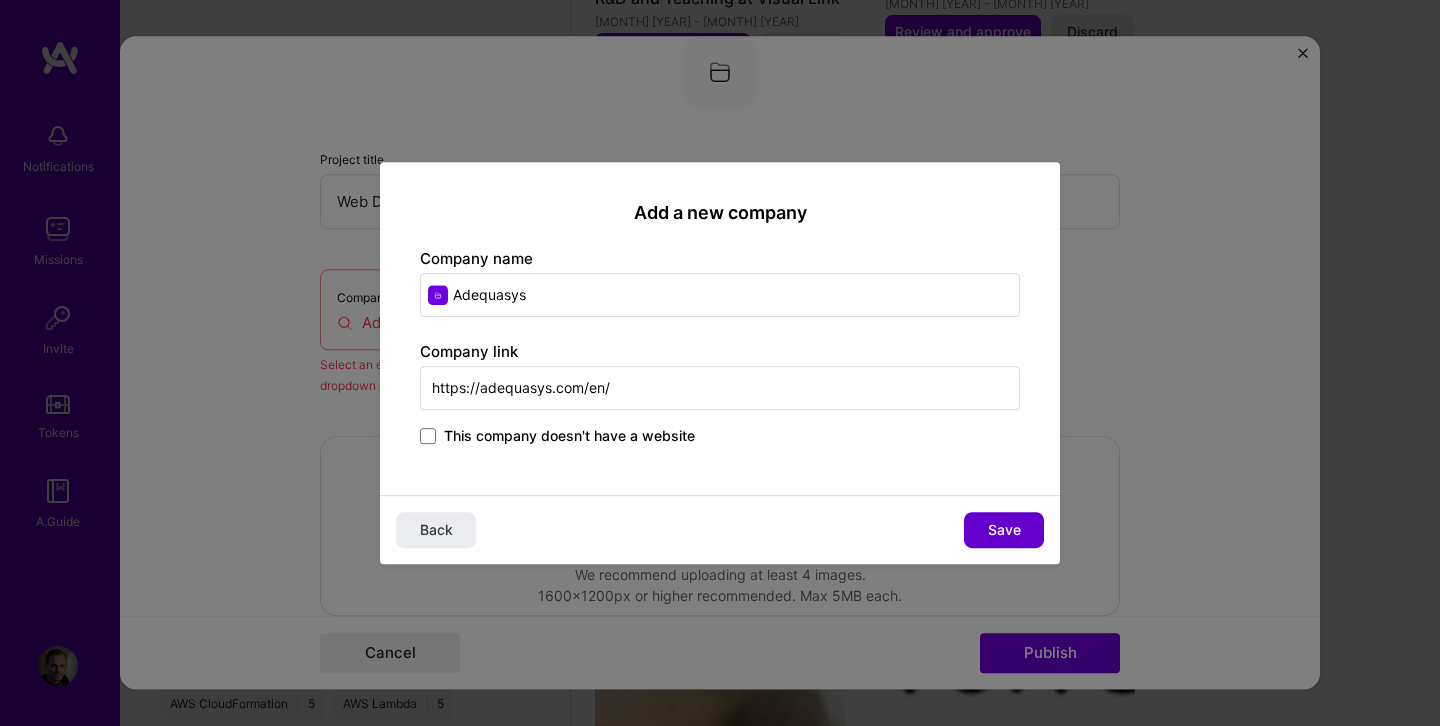 click on "Save" at bounding box center (1004, 530) 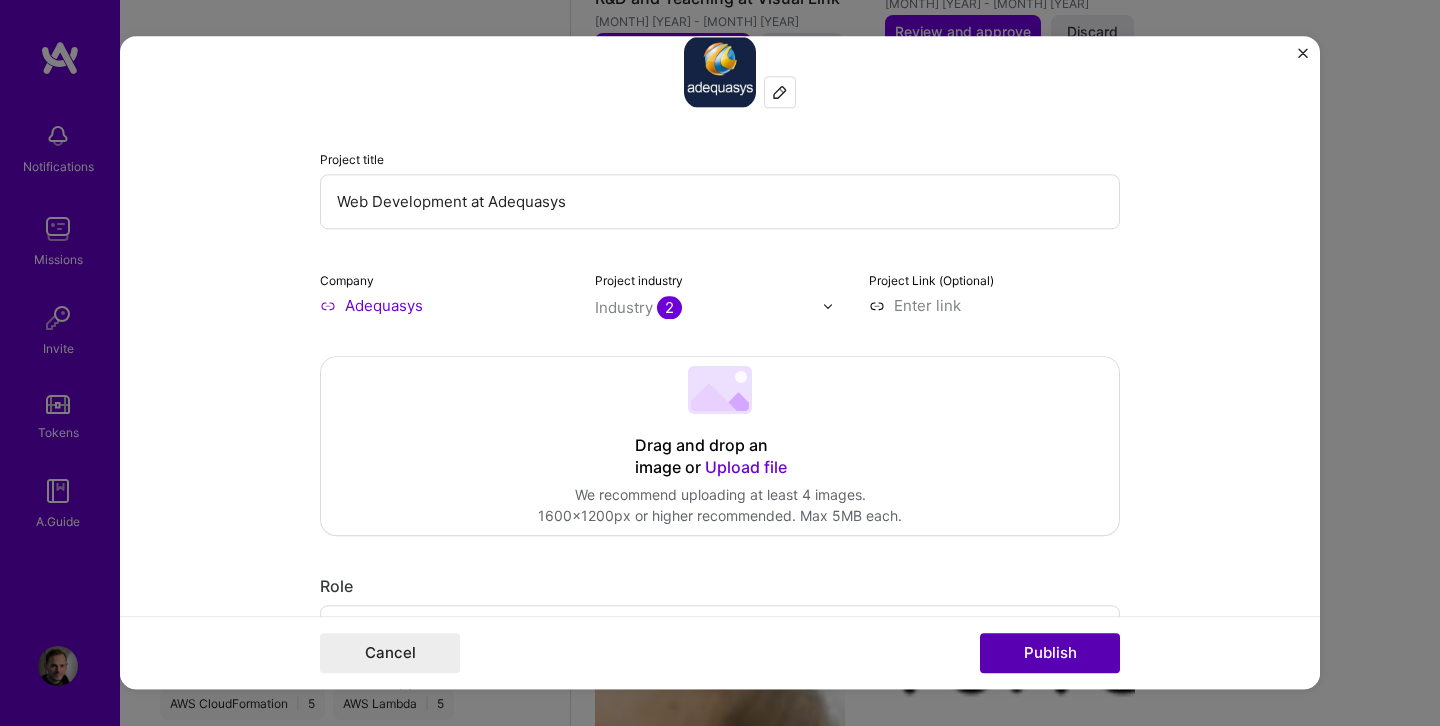 click on "Publish" at bounding box center [1050, 654] 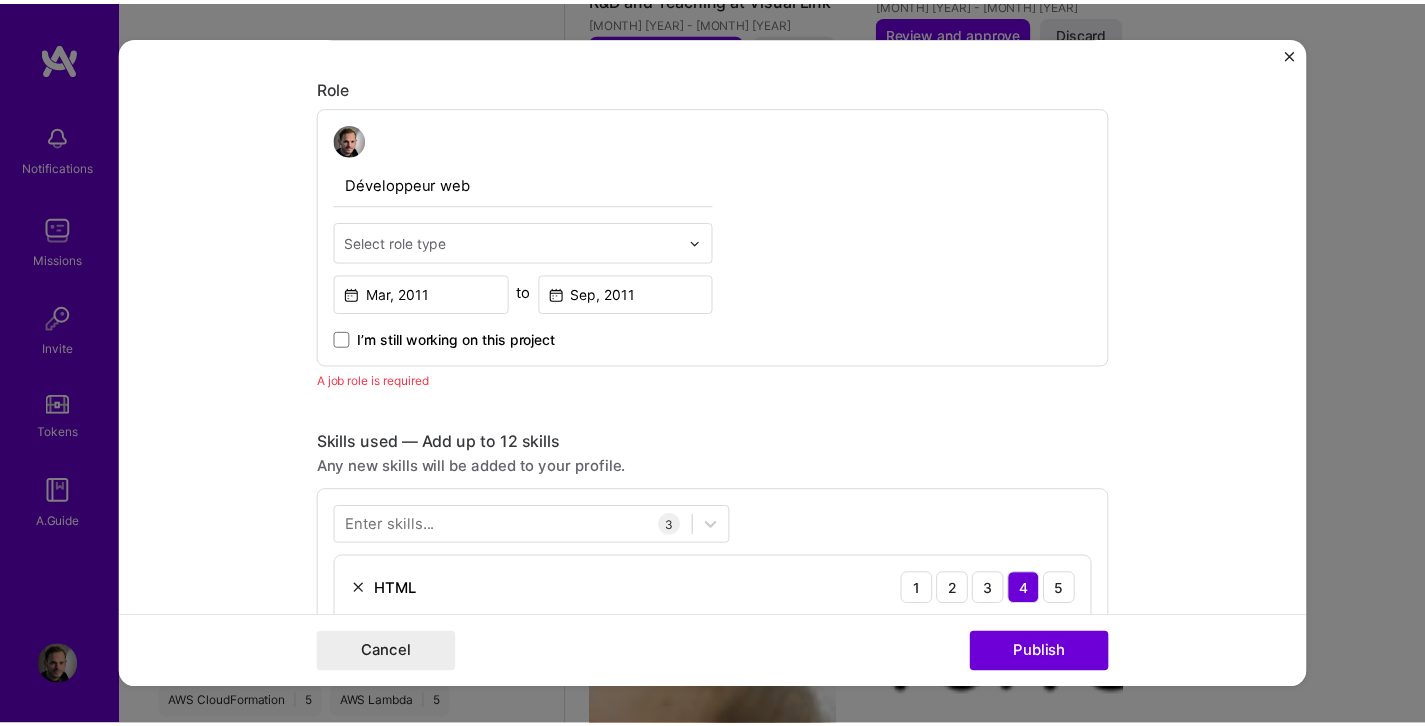 scroll, scrollTop: 671, scrollLeft: 0, axis: vertical 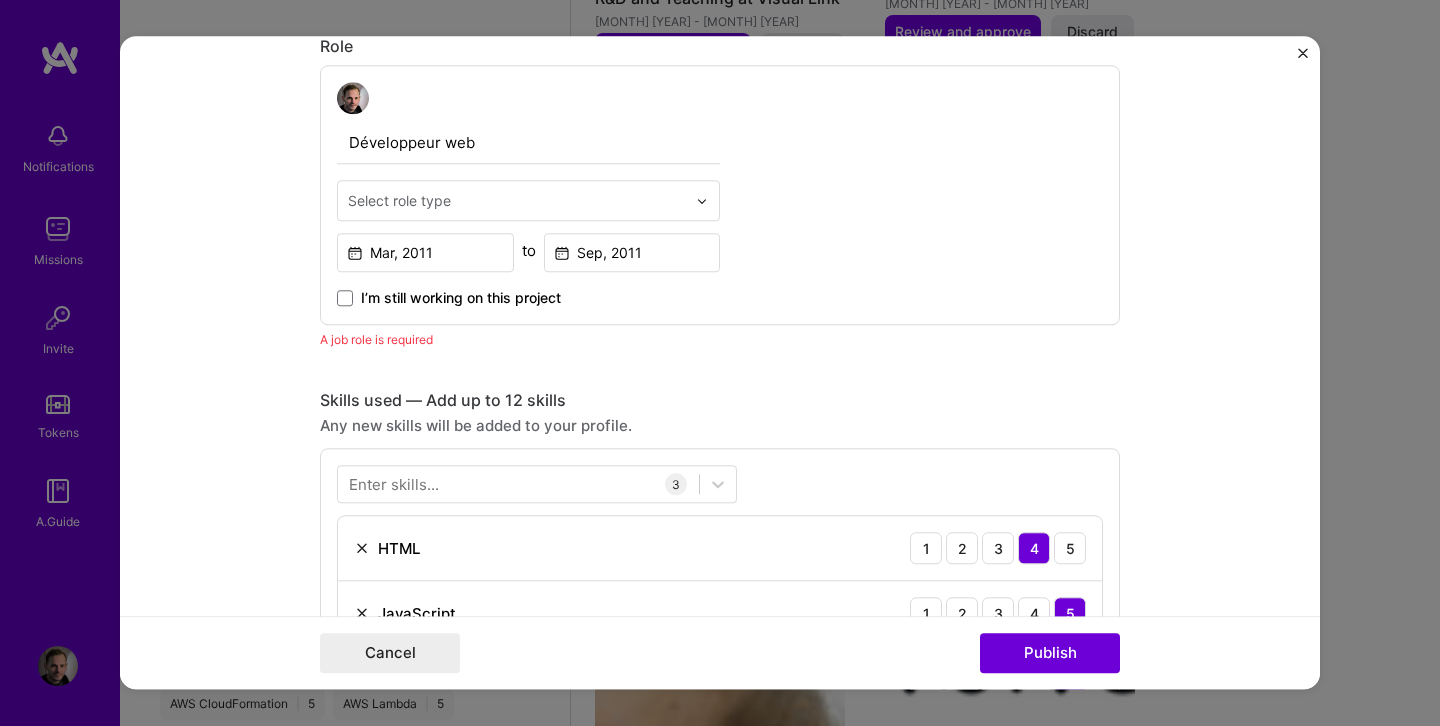 click at bounding box center (517, 200) 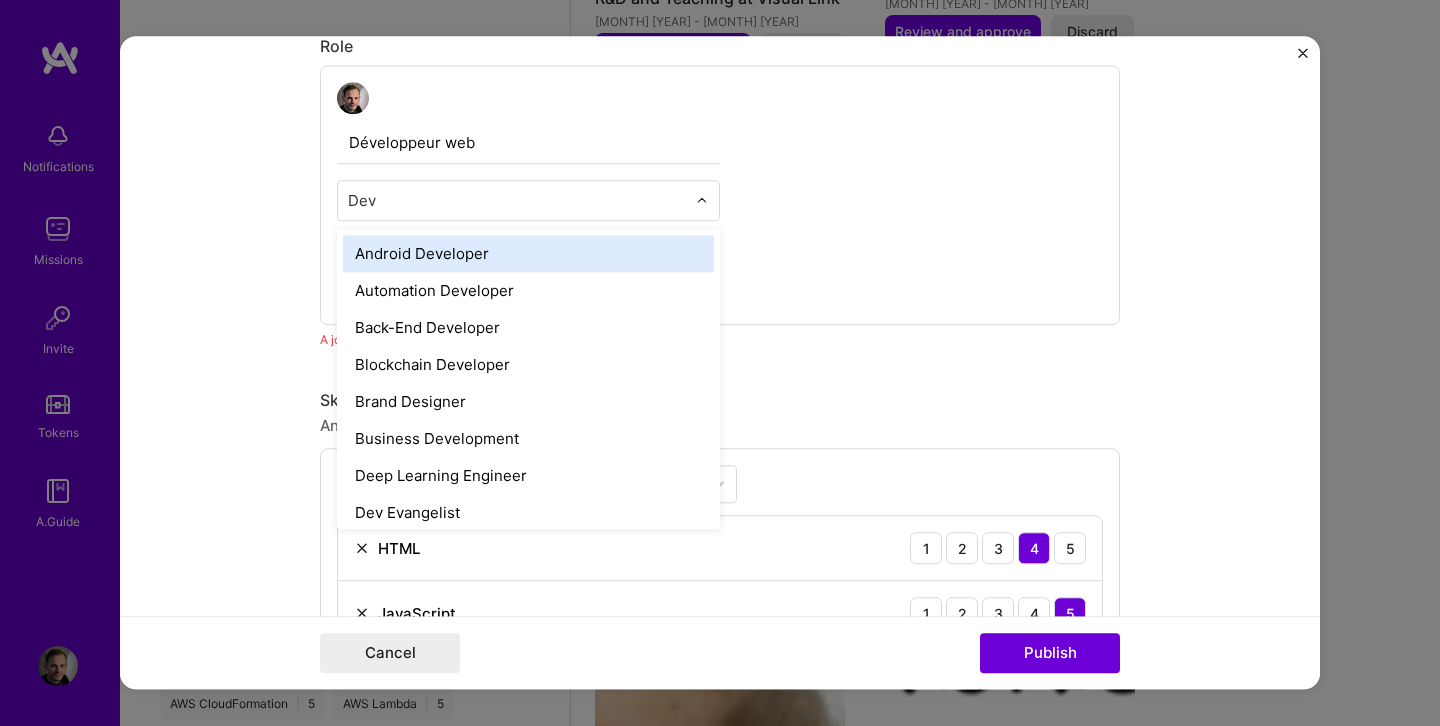 type on "Deve" 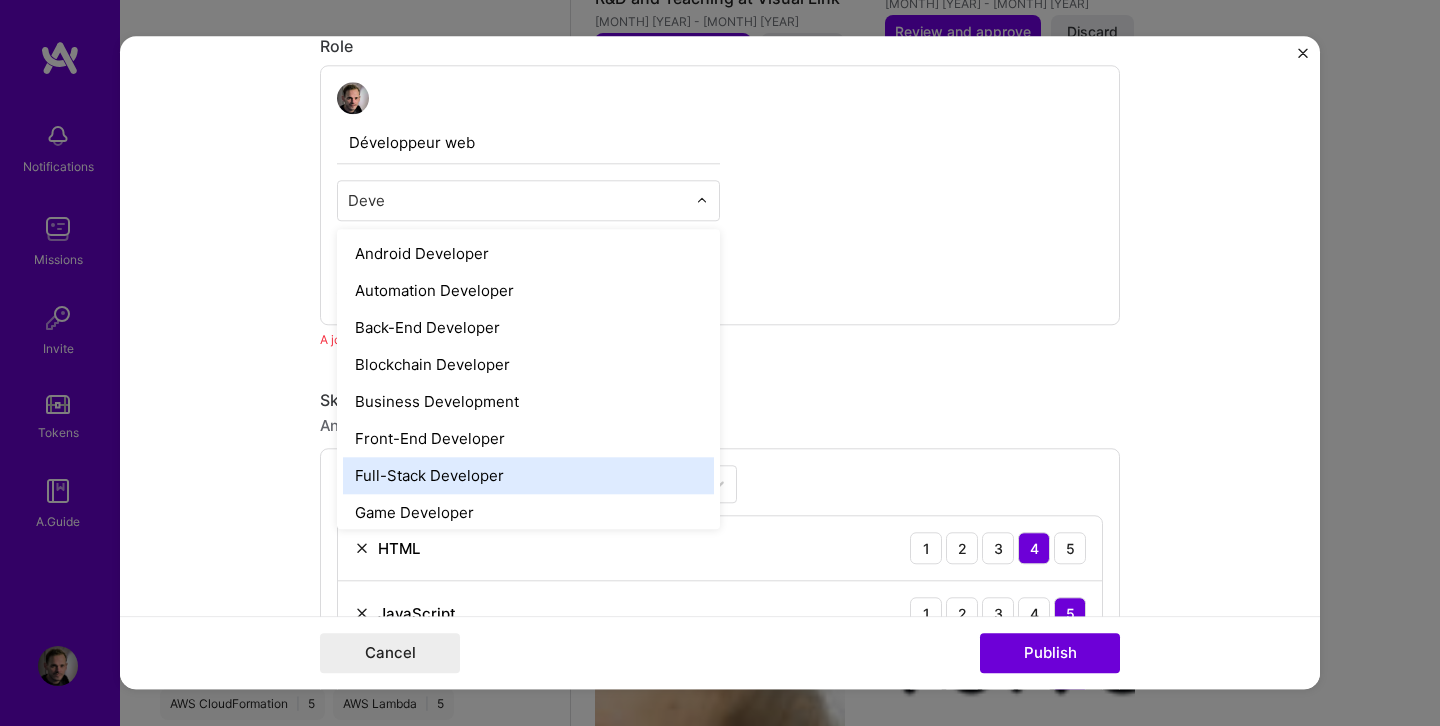 click on "Full-Stack Developer" at bounding box center (528, 475) 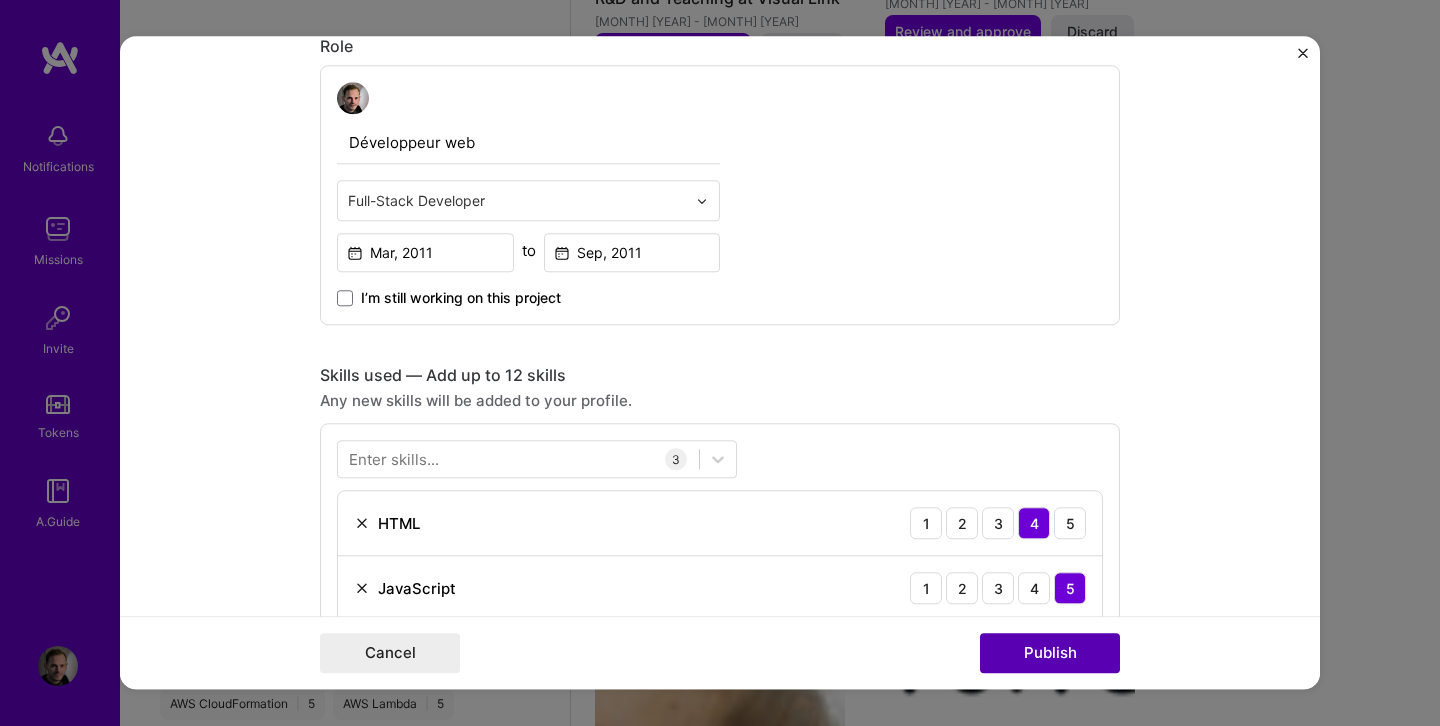 click on "Publish" at bounding box center [1050, 654] 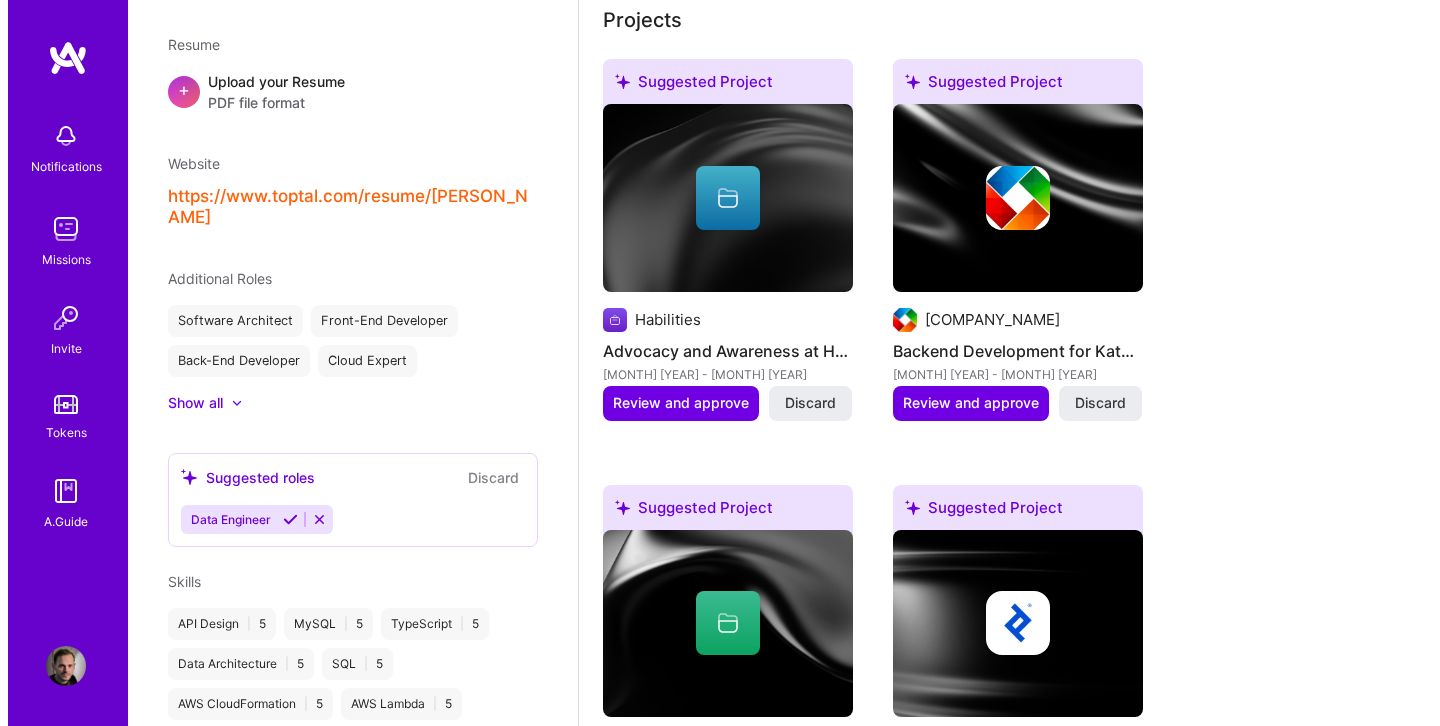 scroll, scrollTop: 698, scrollLeft: 0, axis: vertical 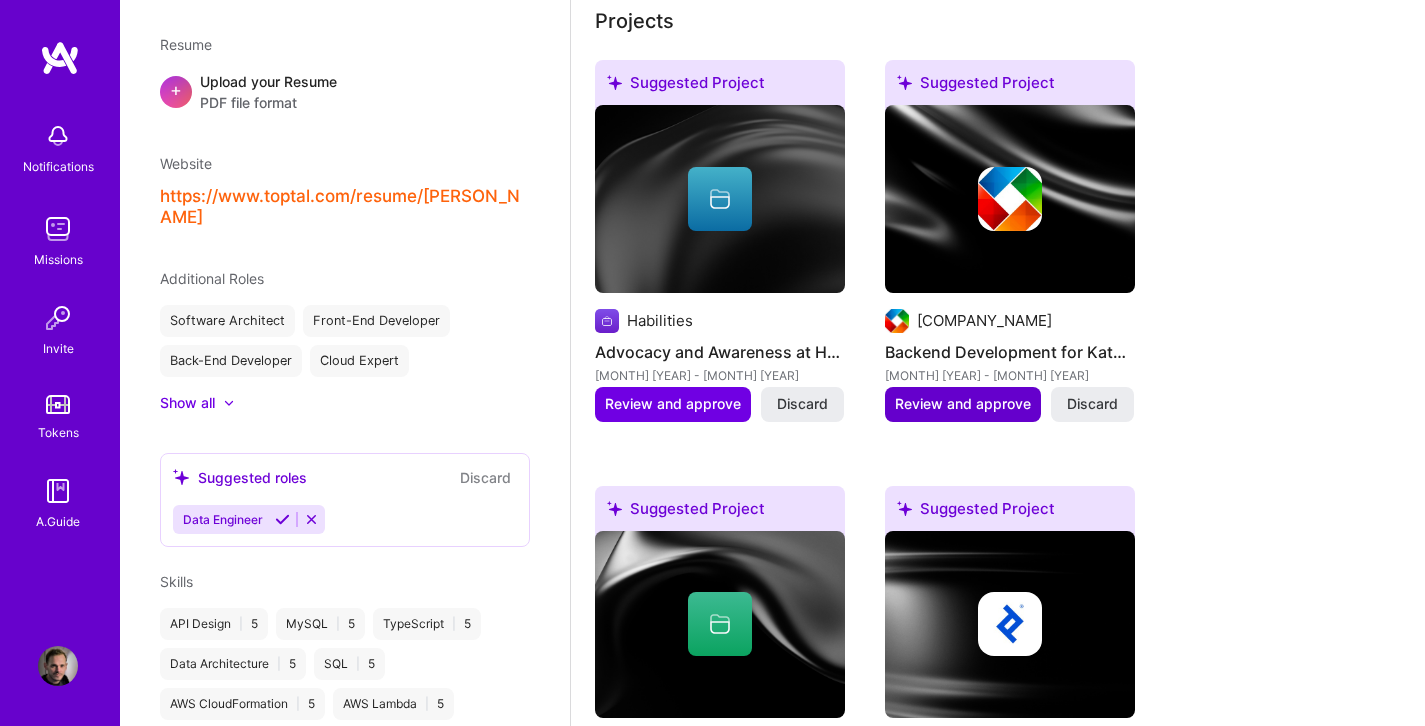 click on "Review and approve" at bounding box center (963, 404) 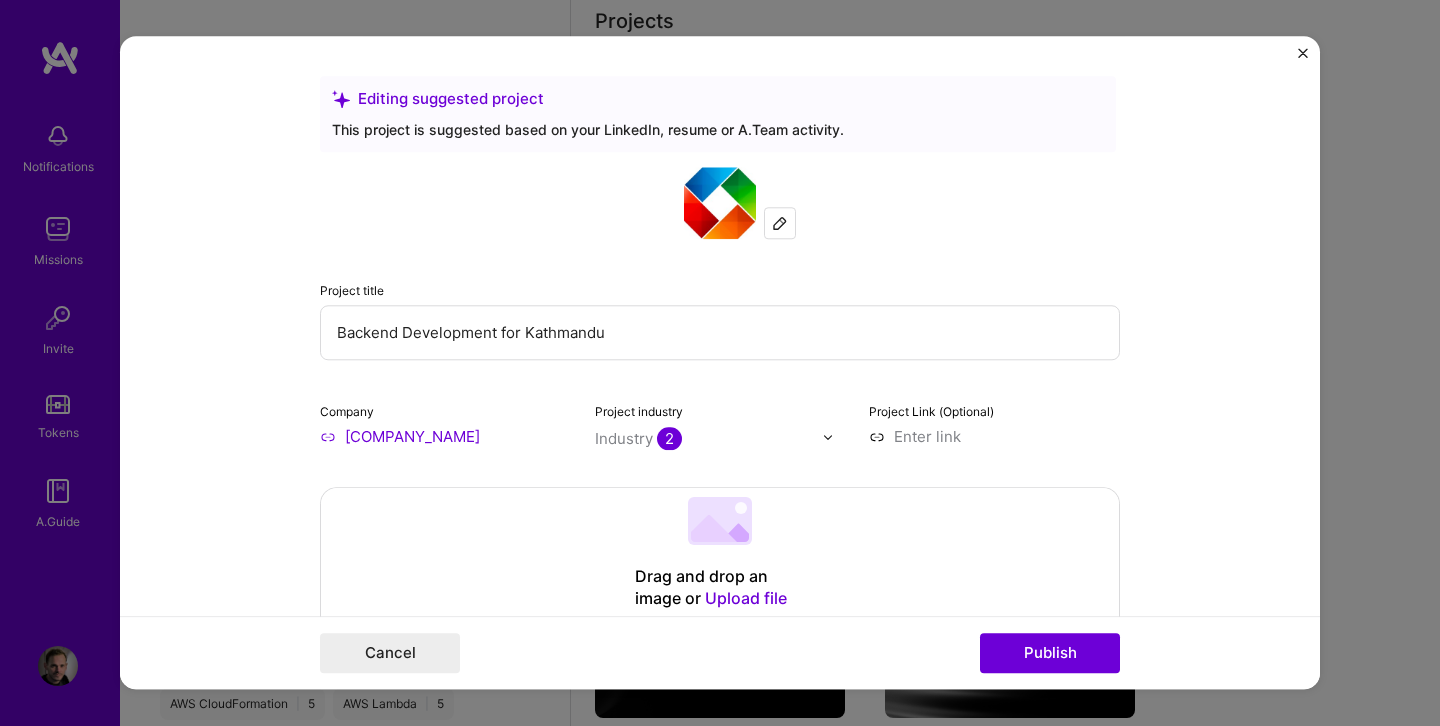 click on "[COMPANY_NAME]" at bounding box center [445, 436] 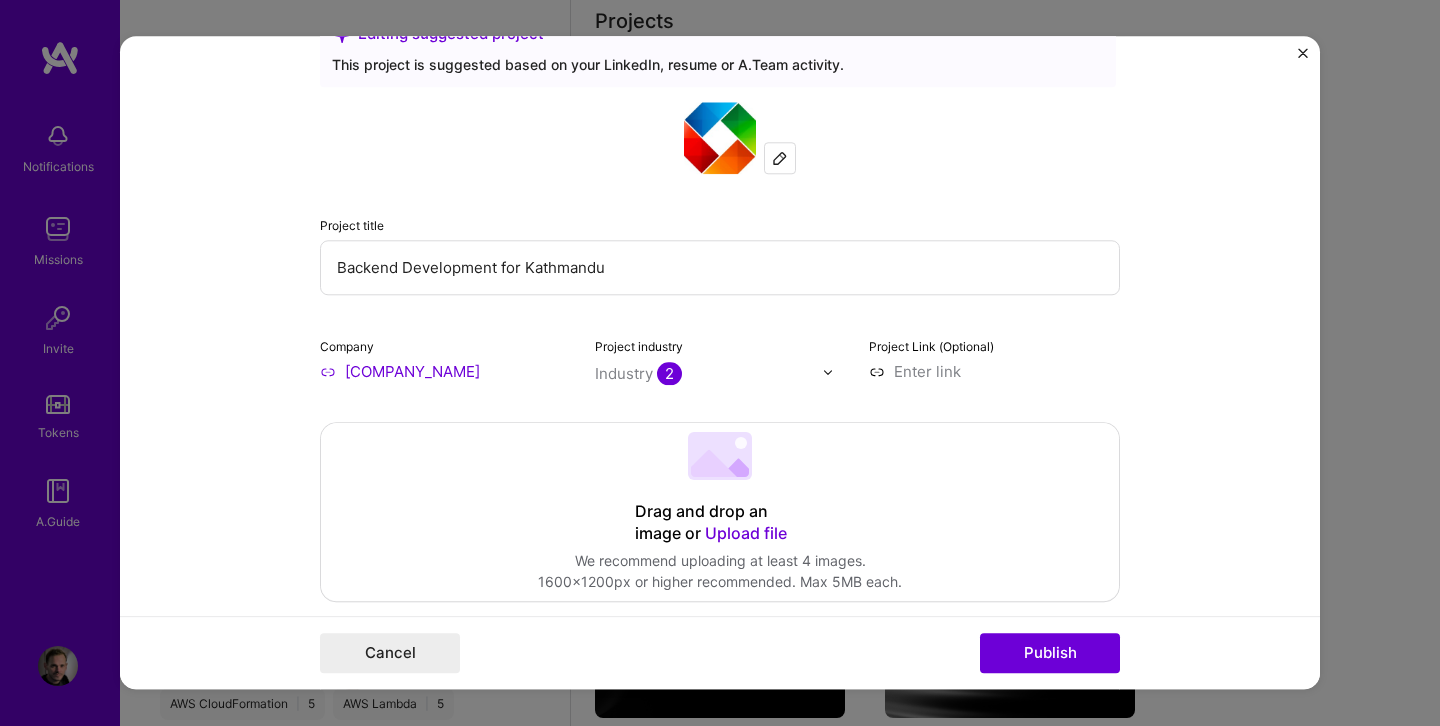 scroll, scrollTop: 69, scrollLeft: 0, axis: vertical 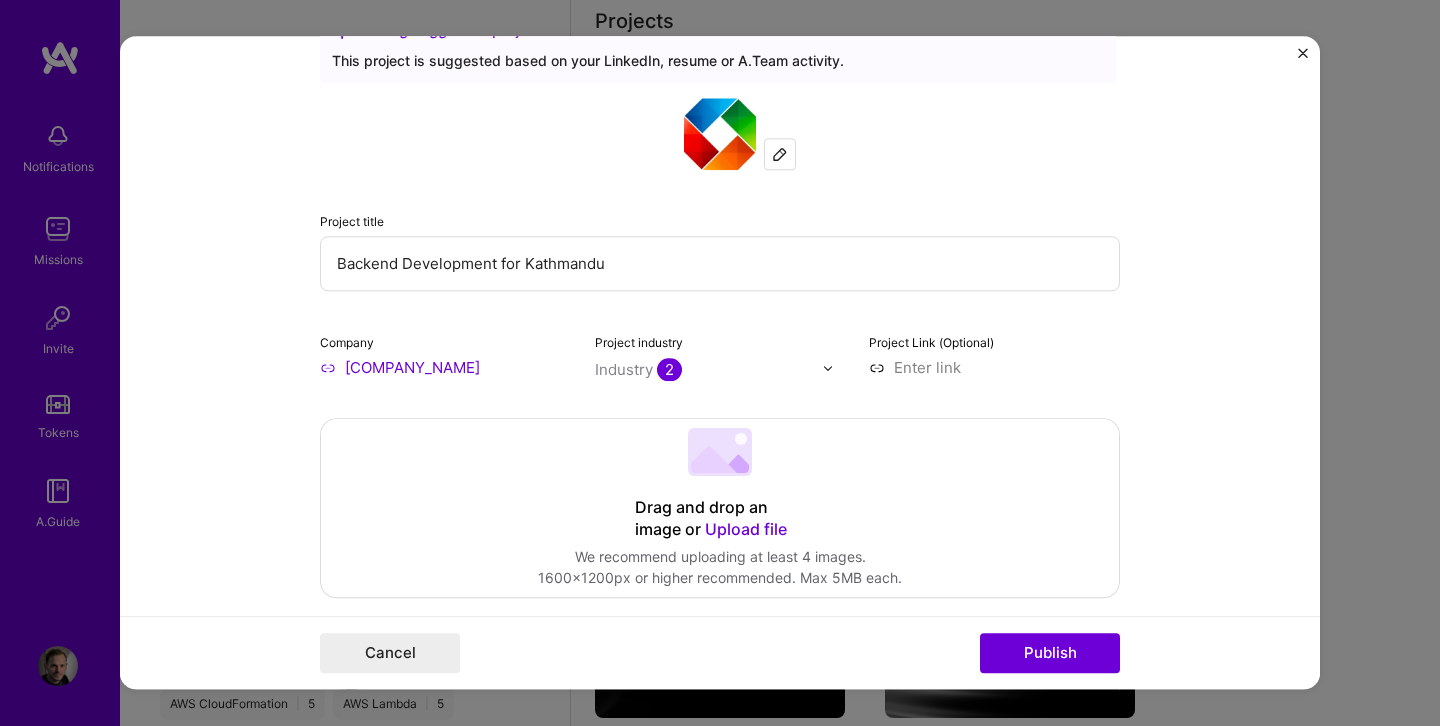 click at bounding box center [780, 154] 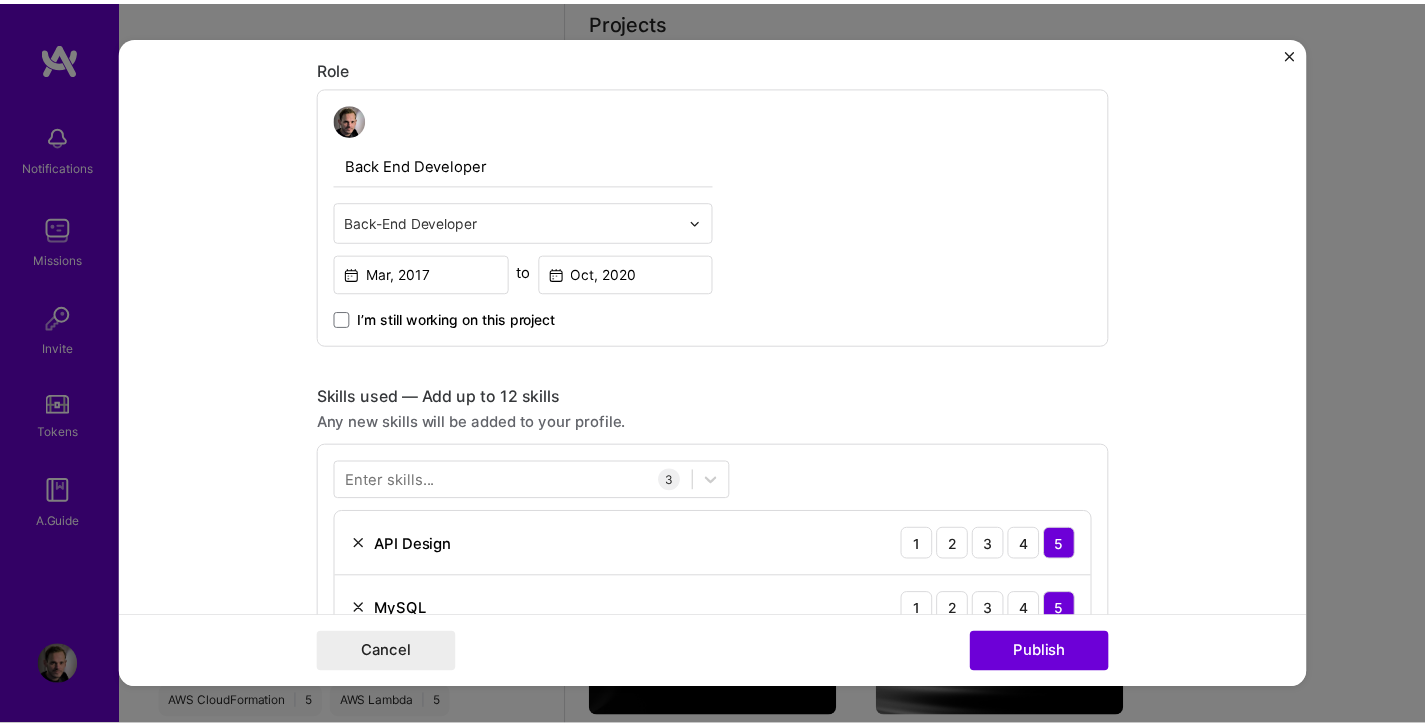 scroll, scrollTop: 711, scrollLeft: 0, axis: vertical 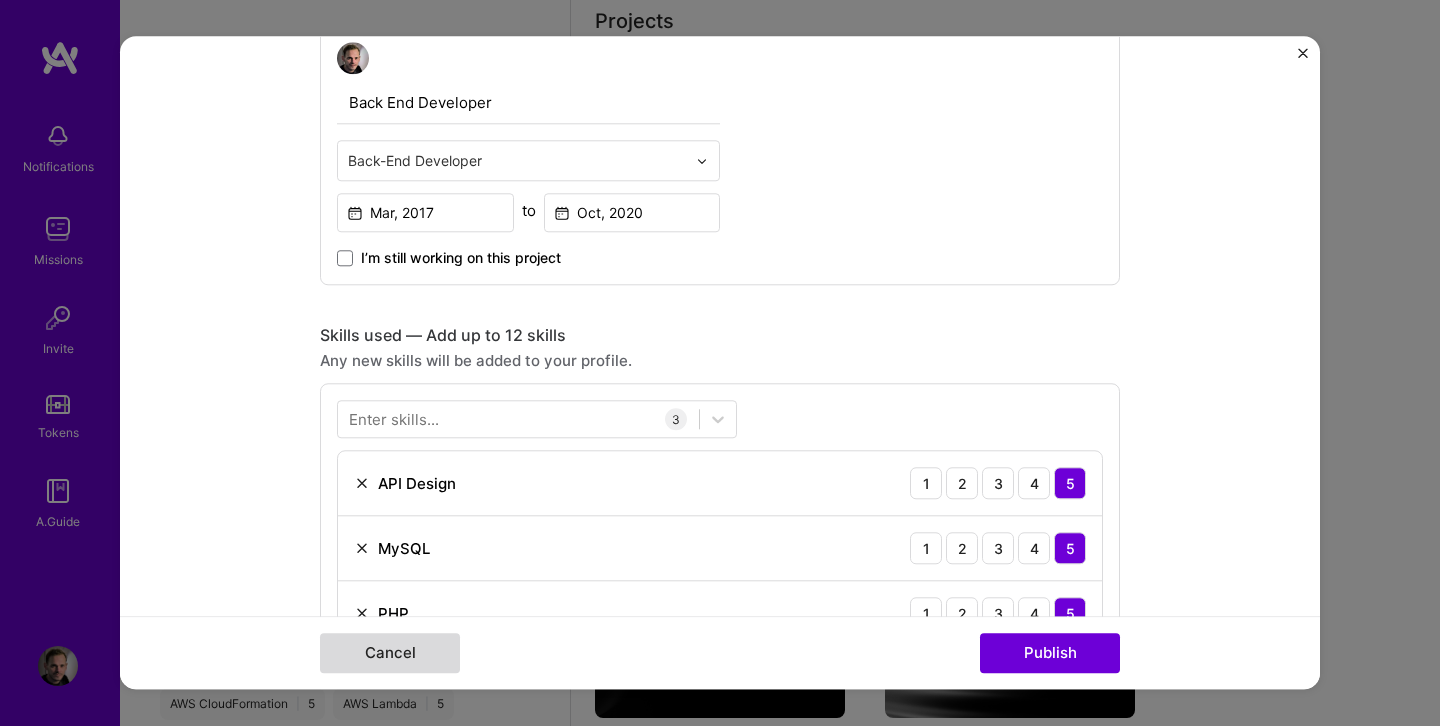 click on "Cancel" at bounding box center (390, 654) 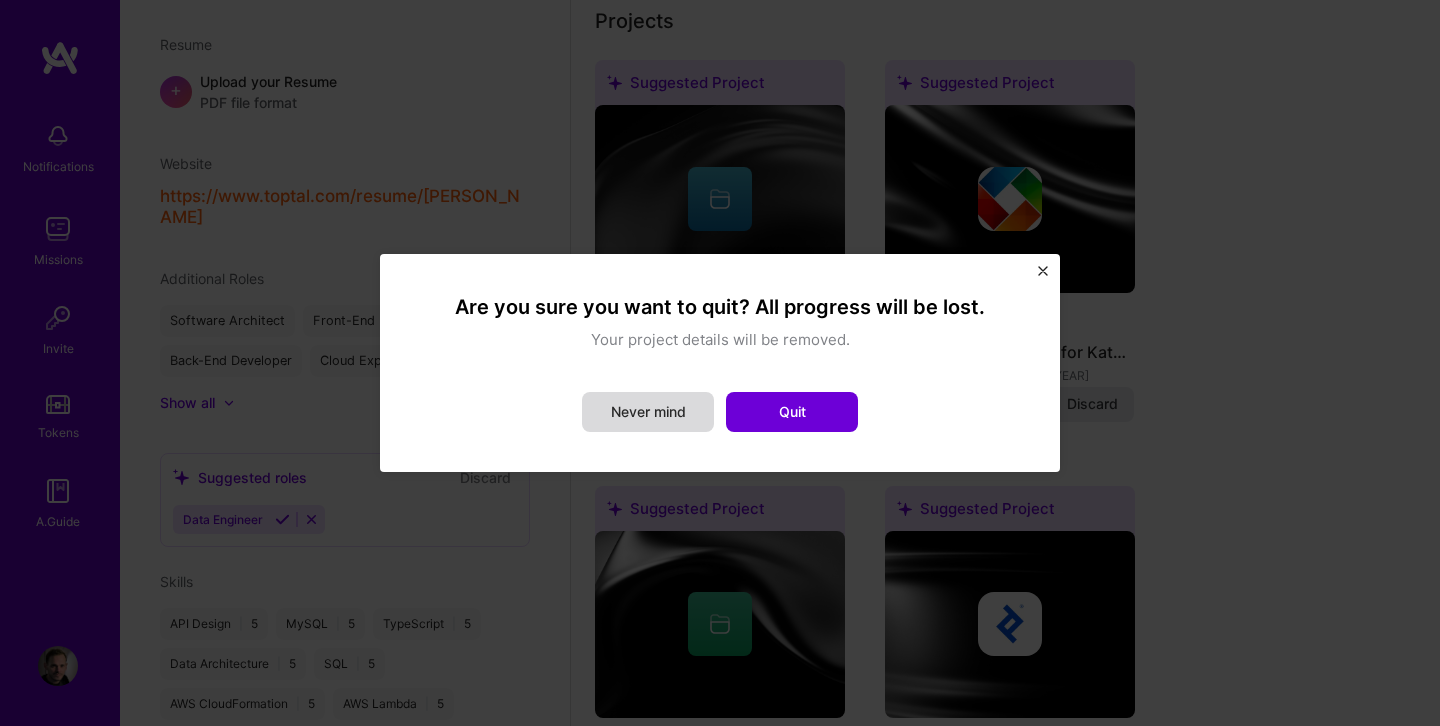 click on "Never mind" at bounding box center [648, 412] 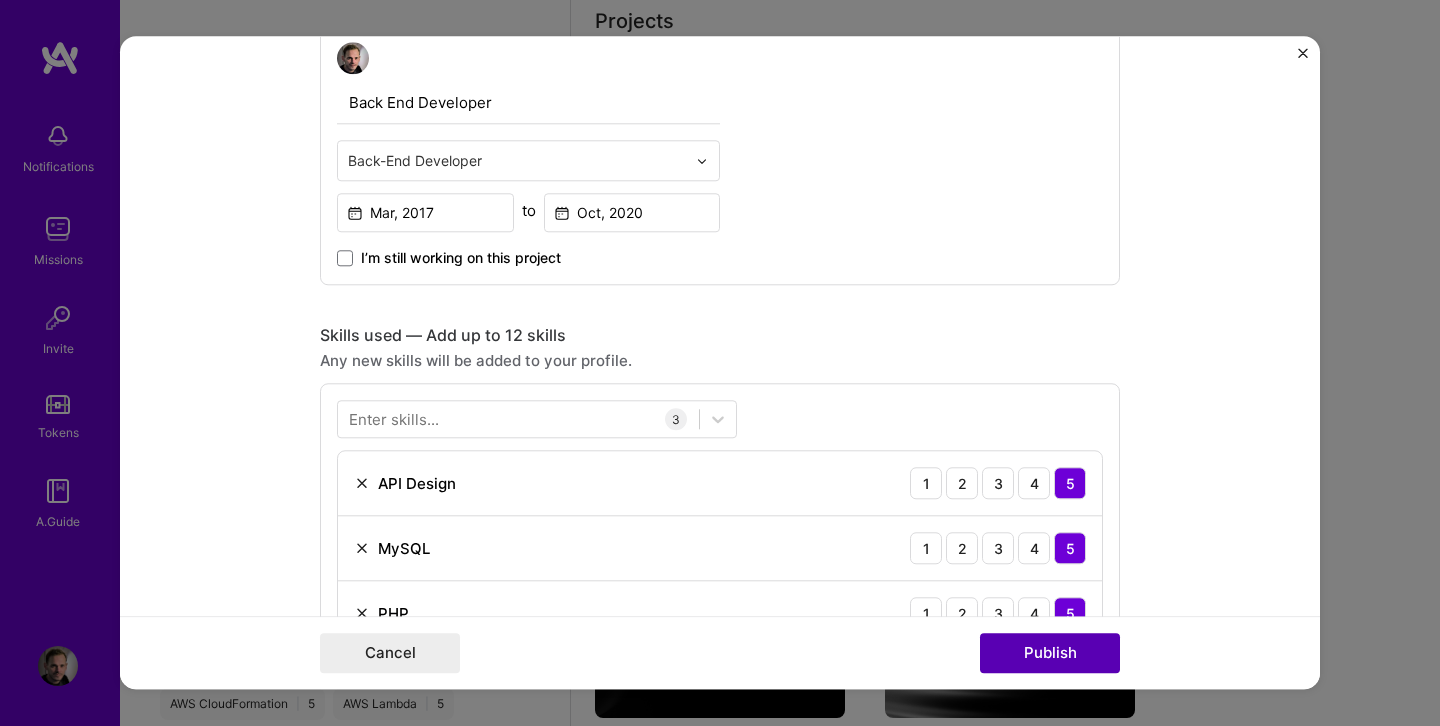 click on "Publish" at bounding box center (1050, 654) 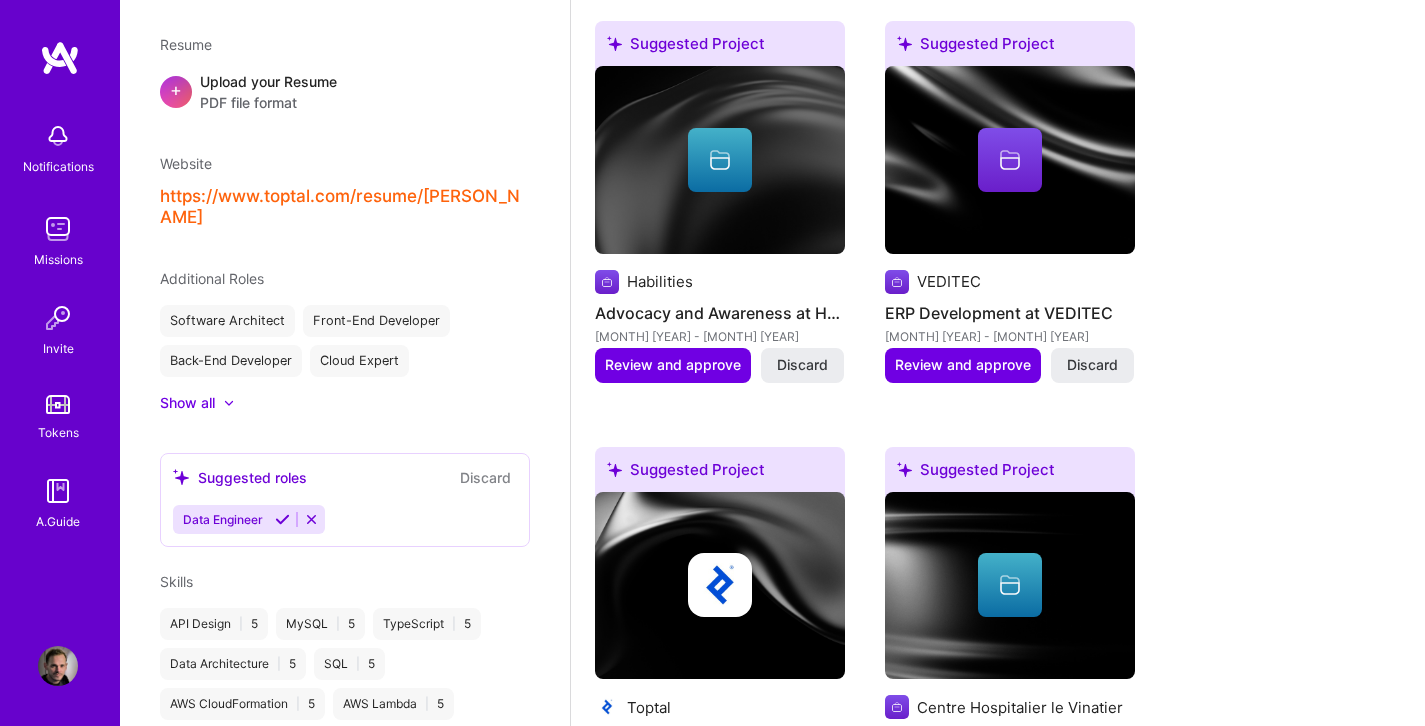 scroll, scrollTop: 767, scrollLeft: 0, axis: vertical 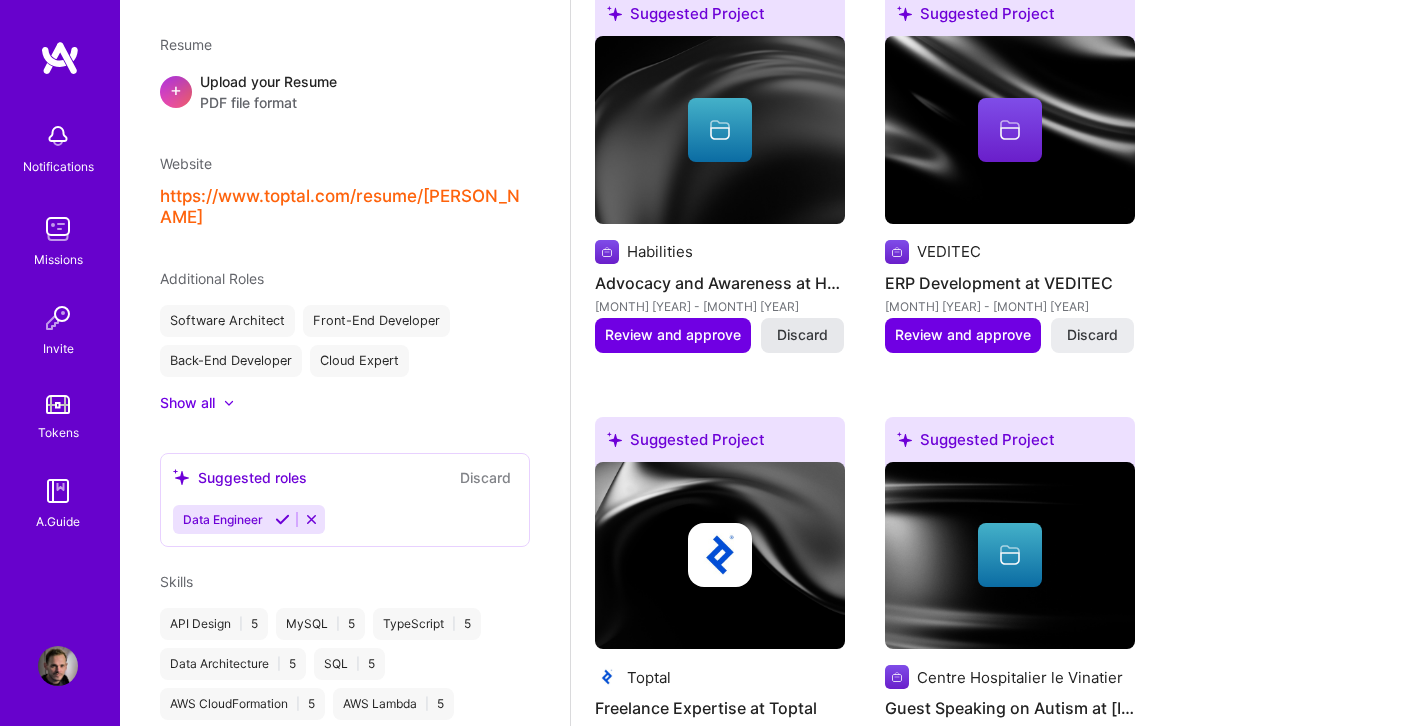 click on "Discard" at bounding box center (802, 335) 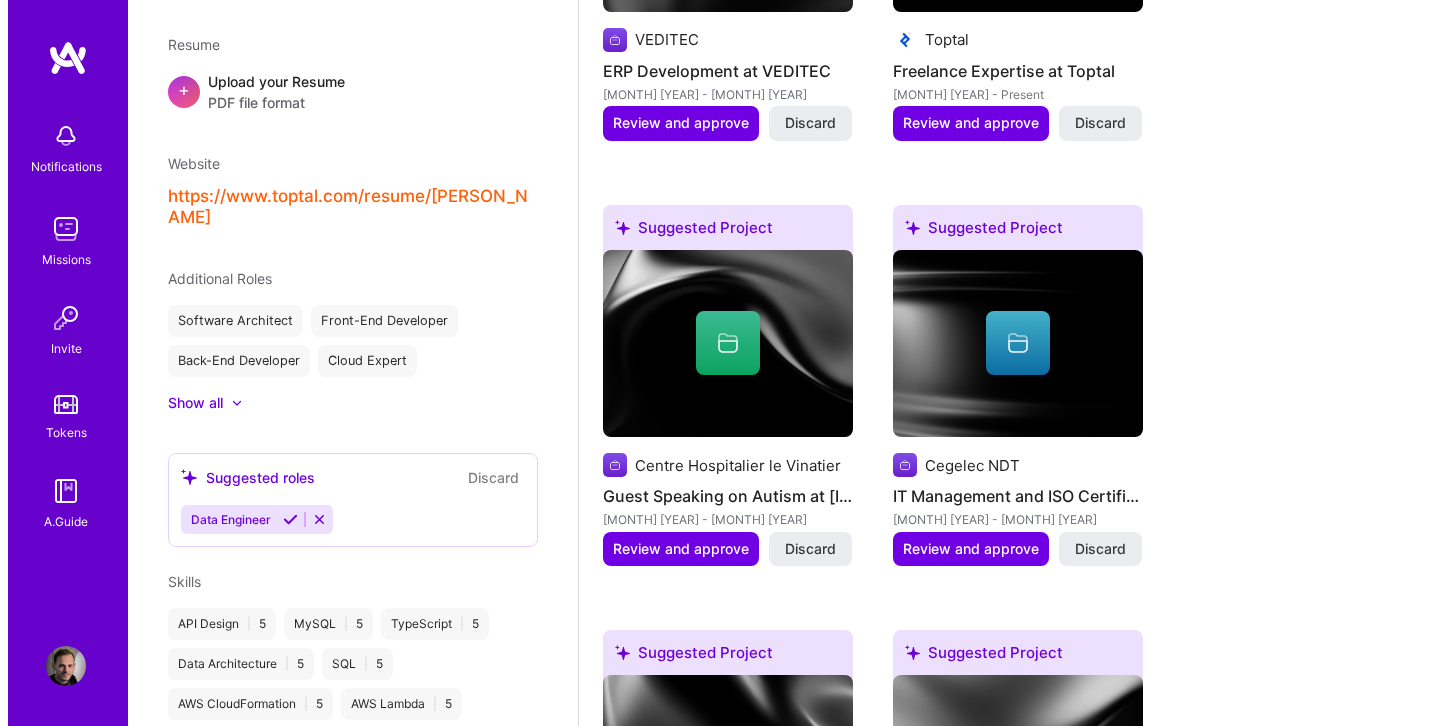 scroll, scrollTop: 675, scrollLeft: 0, axis: vertical 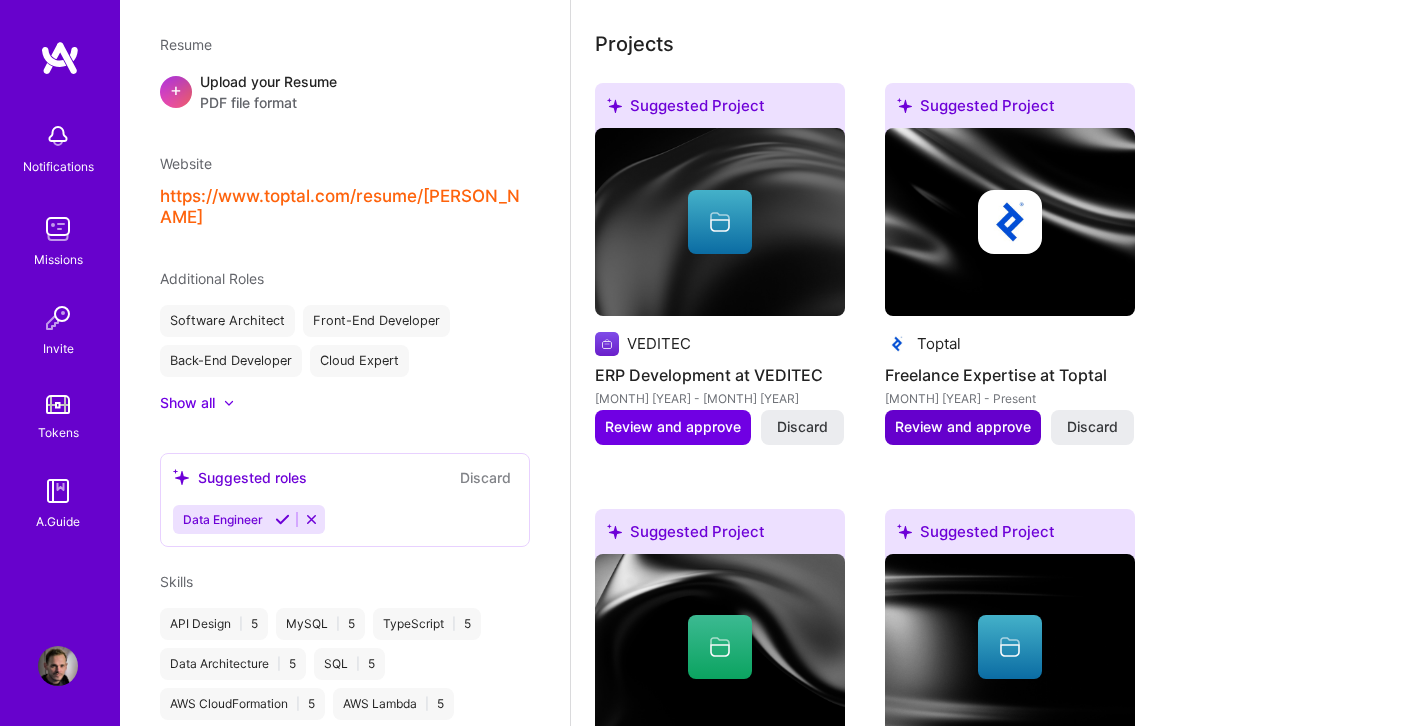 click on "Review and approve" at bounding box center [963, 427] 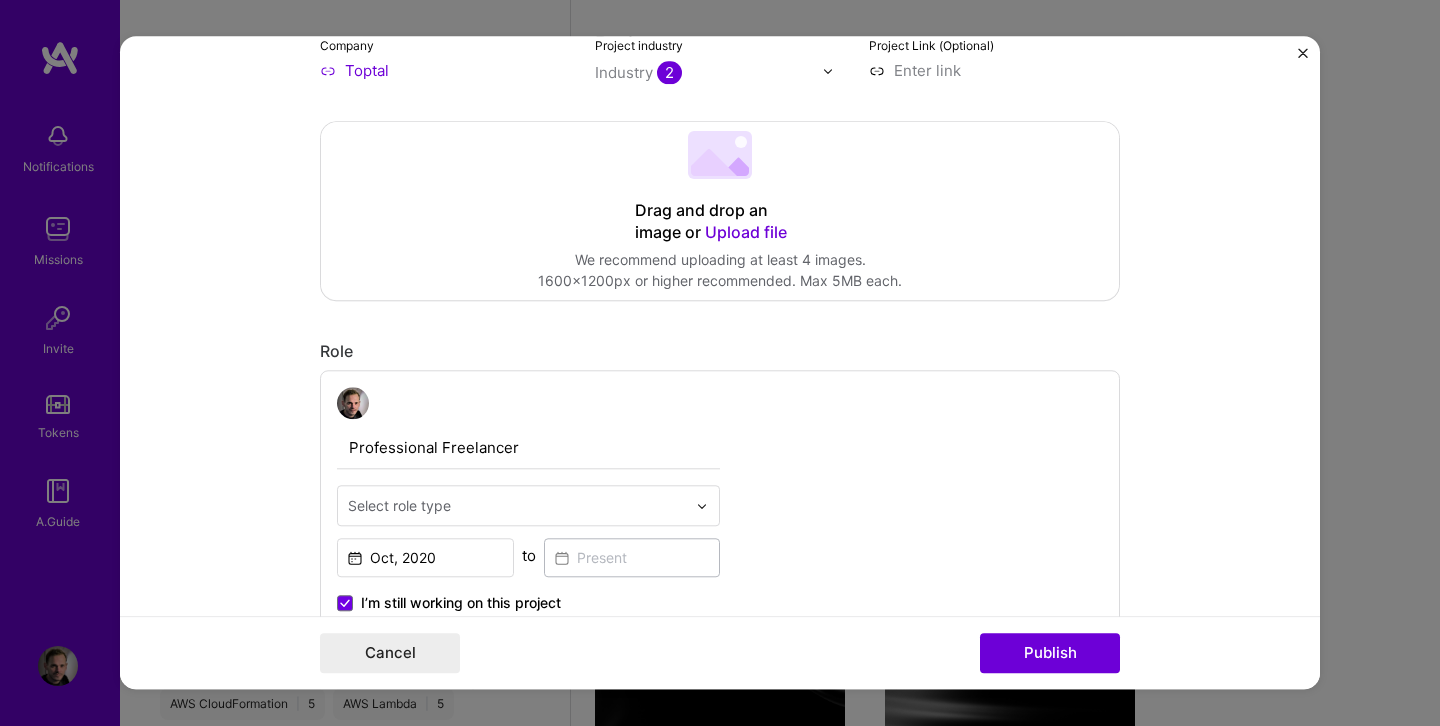 scroll, scrollTop: 505, scrollLeft: 0, axis: vertical 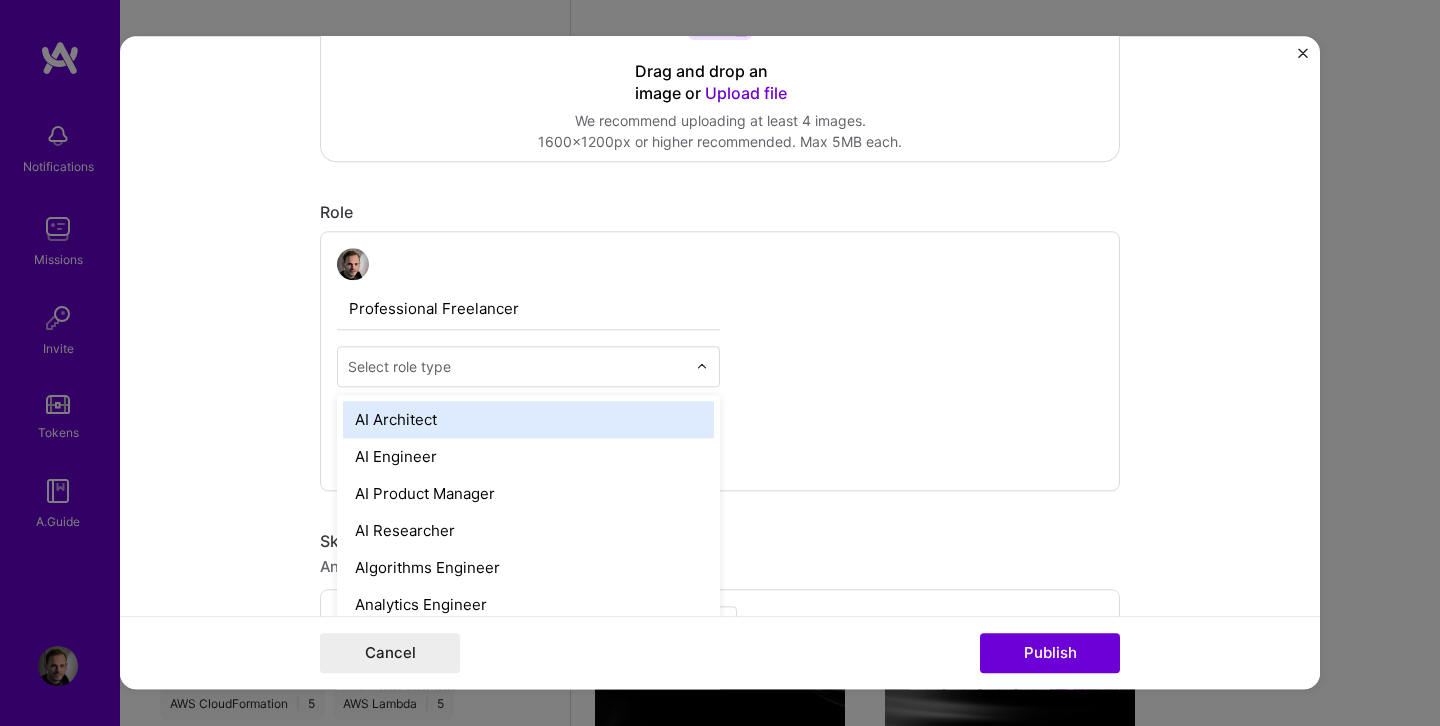 click at bounding box center (517, 366) 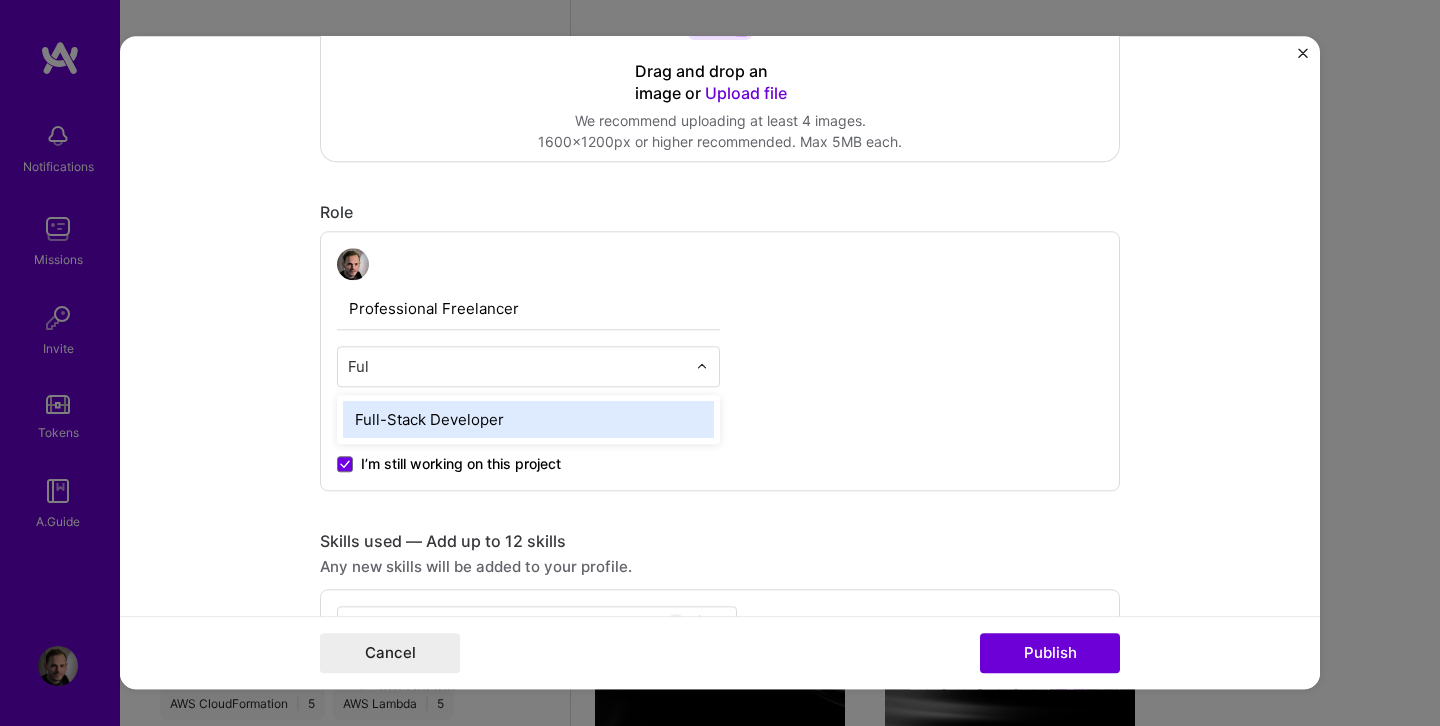 type on "Full" 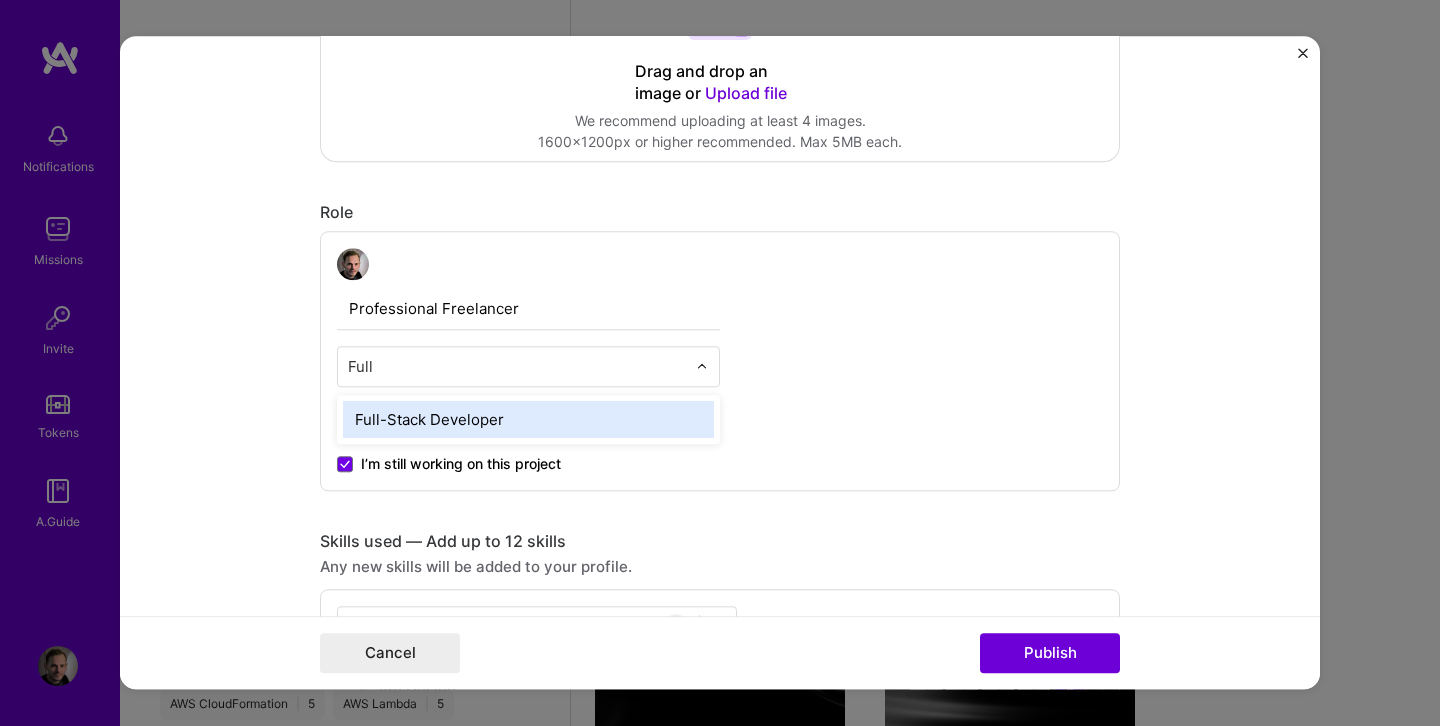 click on "Full-Stack Developer" at bounding box center [528, 419] 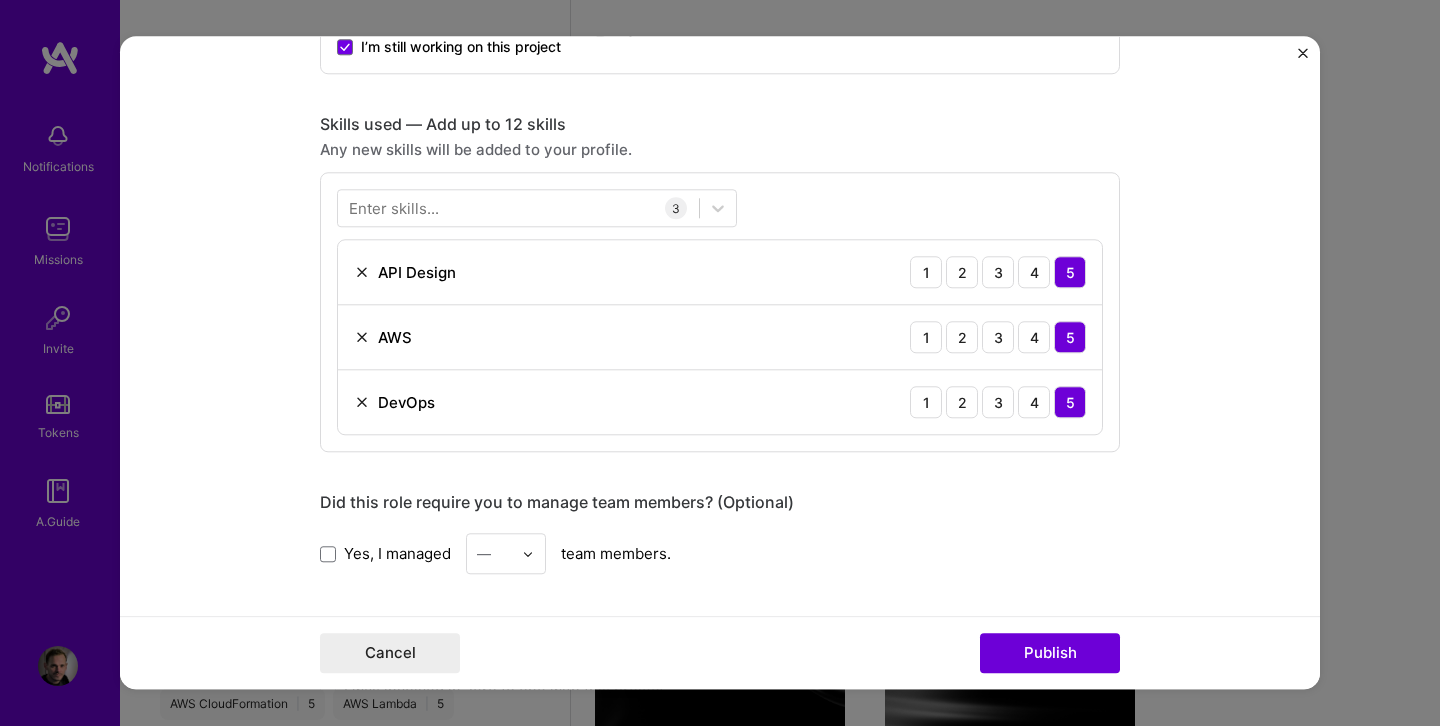 scroll, scrollTop: 968, scrollLeft: 0, axis: vertical 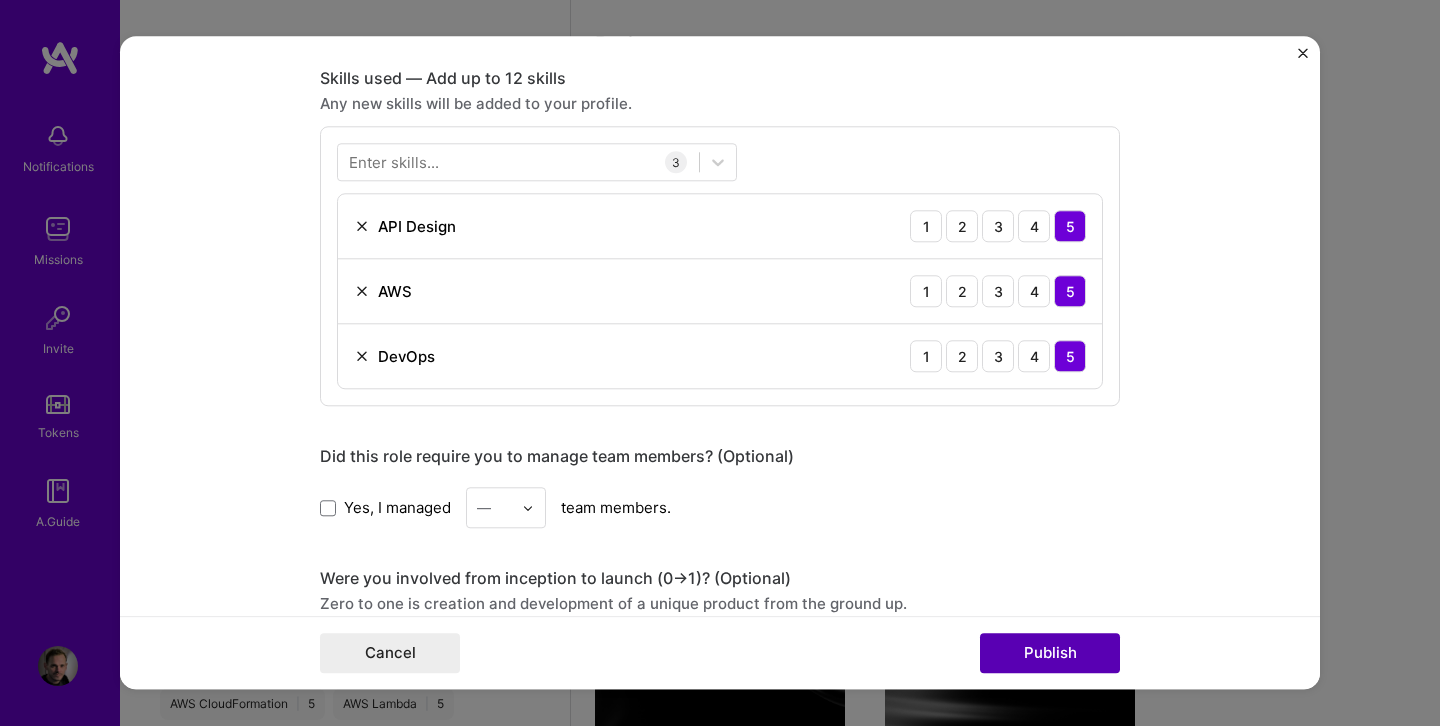 click on "Publish" at bounding box center [1050, 654] 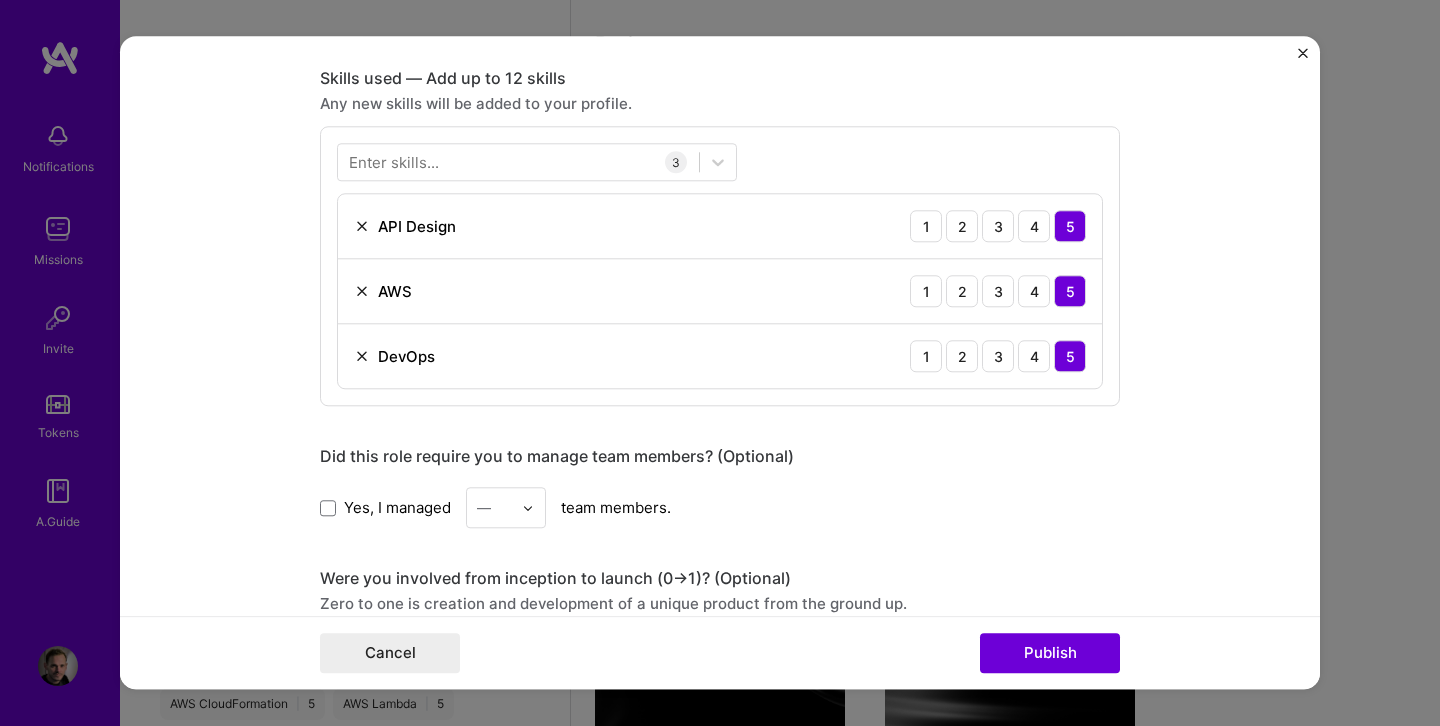 type 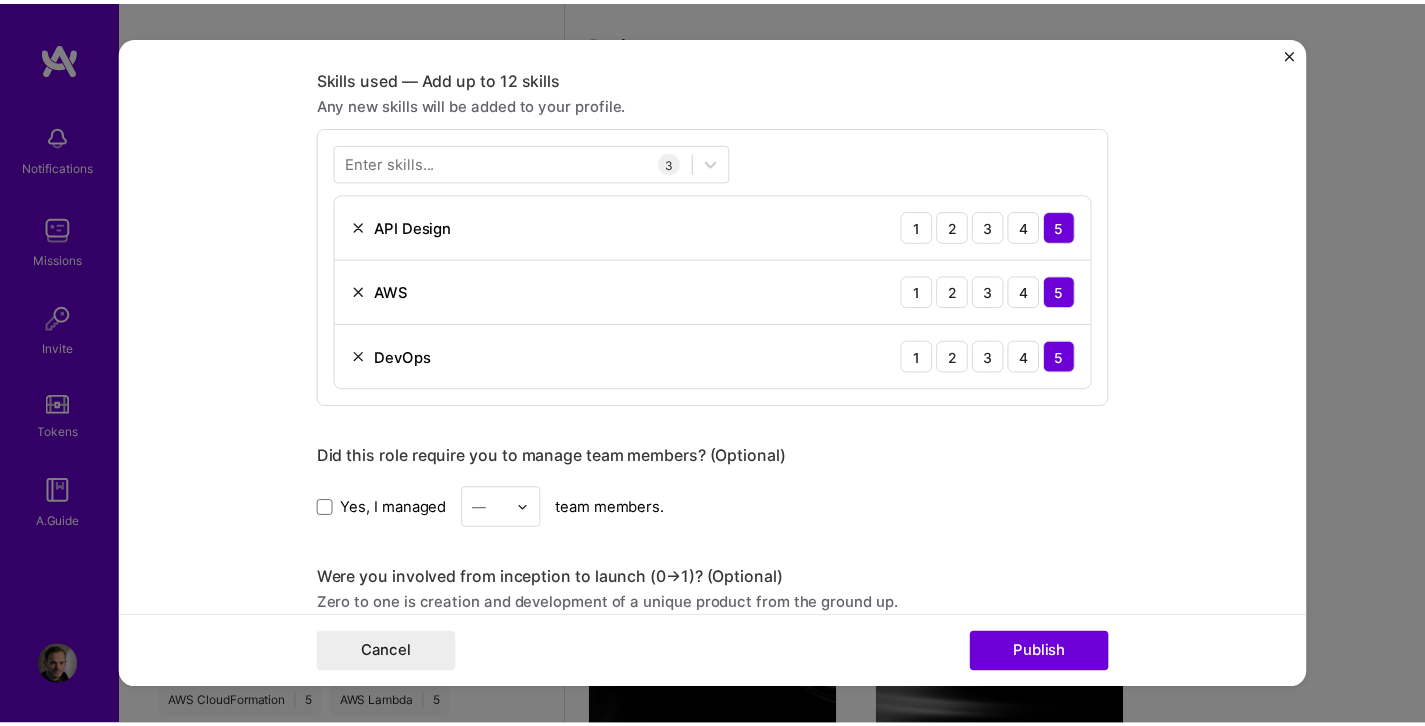 scroll, scrollTop: 877, scrollLeft: 0, axis: vertical 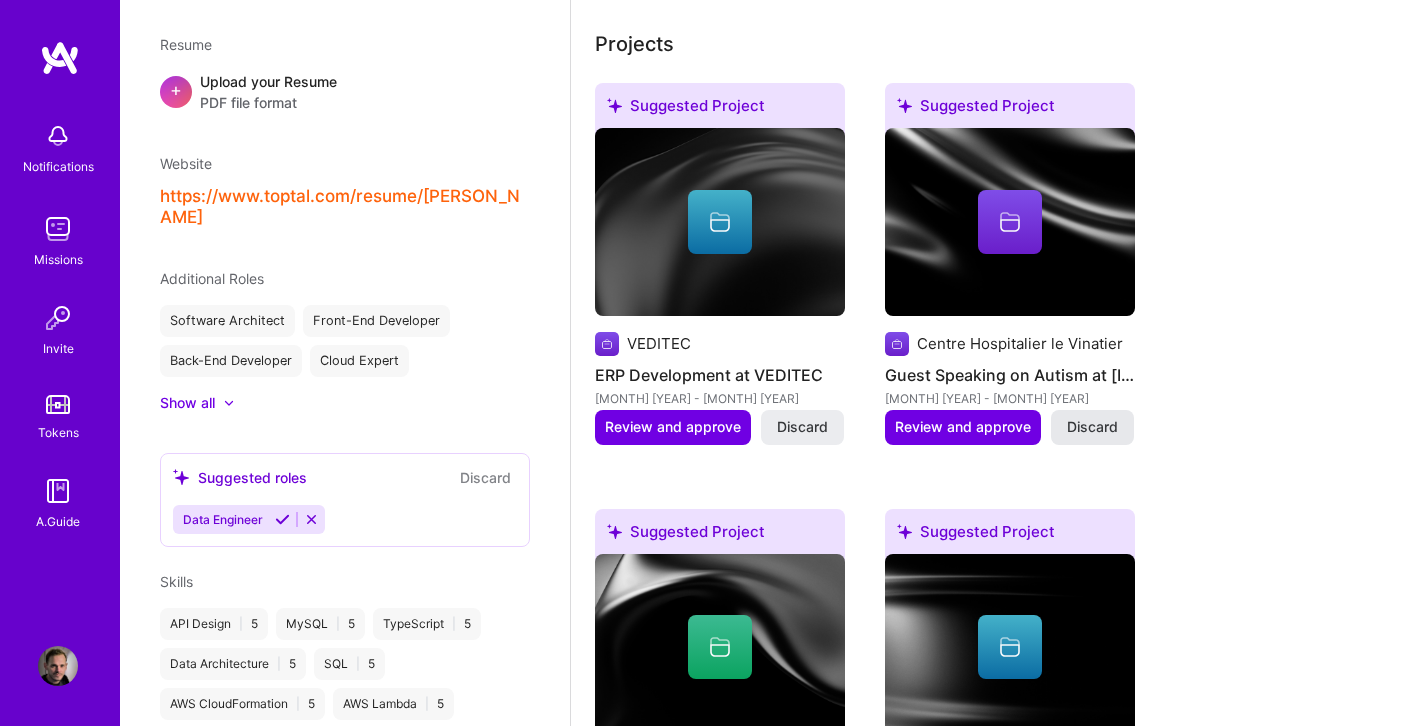 click on "Discard" at bounding box center [1092, 427] 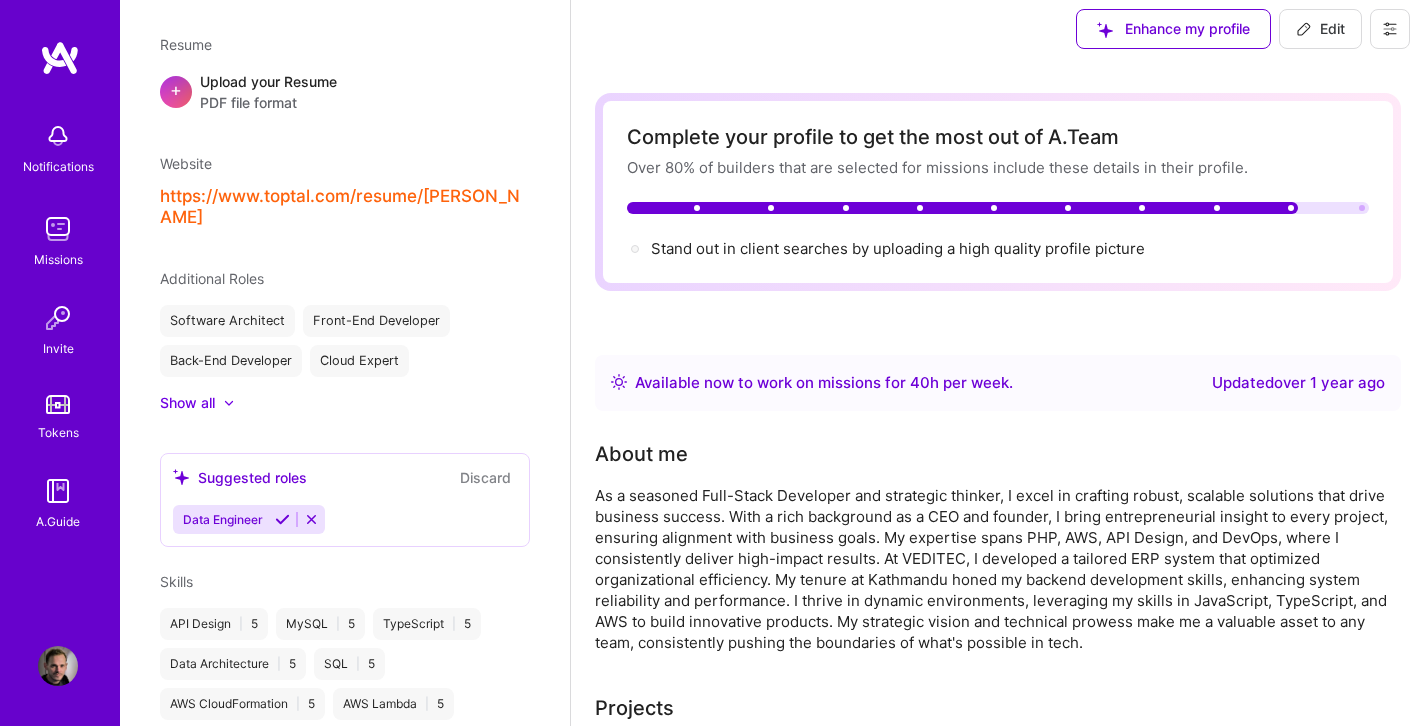 scroll, scrollTop: 0, scrollLeft: 0, axis: both 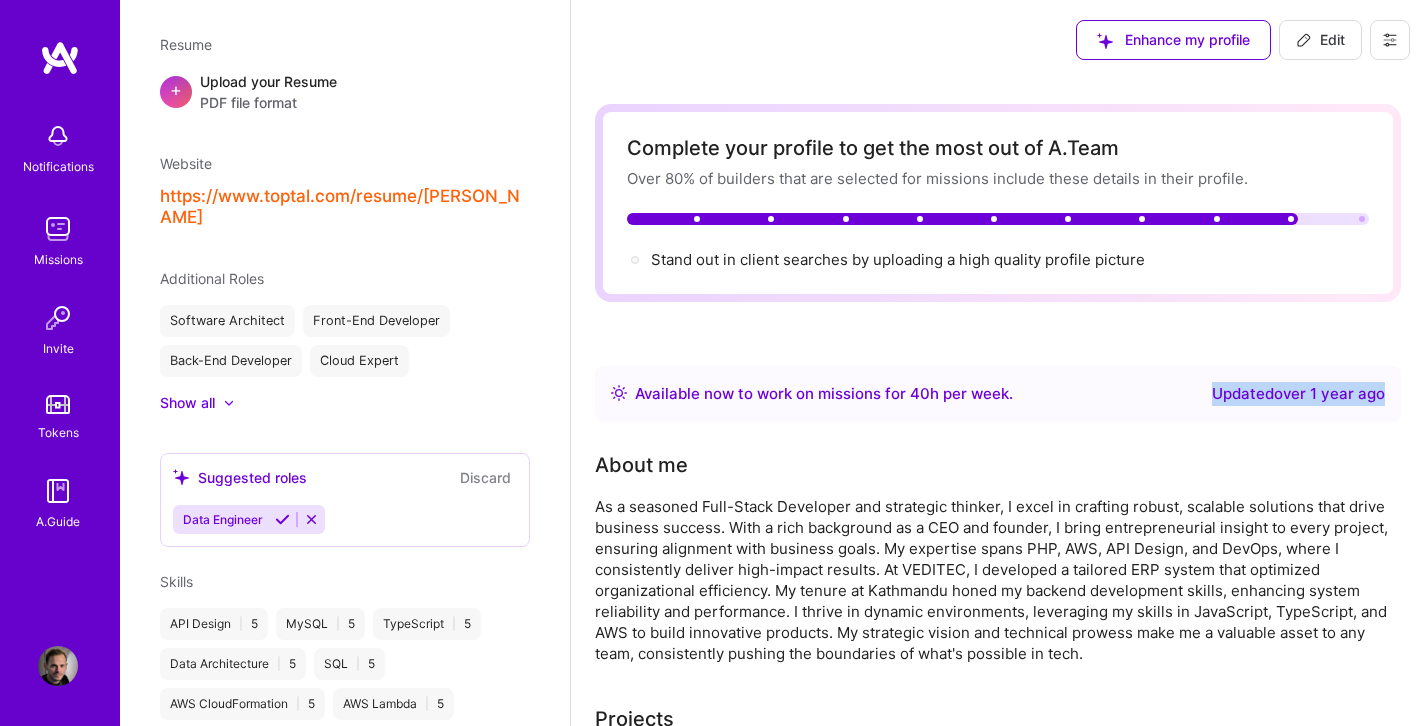 drag, startPoint x: 1211, startPoint y: 393, endPoint x: 1440, endPoint y: 401, distance: 229.1397 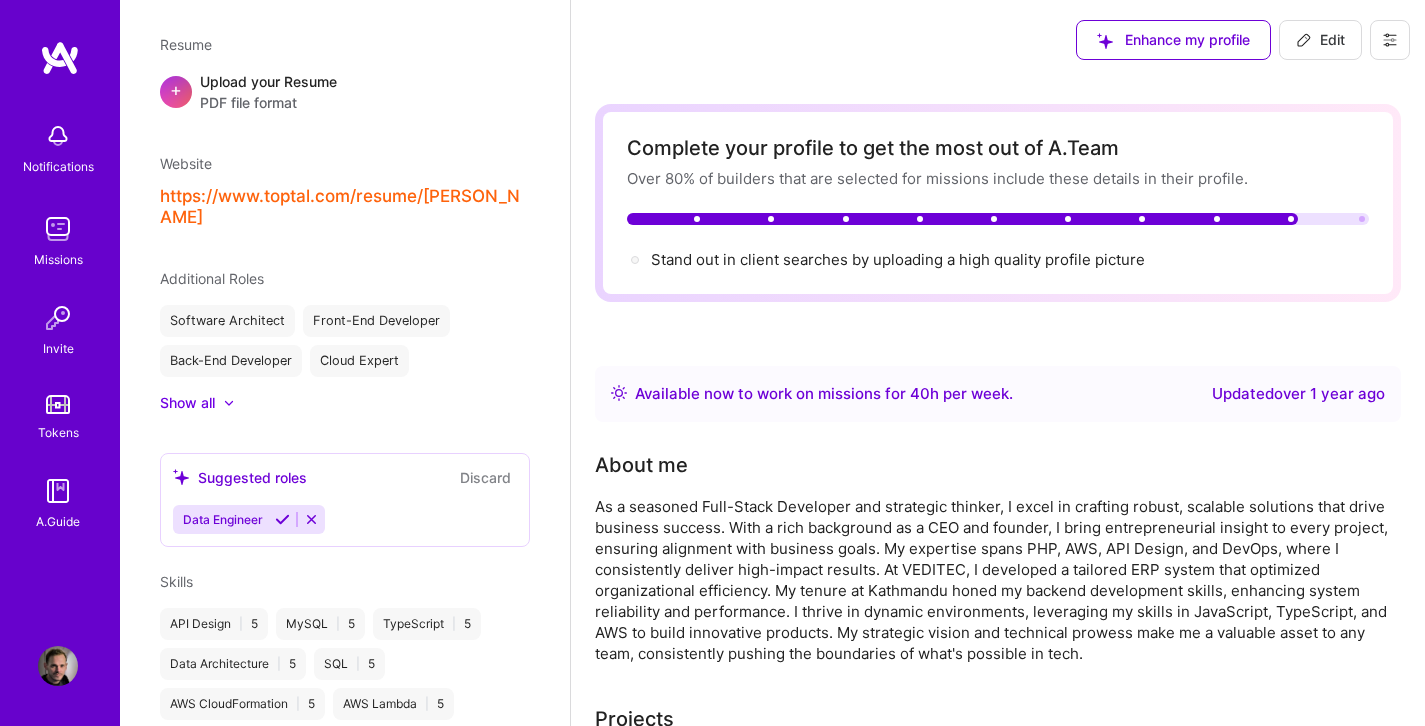click on "About me" at bounding box center (995, 465) 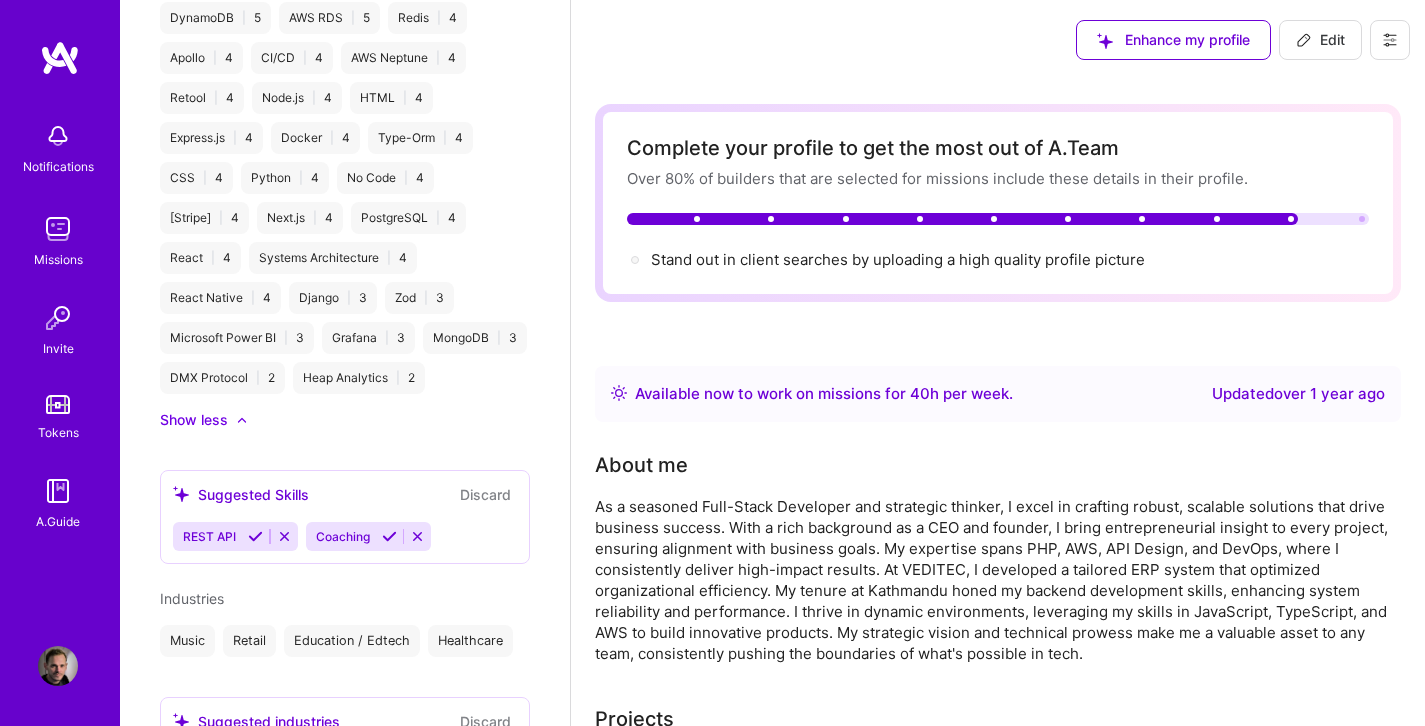 scroll, scrollTop: 1718, scrollLeft: 0, axis: vertical 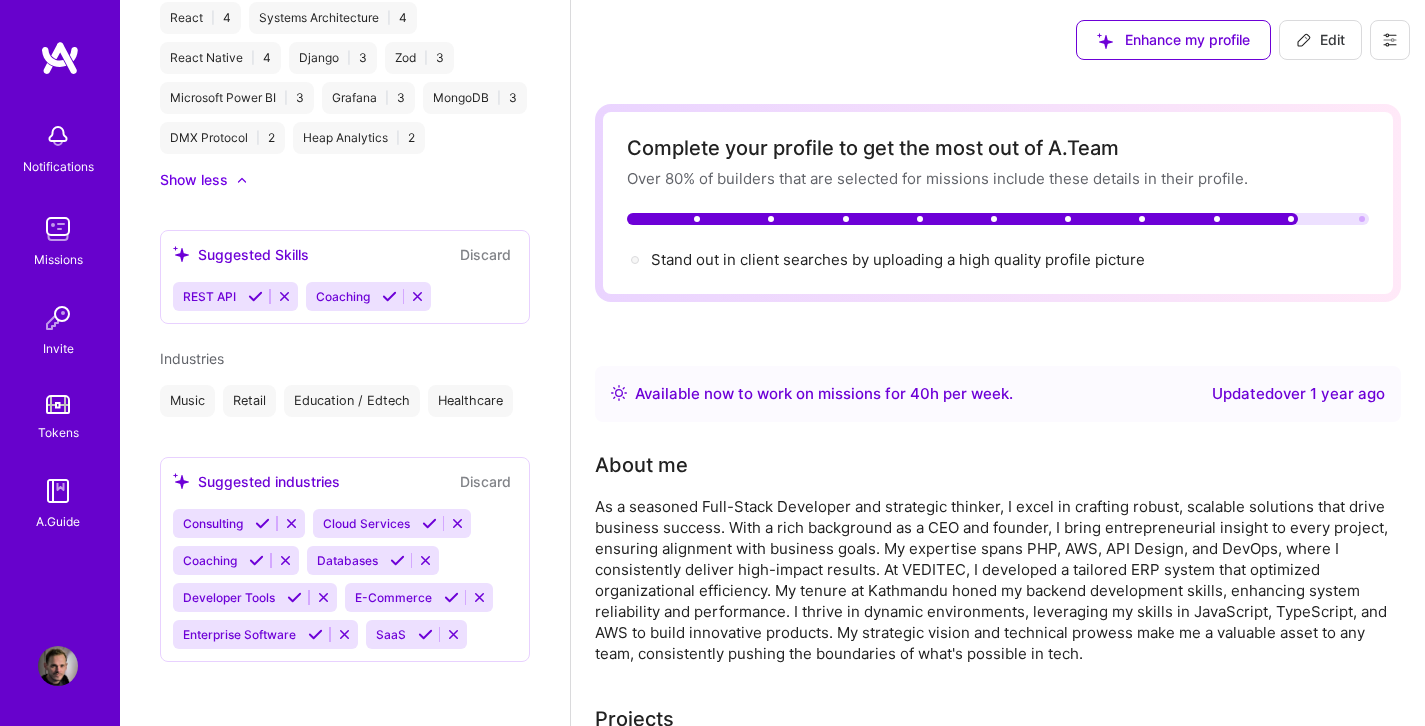 click at bounding box center (255, 296) 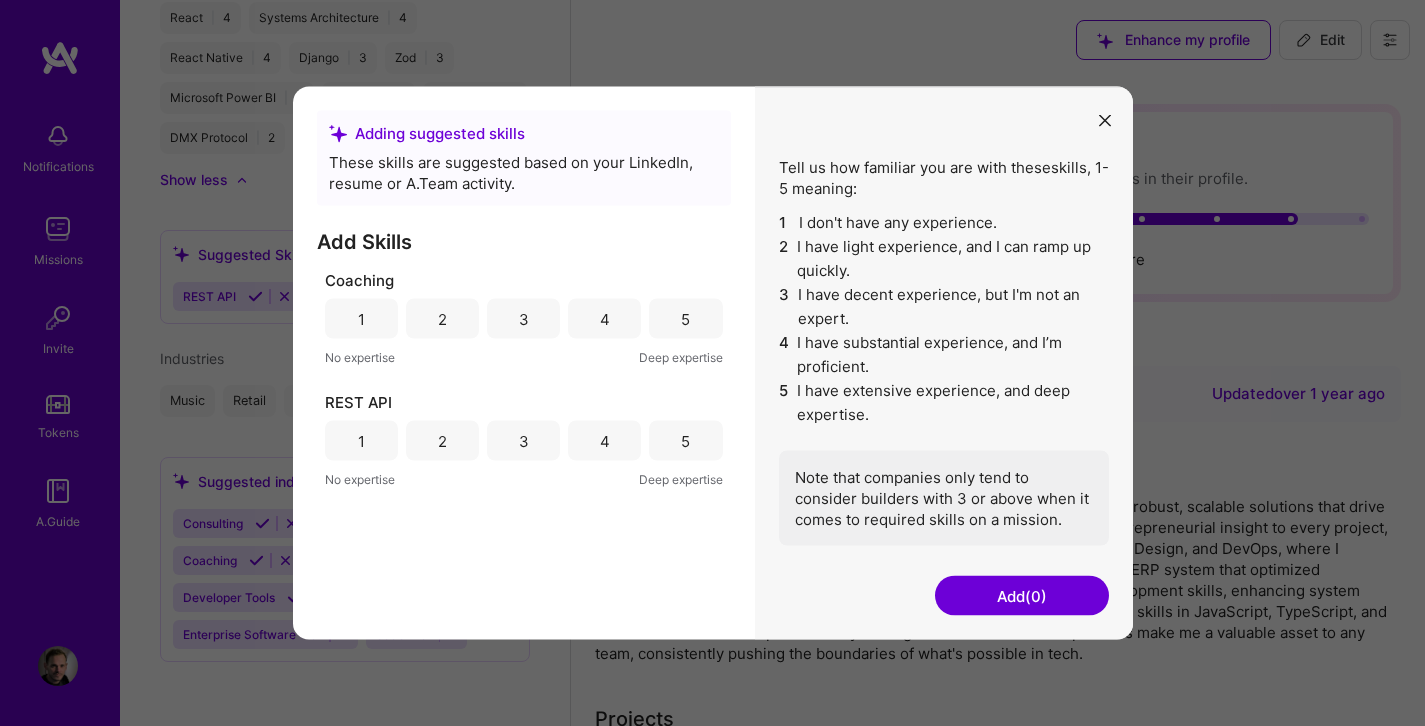 click on "4" at bounding box center [604, 319] 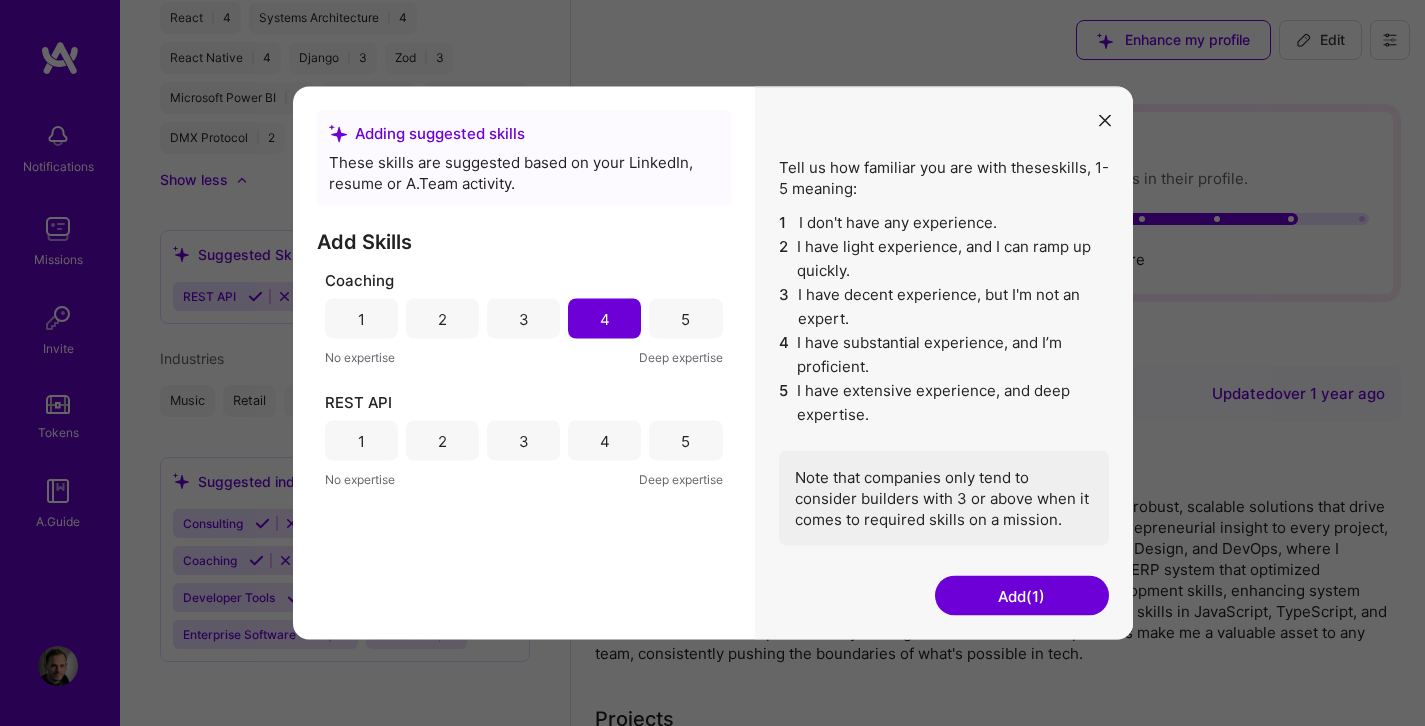 click on "5" at bounding box center (685, 441) 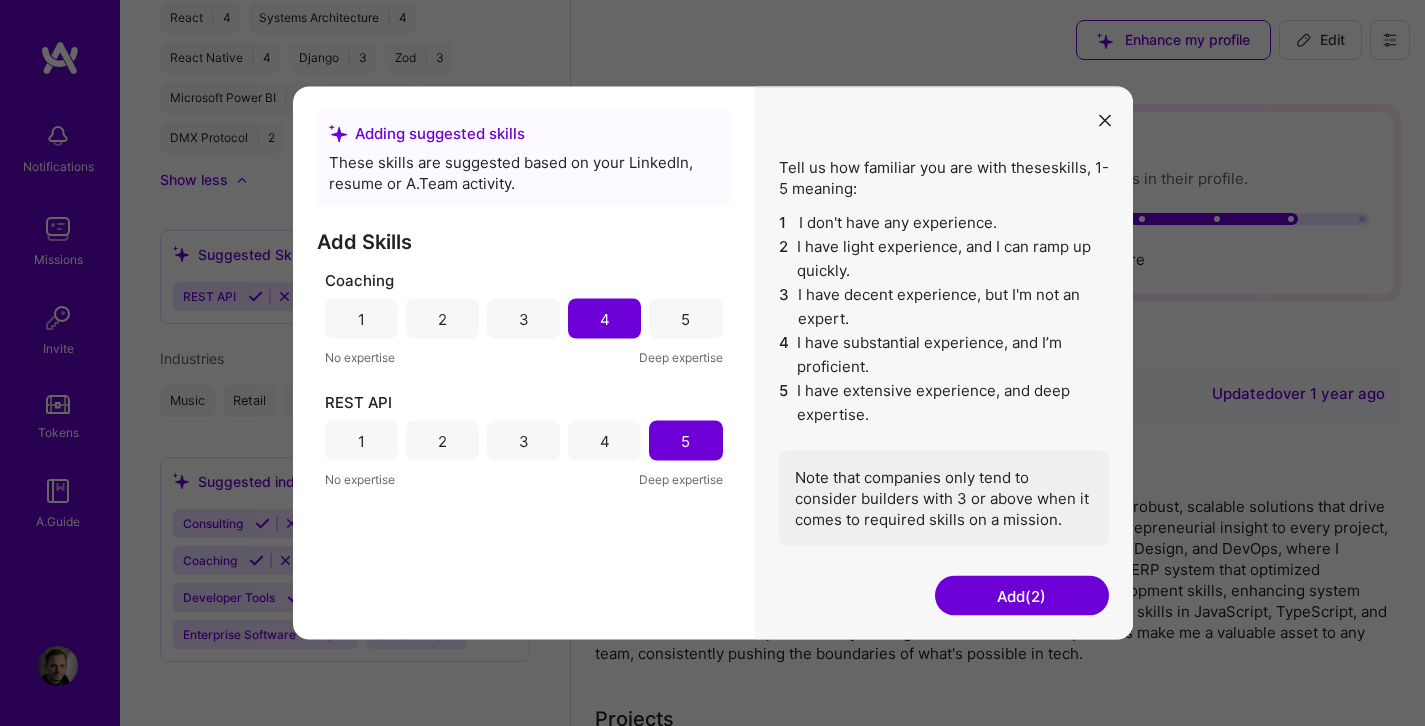 click on "Add  (2)" at bounding box center (1022, 596) 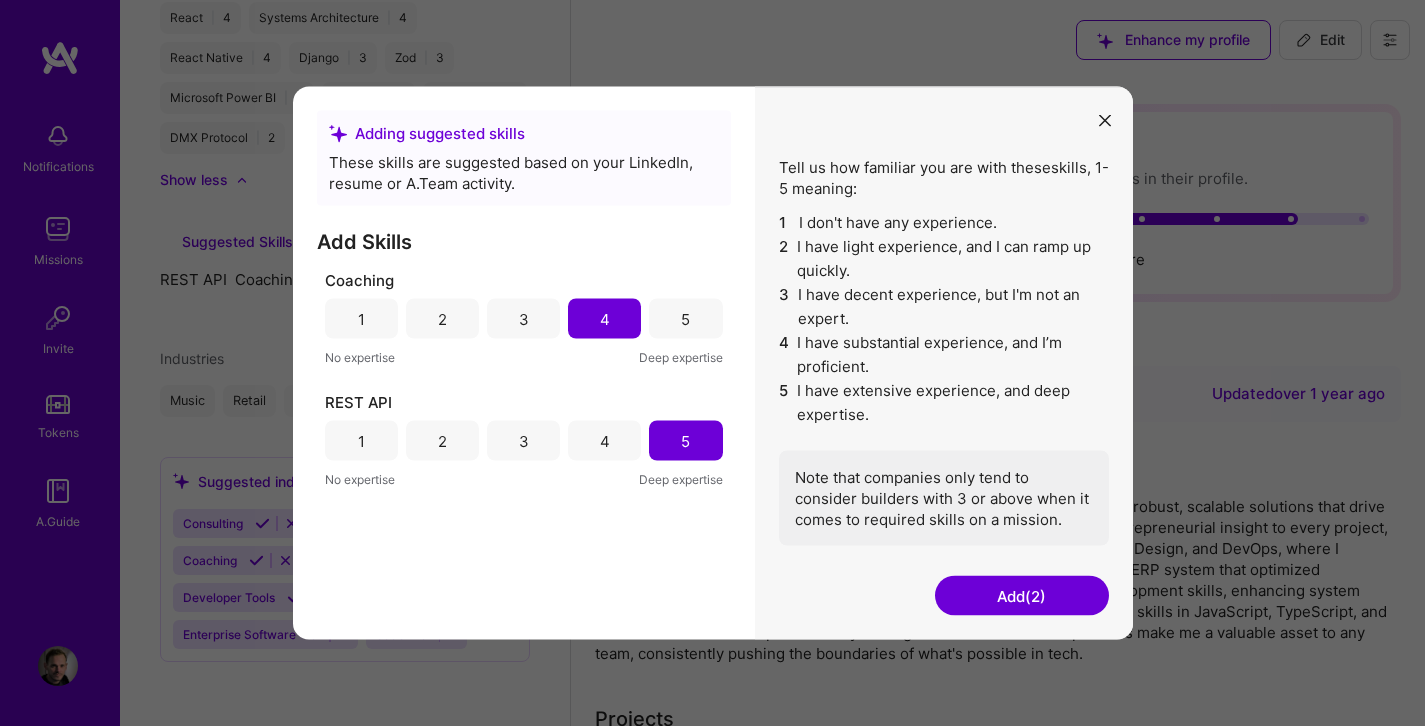 scroll, scrollTop: 1620, scrollLeft: 0, axis: vertical 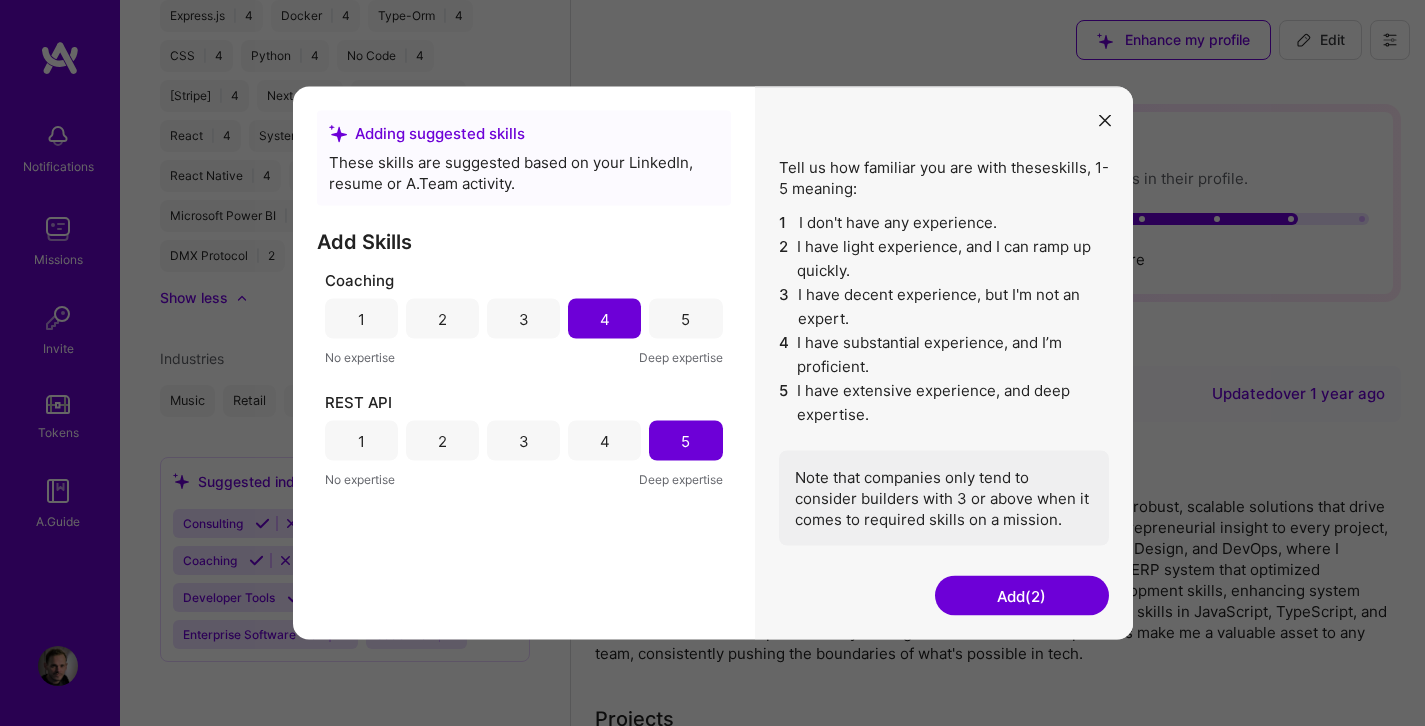 click on "Add  (2)" at bounding box center (1022, 596) 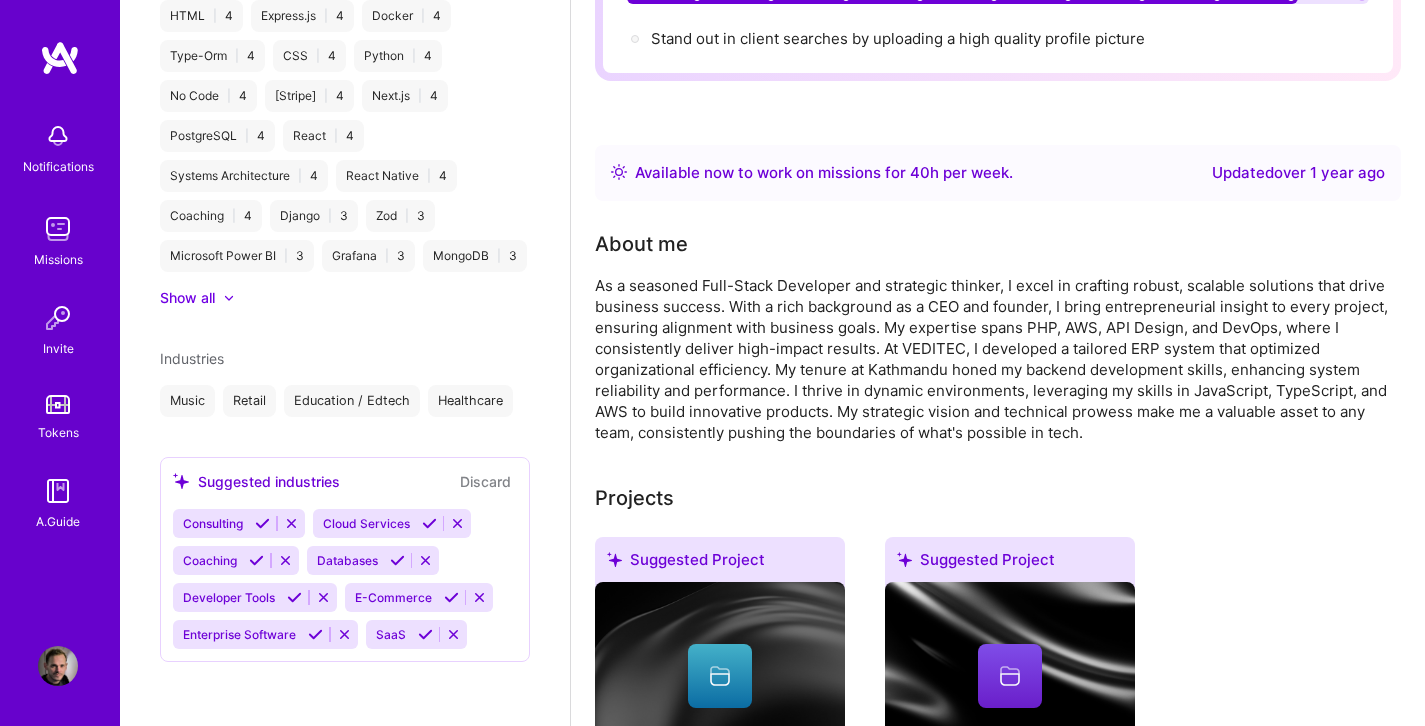 scroll, scrollTop: 318, scrollLeft: 0, axis: vertical 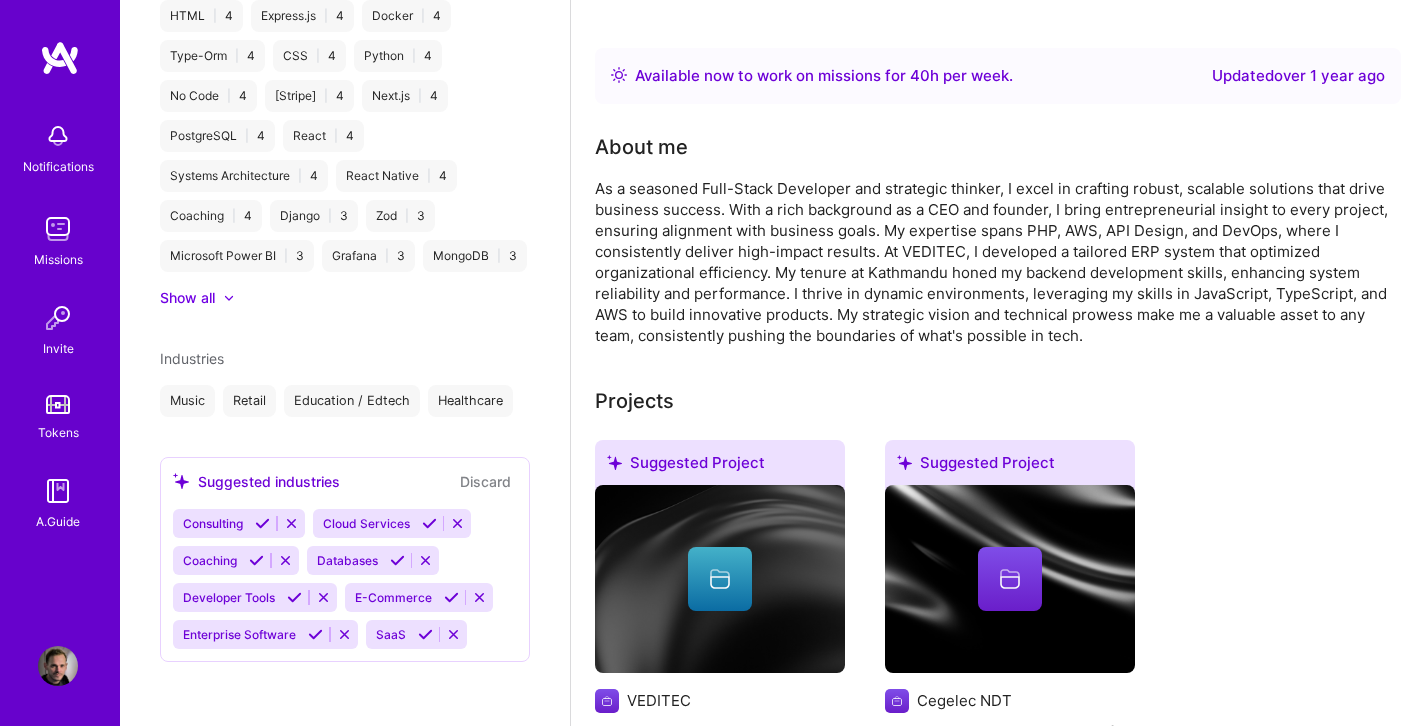click at bounding box center (451, 597) 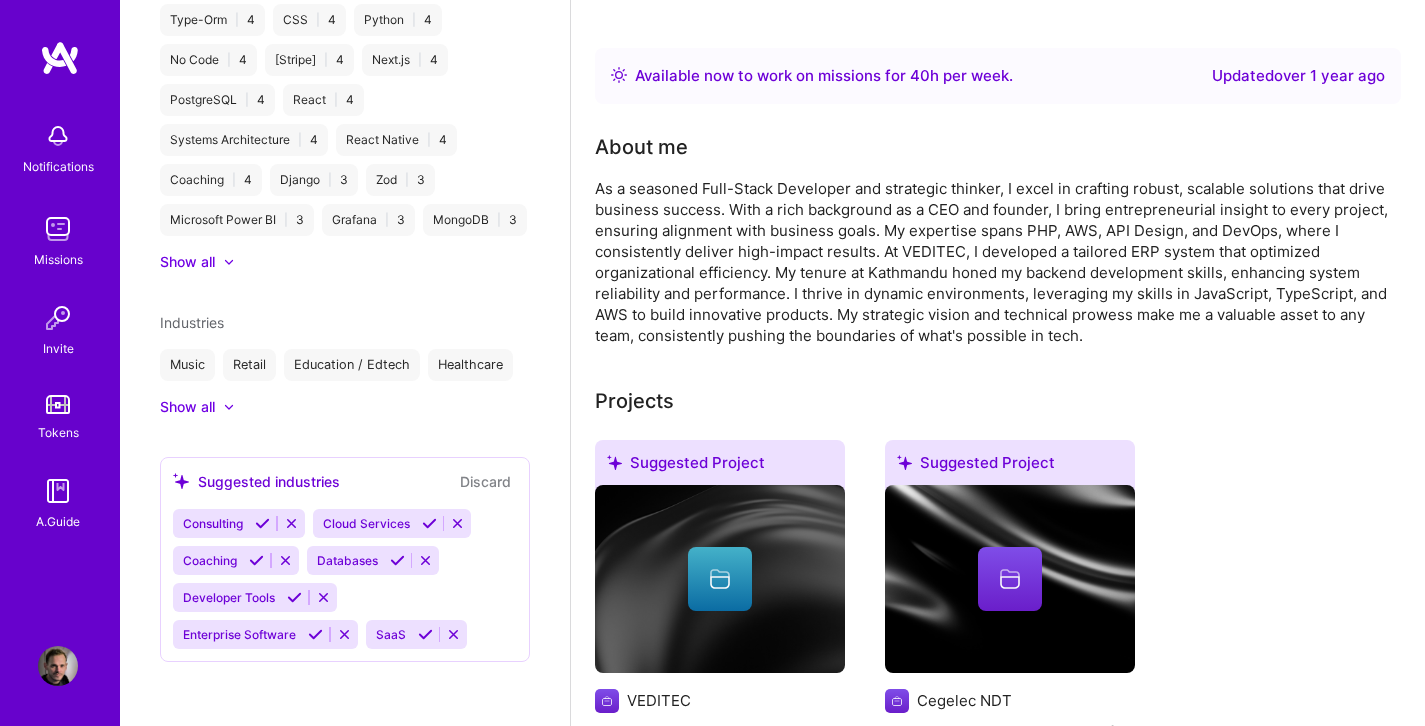click at bounding box center [315, 634] 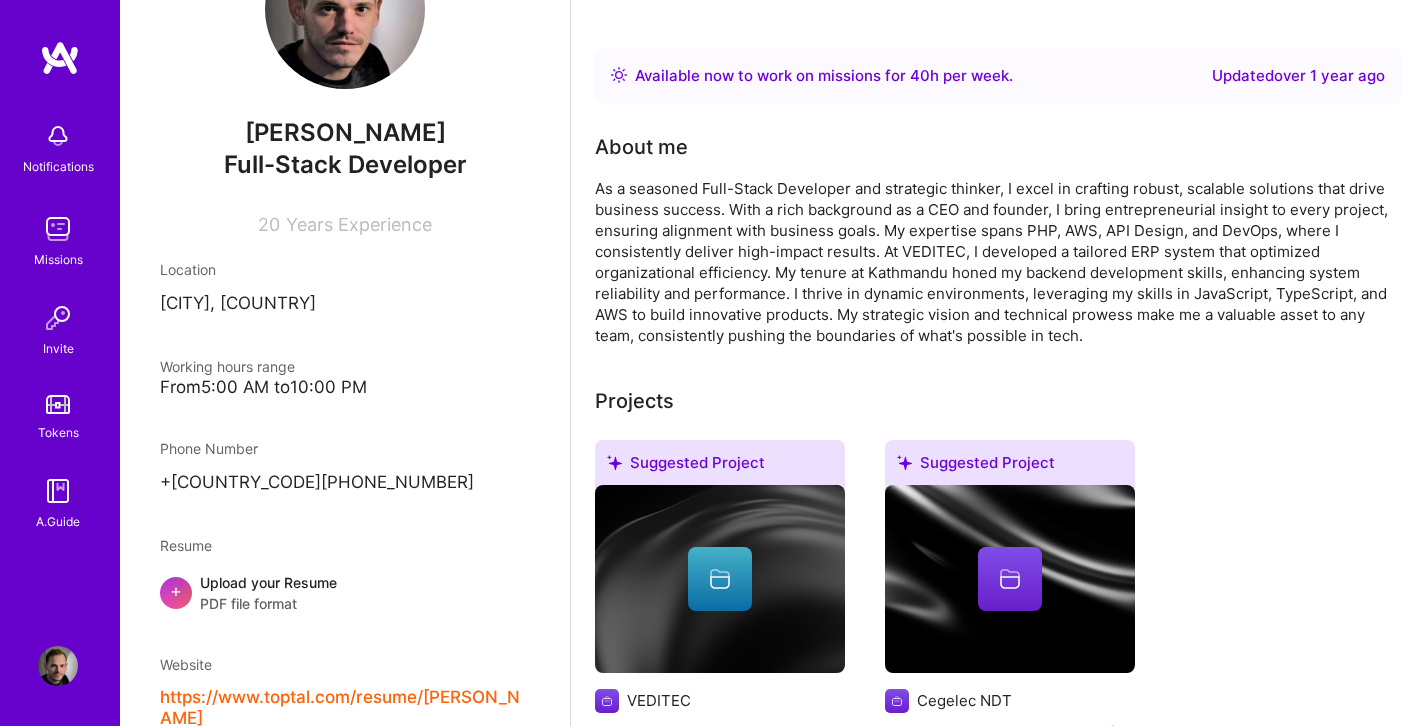 scroll, scrollTop: 0, scrollLeft: 0, axis: both 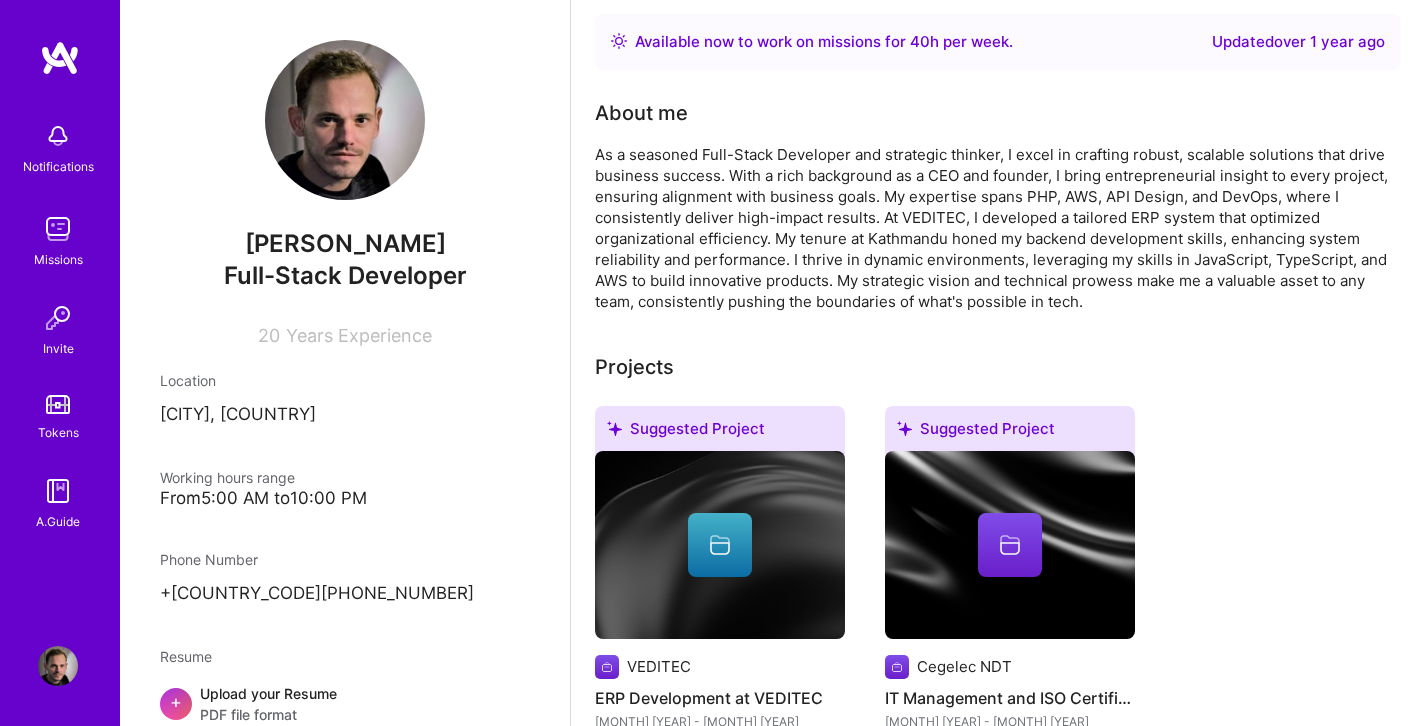 click at bounding box center (58, 229) 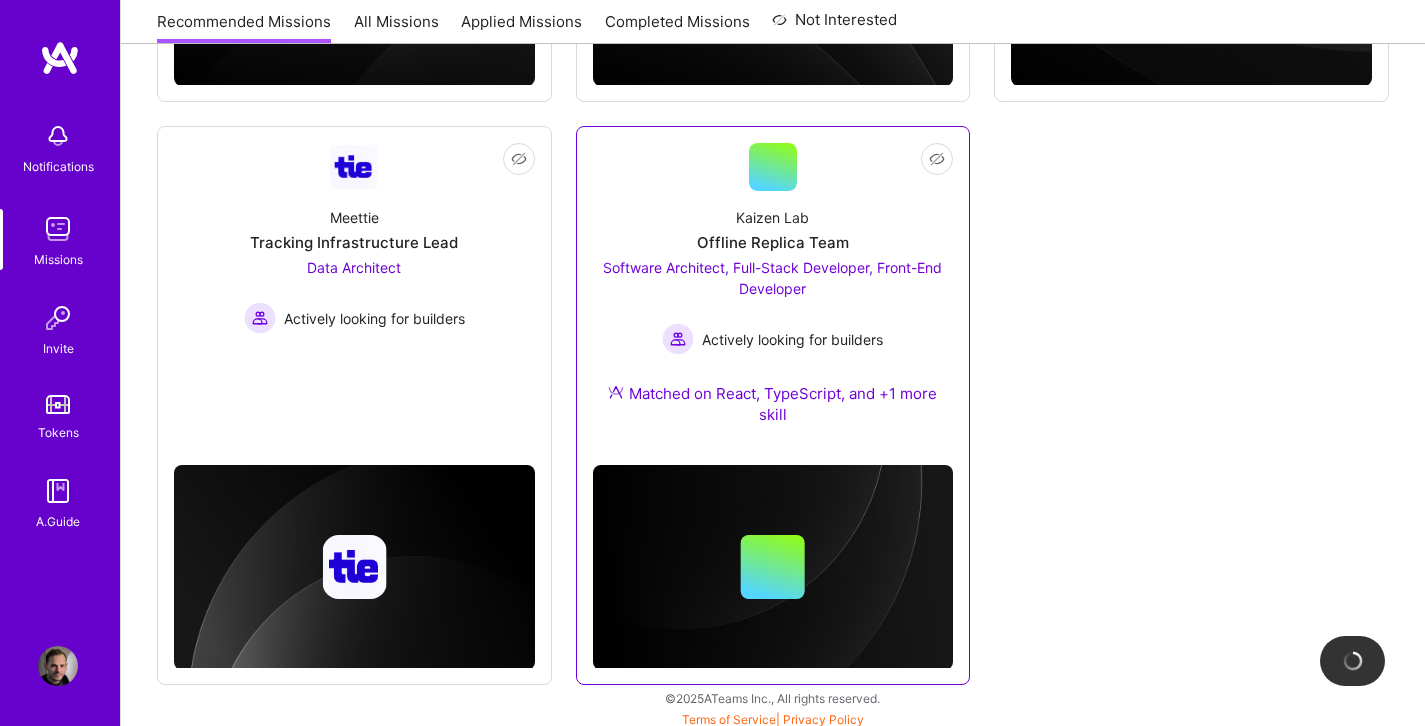 scroll, scrollTop: 686, scrollLeft: 0, axis: vertical 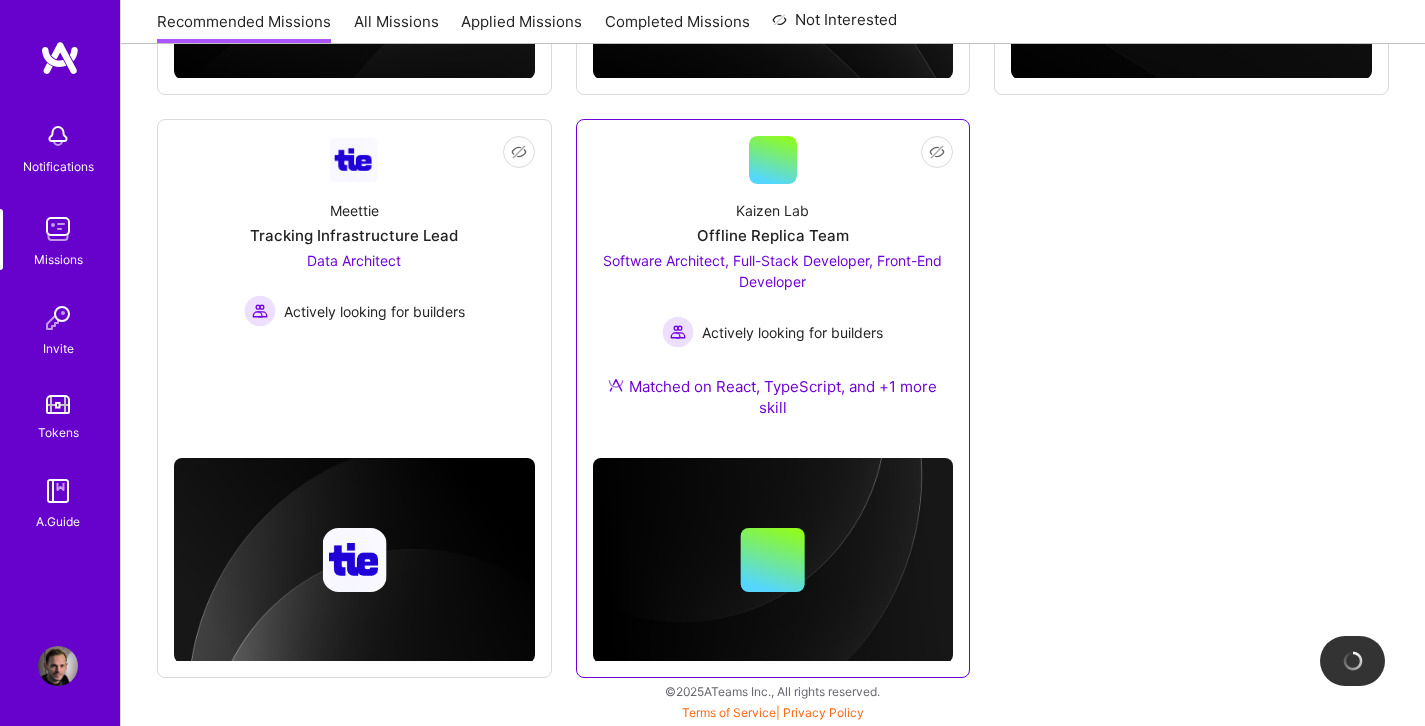 click on "Matched on React, TypeScript, and +1 more skill" at bounding box center [773, 397] 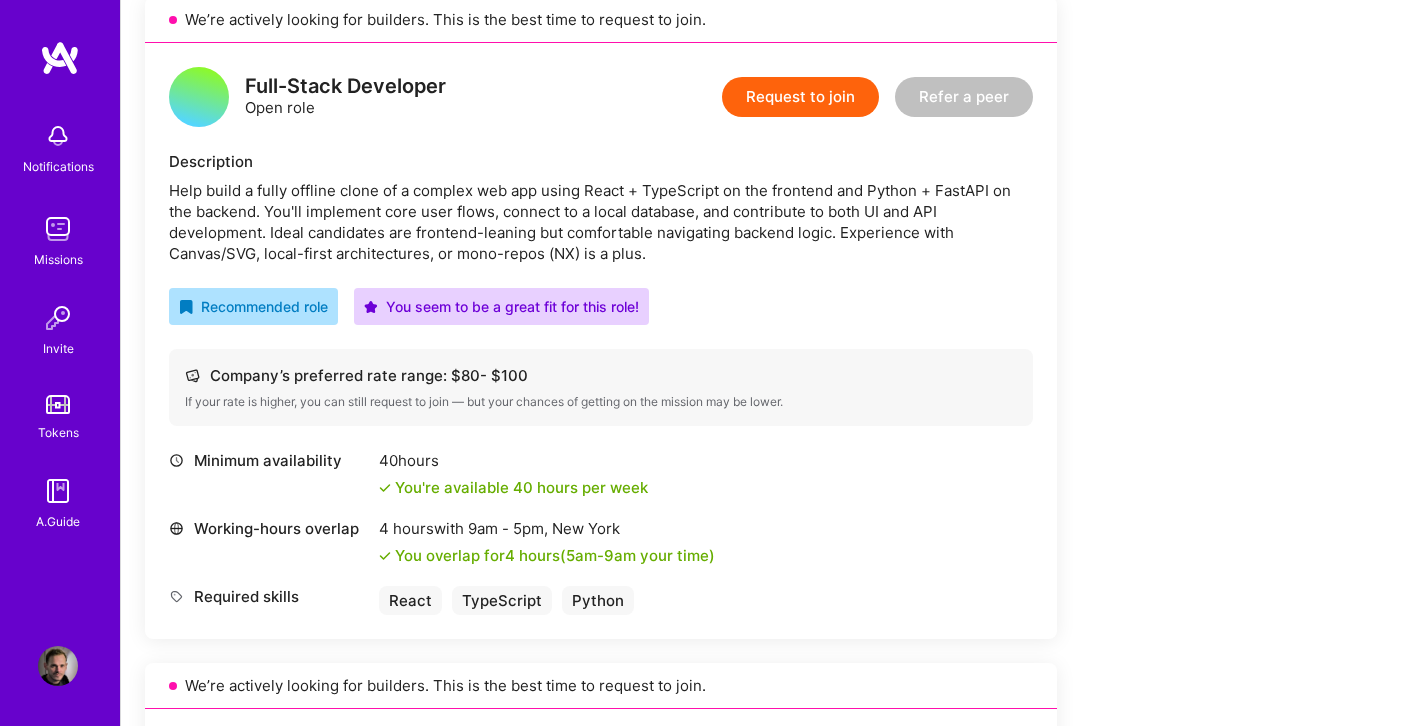 scroll, scrollTop: 434, scrollLeft: 0, axis: vertical 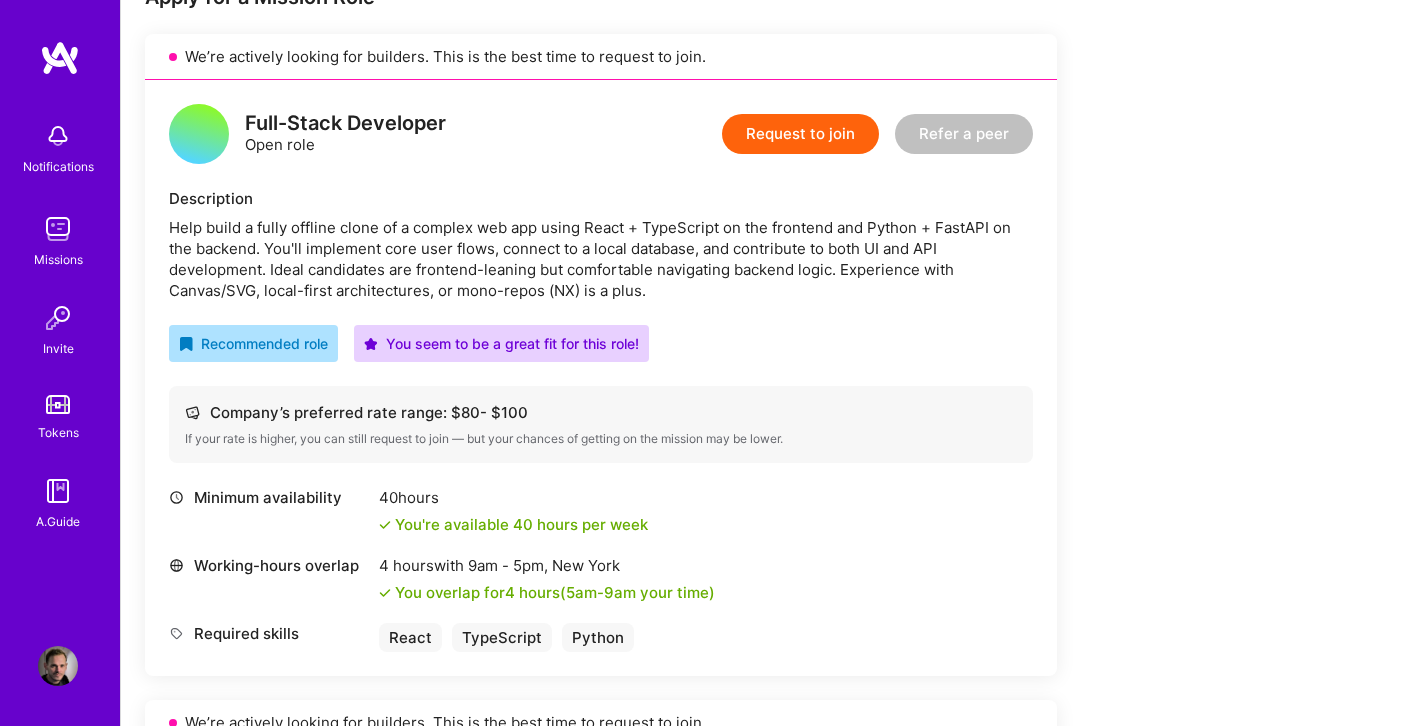 click on "Request to join" at bounding box center (800, 134) 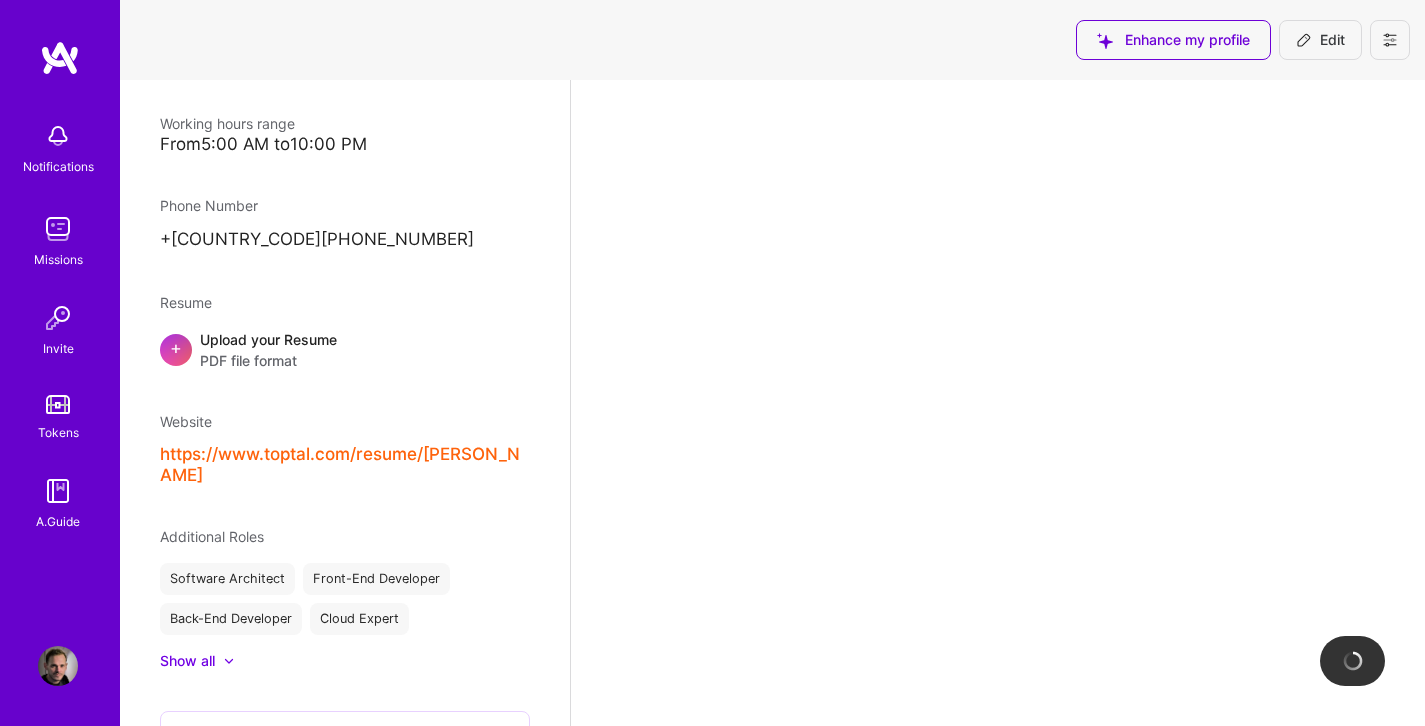 scroll, scrollTop: 0, scrollLeft: 0, axis: both 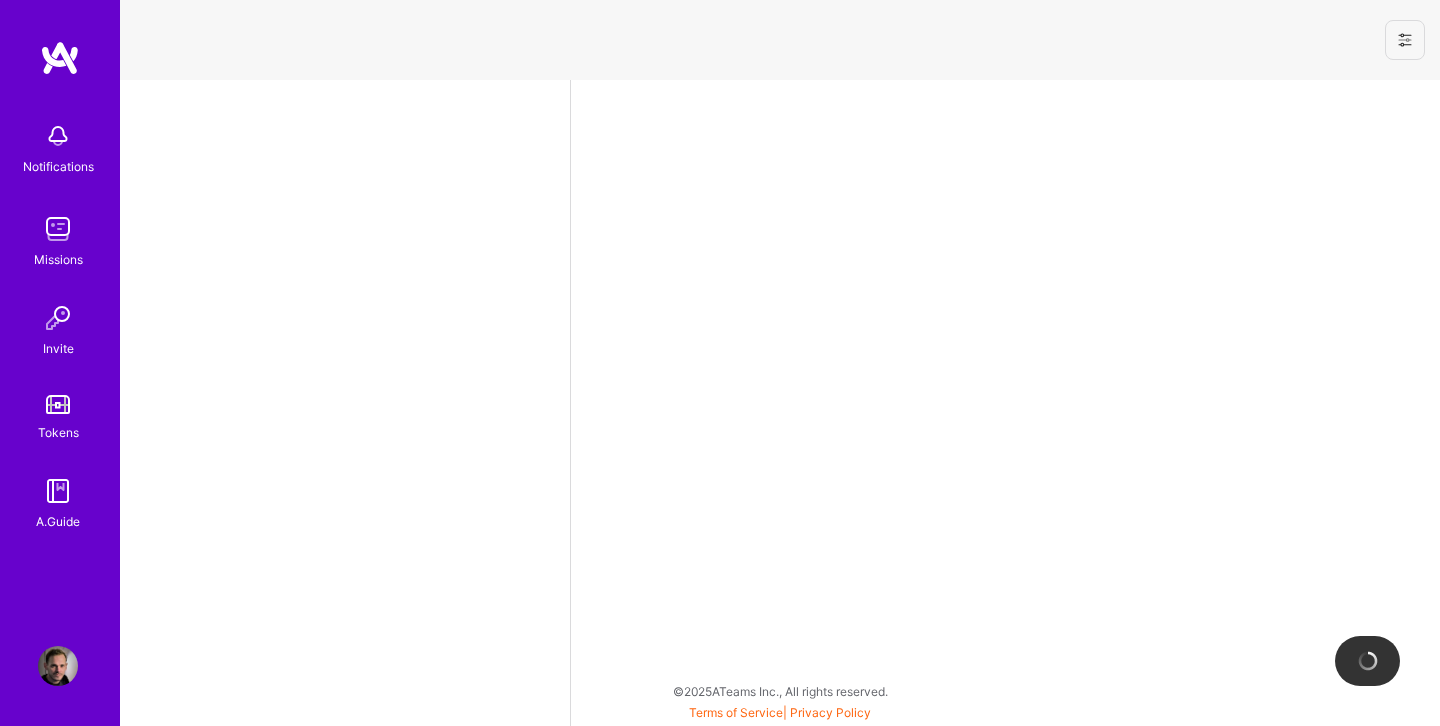 select on "NZ" 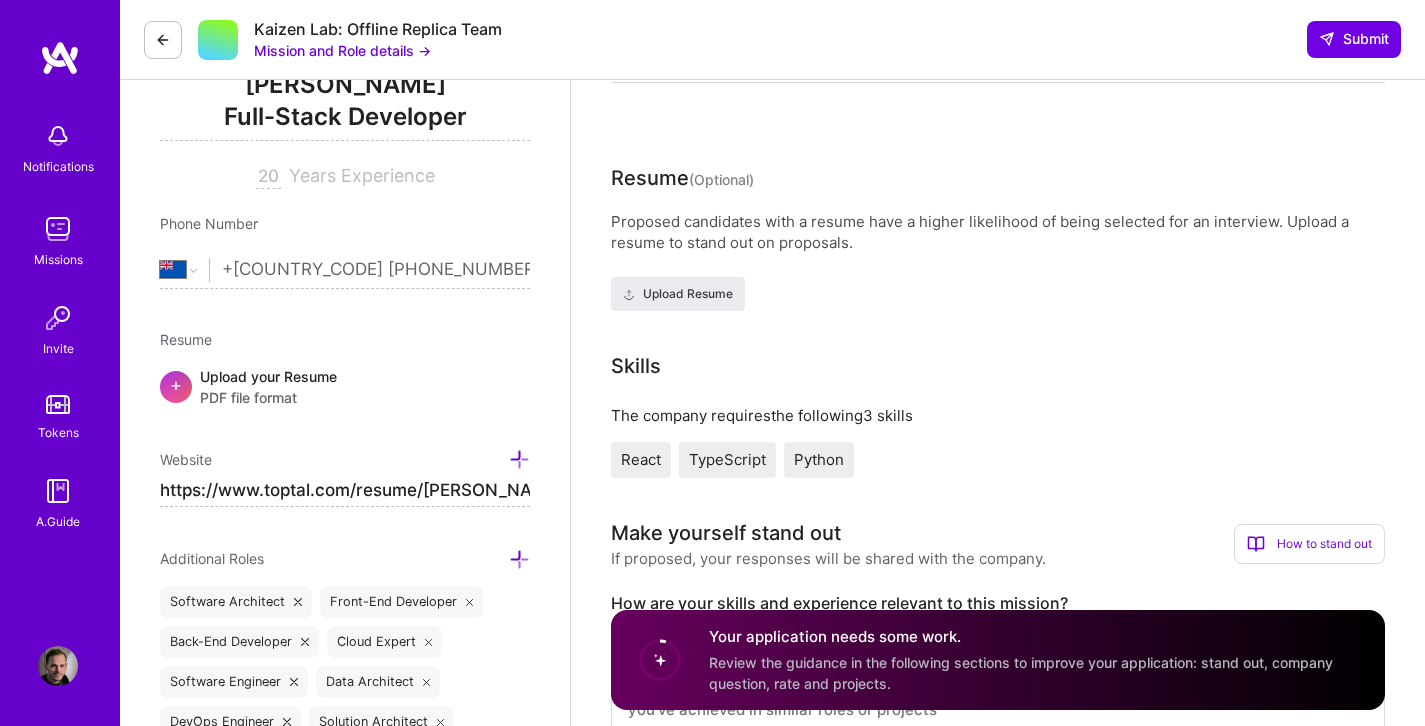 scroll, scrollTop: 434, scrollLeft: 0, axis: vertical 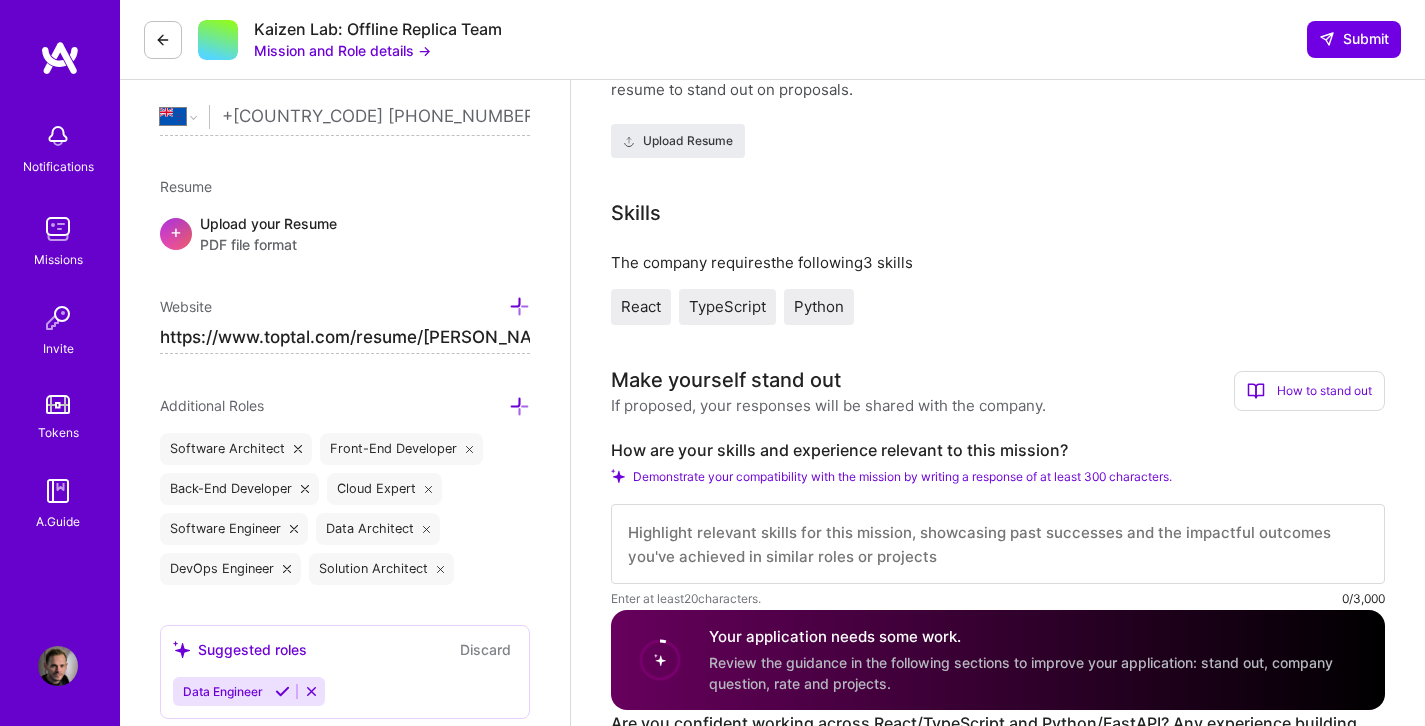 click on "Python" at bounding box center [819, 306] 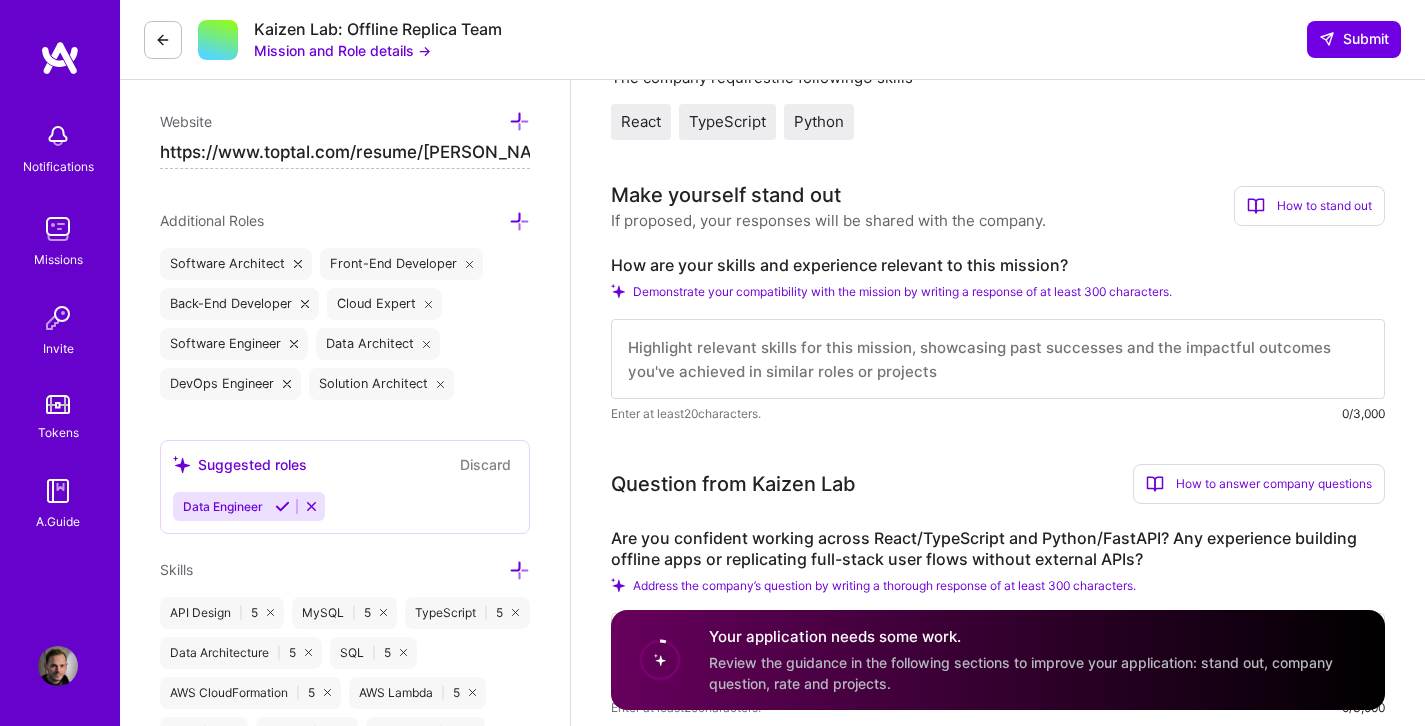 scroll, scrollTop: 691, scrollLeft: 0, axis: vertical 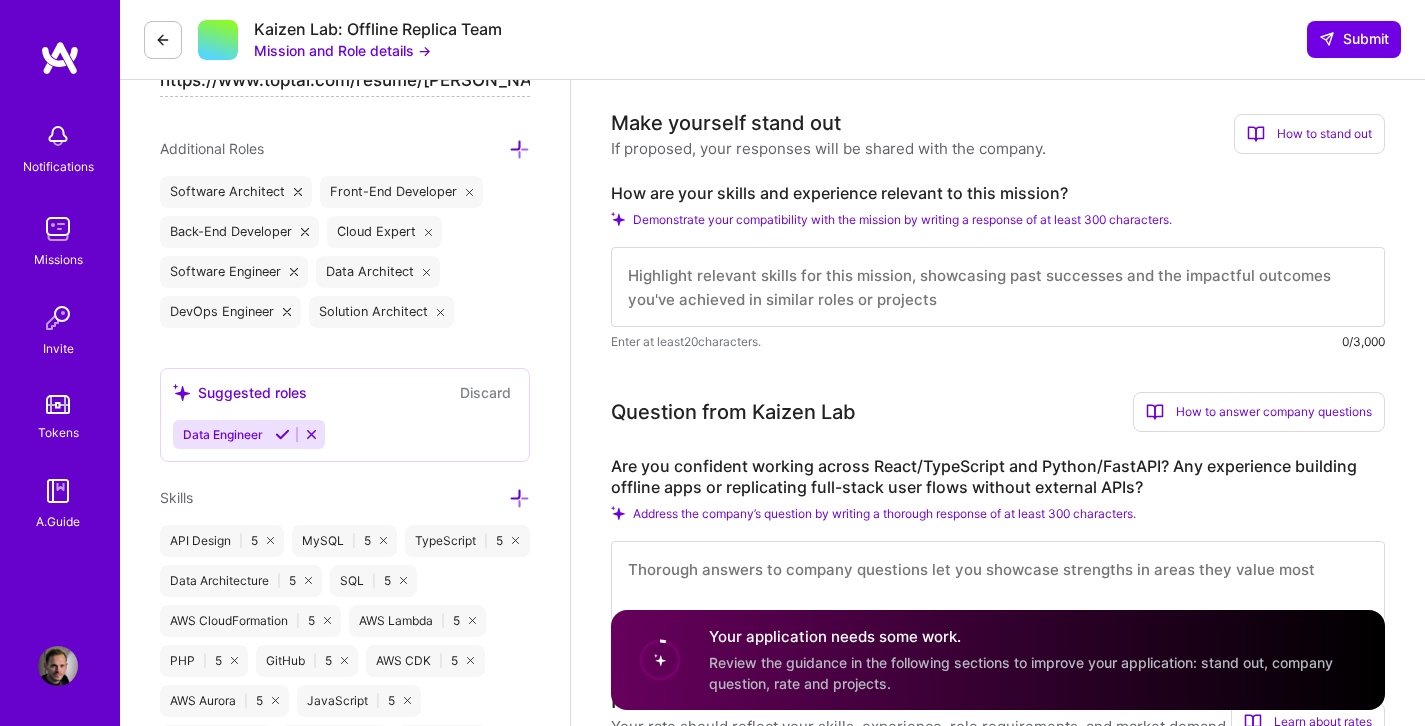 click at bounding box center (998, 287) 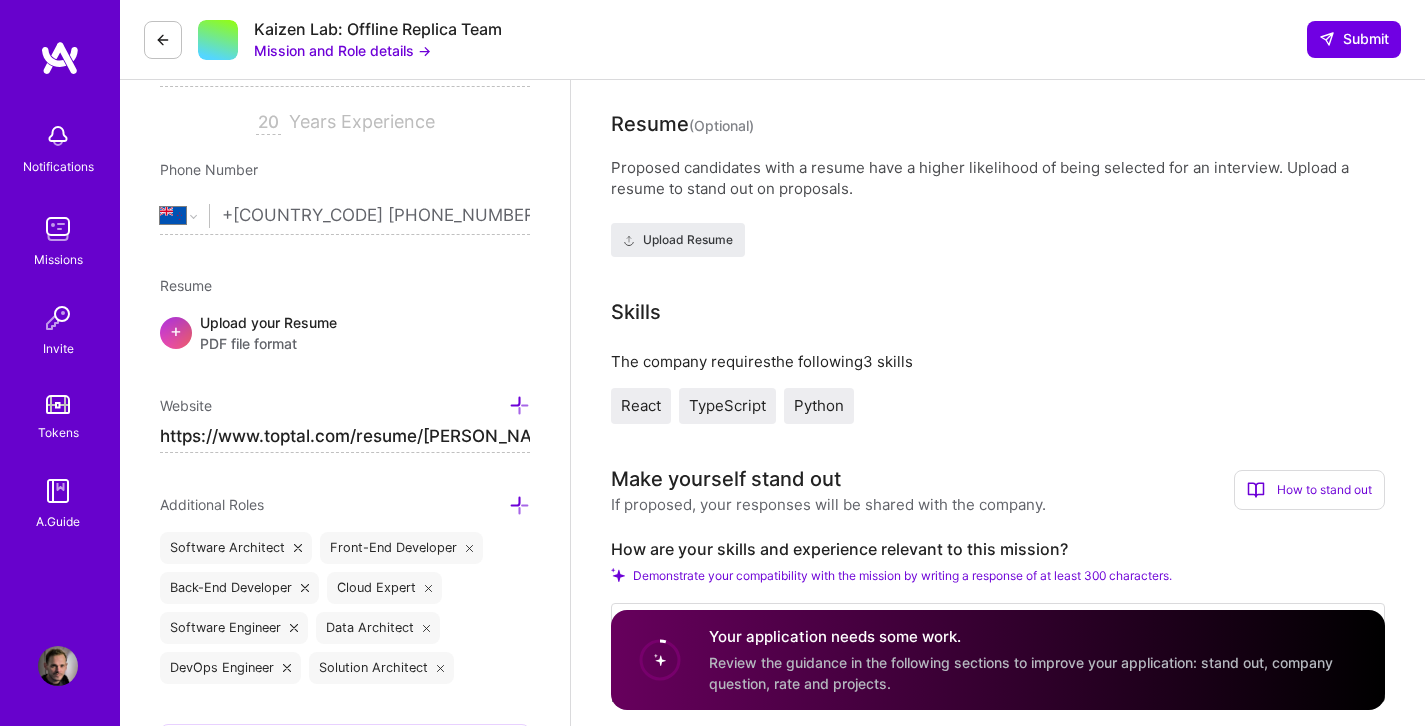 scroll, scrollTop: 0, scrollLeft: 0, axis: both 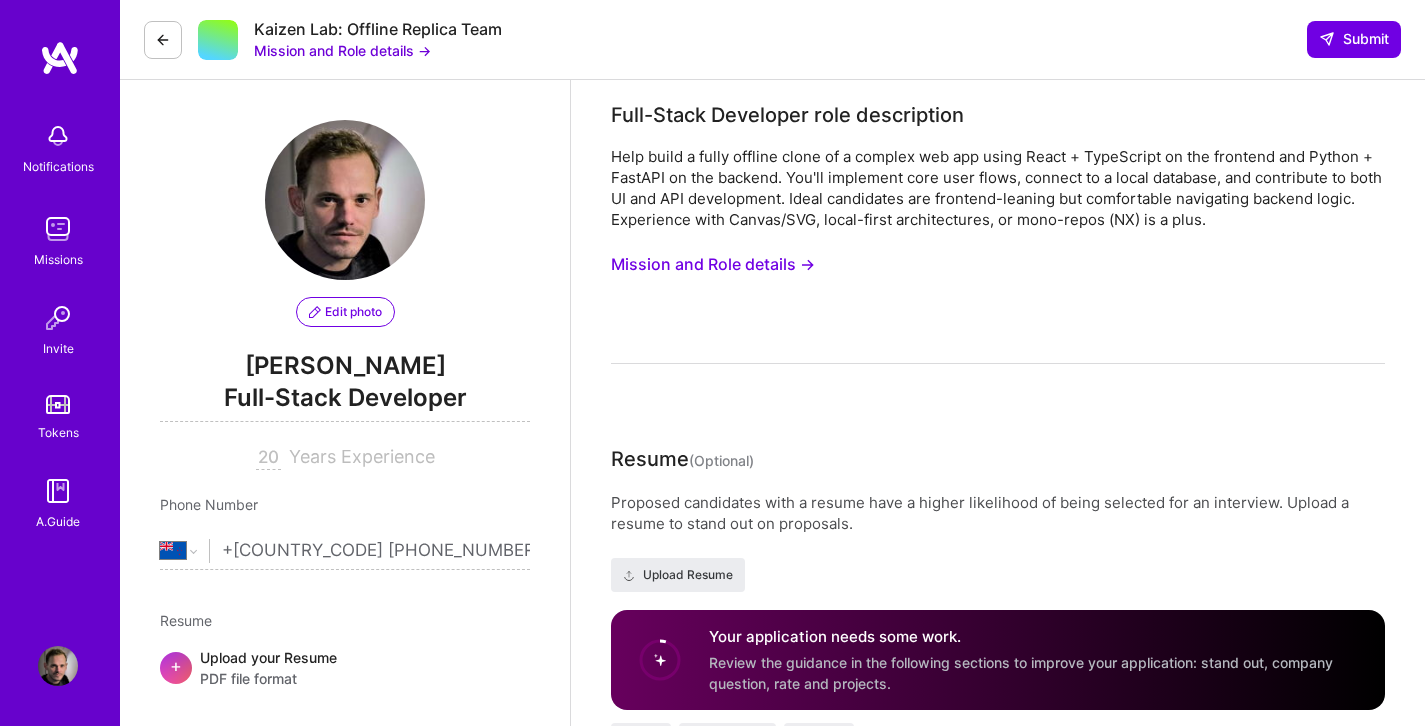 click at bounding box center [163, 40] 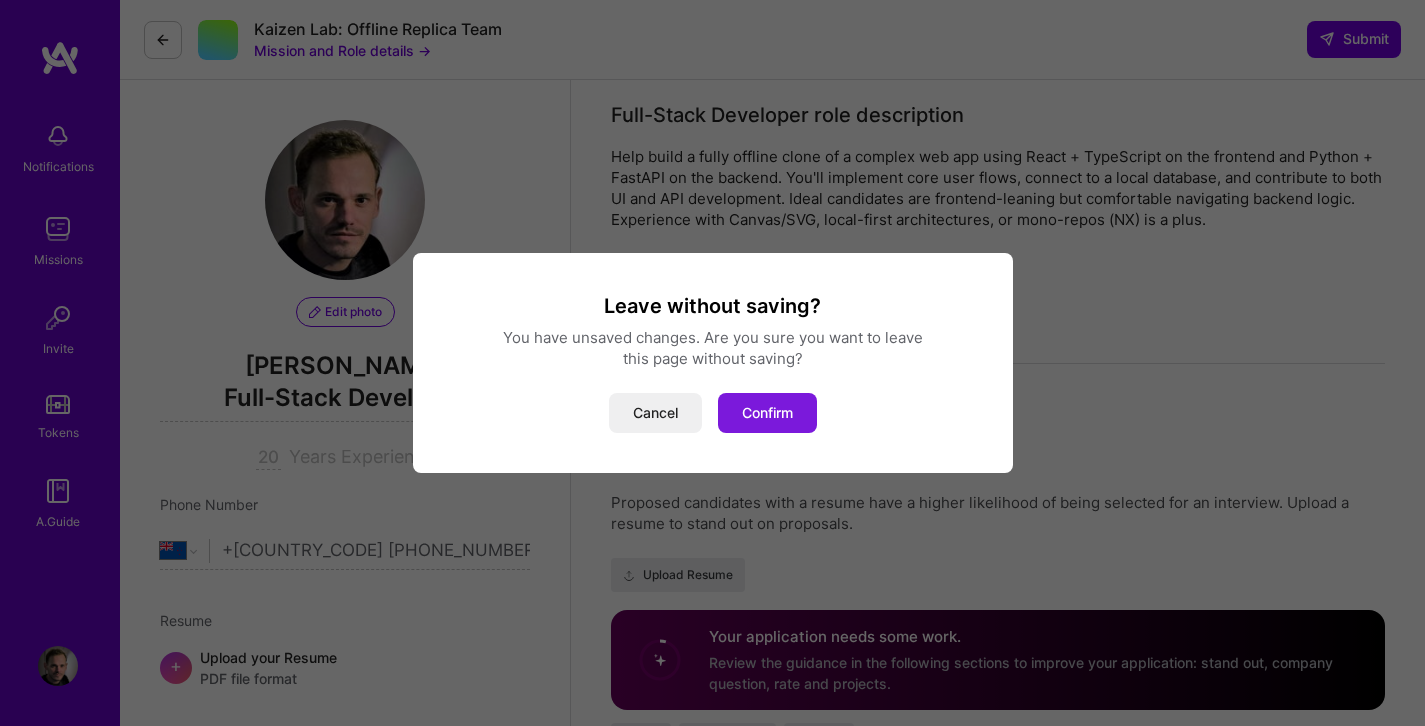 click on "Confirm" at bounding box center [767, 413] 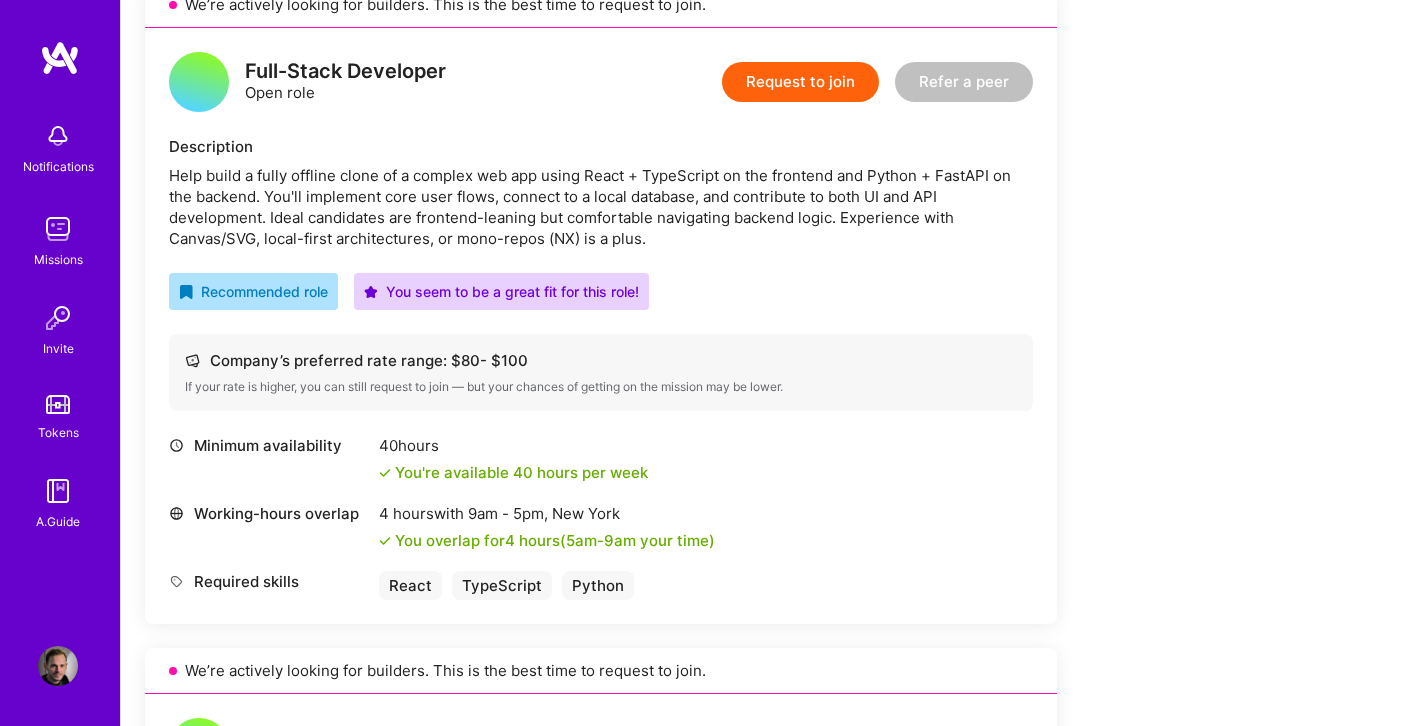 scroll, scrollTop: 0, scrollLeft: 0, axis: both 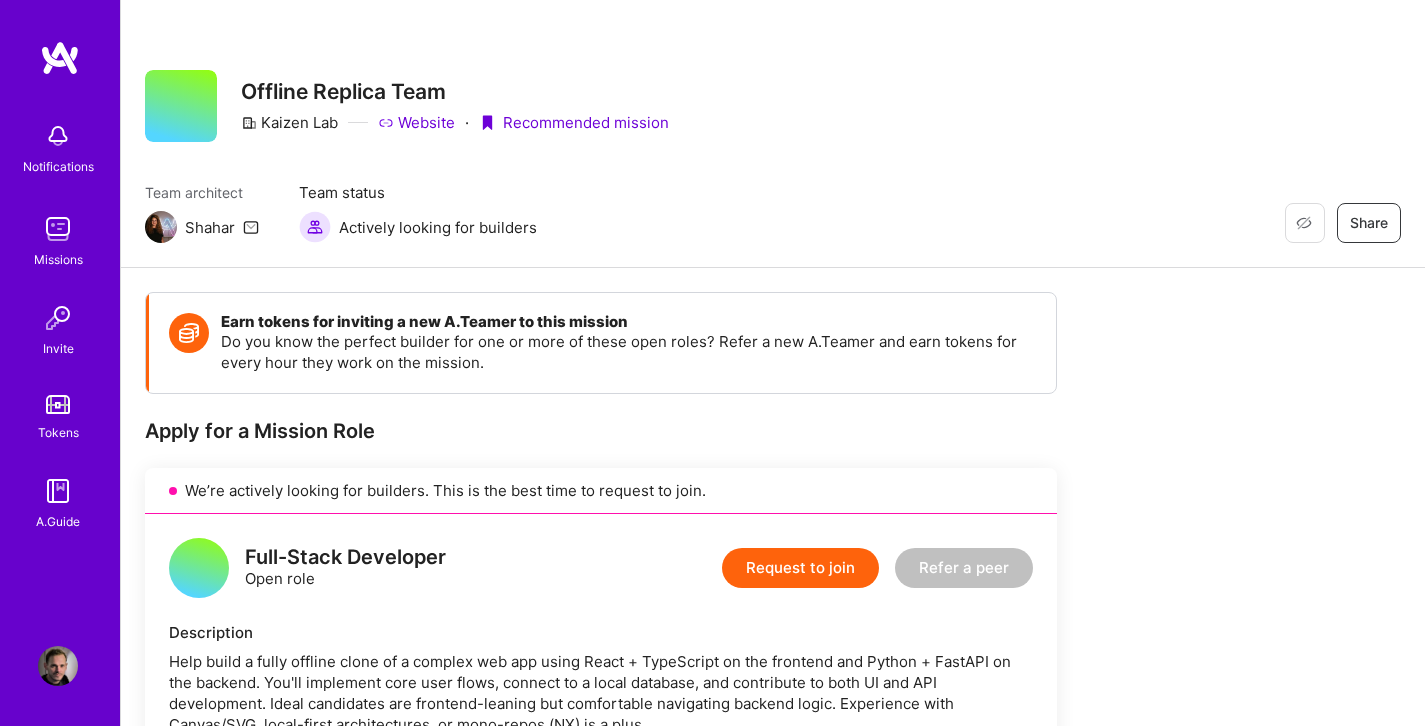 click at bounding box center (58, 229) 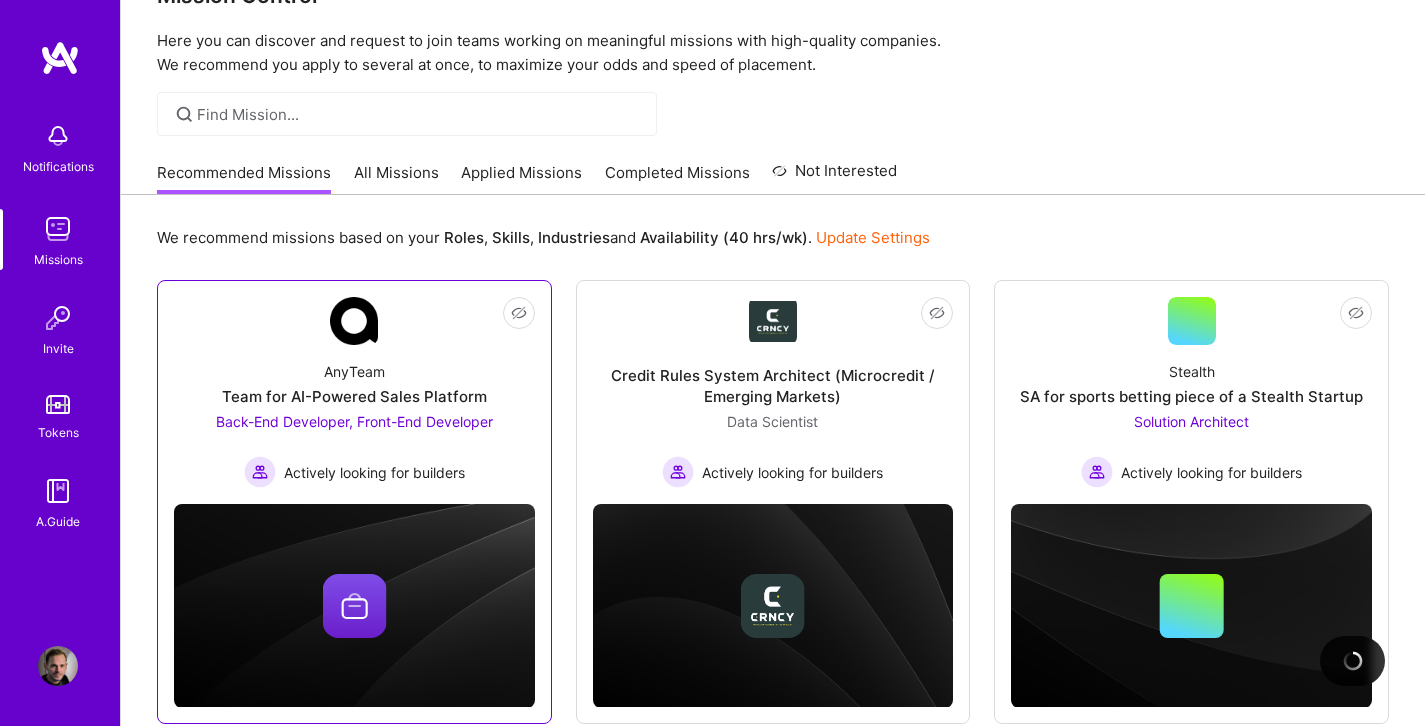 scroll, scrollTop: 16, scrollLeft: 0, axis: vertical 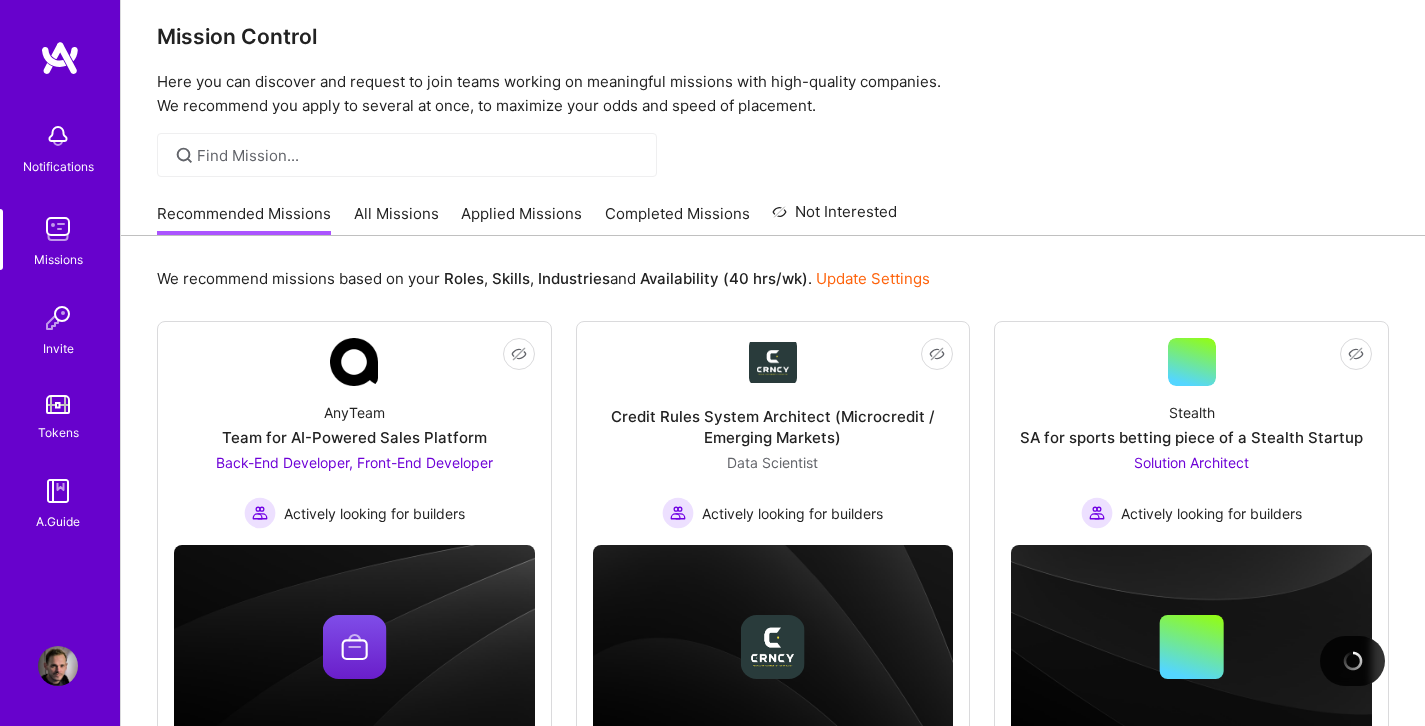 click on "Update Settings" at bounding box center (873, 278) 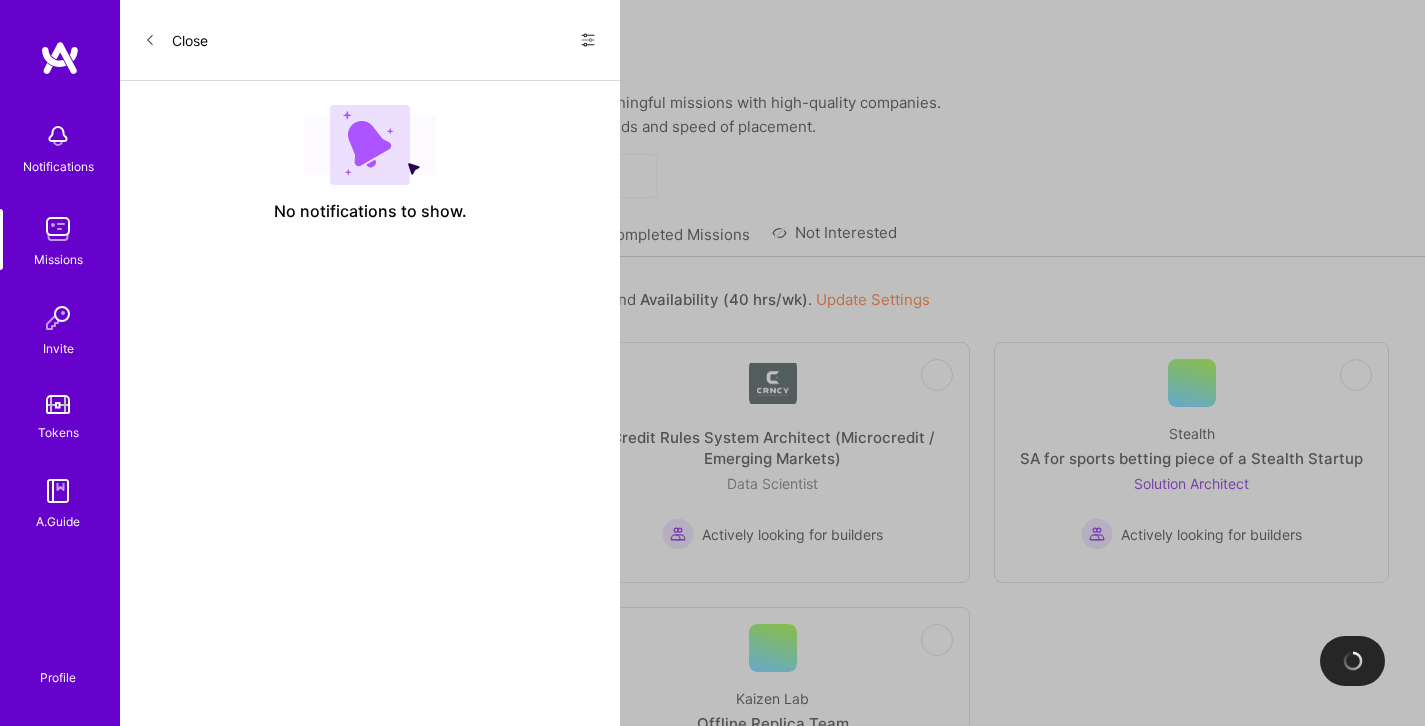 select on "NZ" 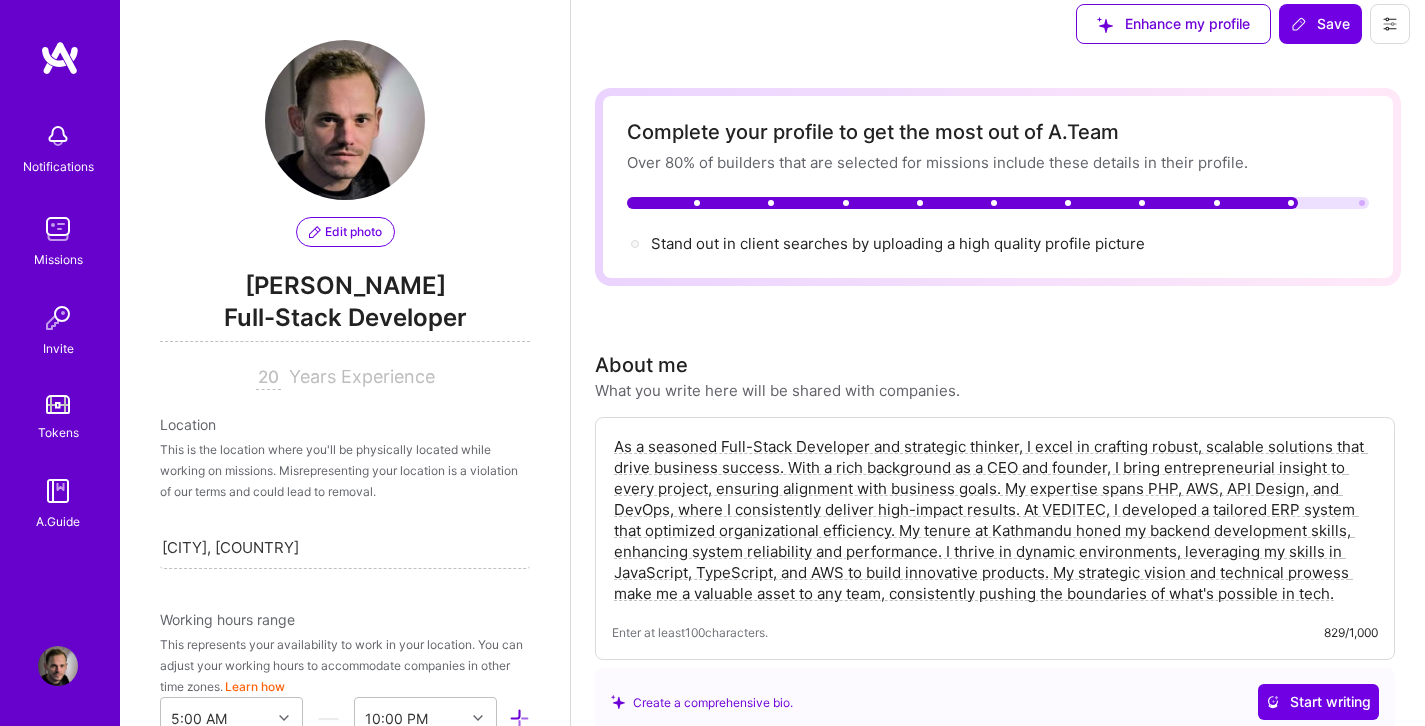 scroll, scrollTop: 0, scrollLeft: 0, axis: both 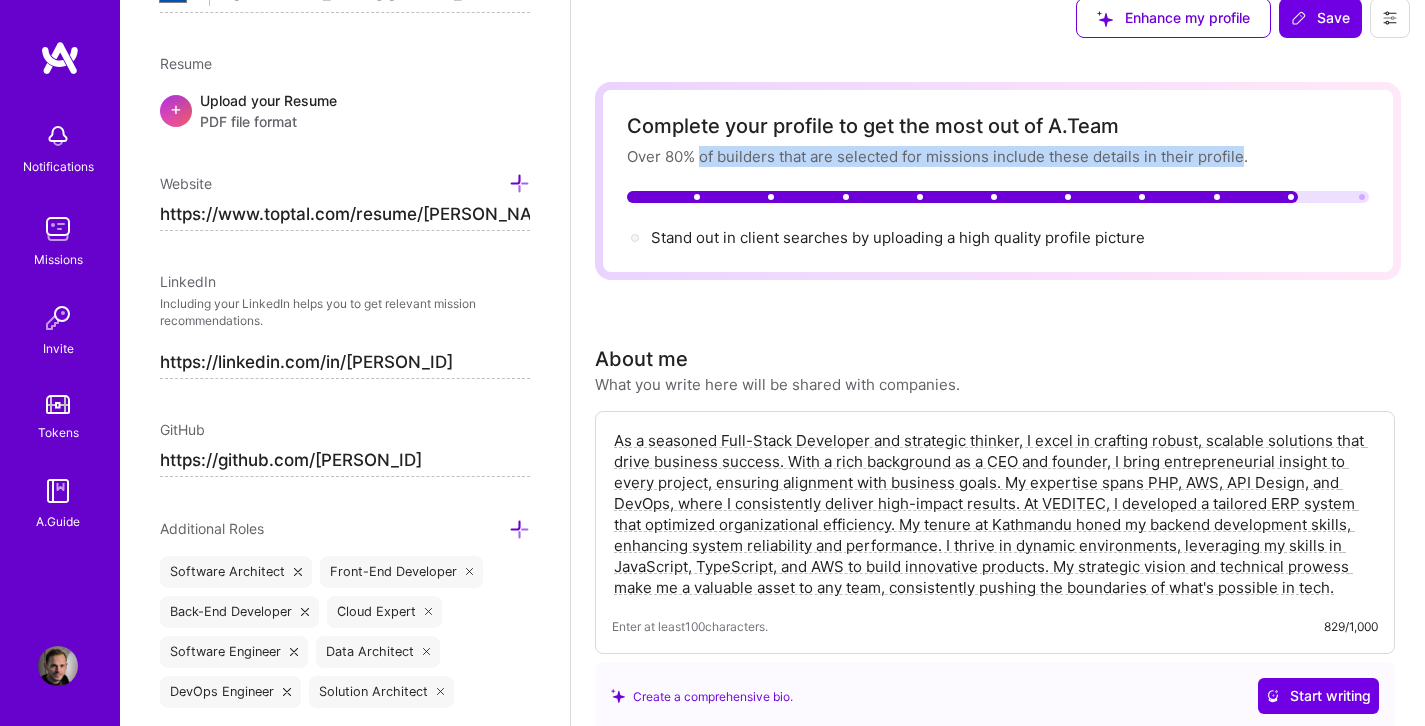 drag, startPoint x: 702, startPoint y: 156, endPoint x: 1241, endPoint y: 152, distance: 539.01483 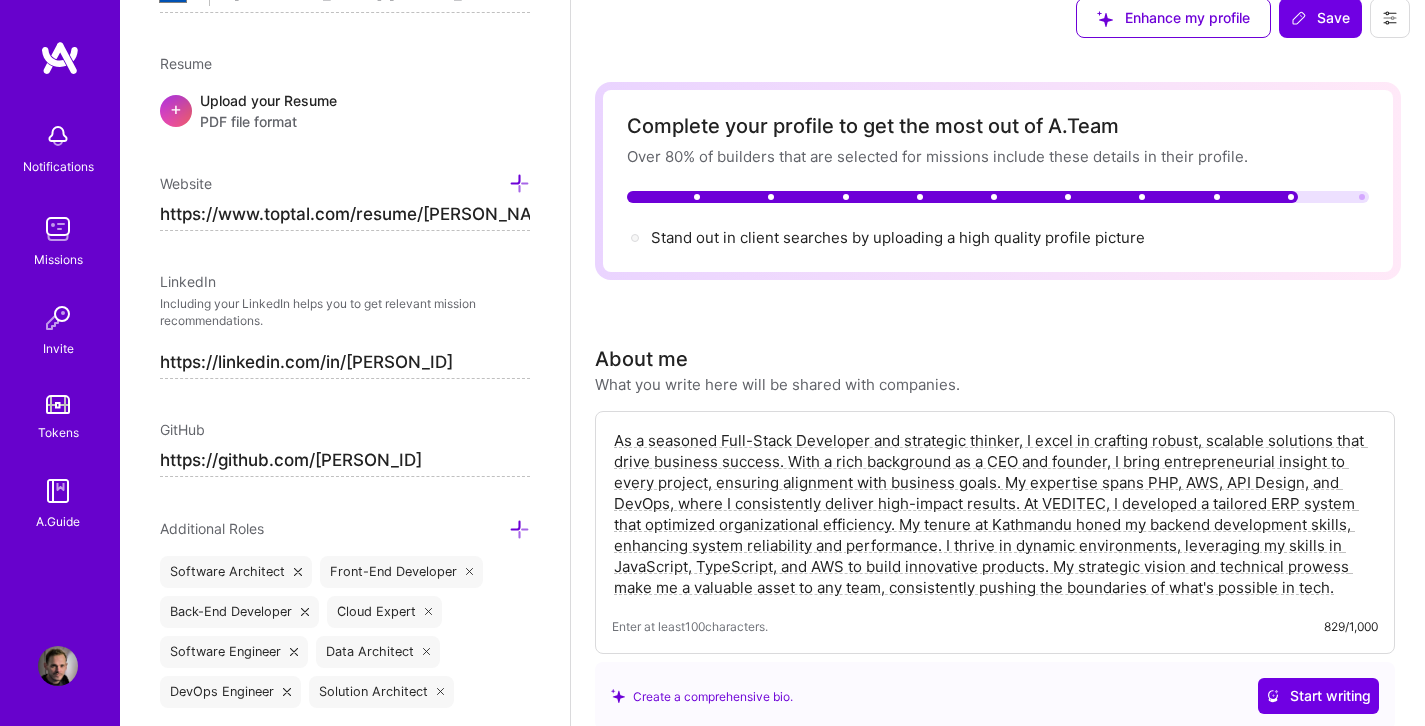 click on "Over 80% of builders that are selected for missions include these details in their profile." at bounding box center (998, 156) 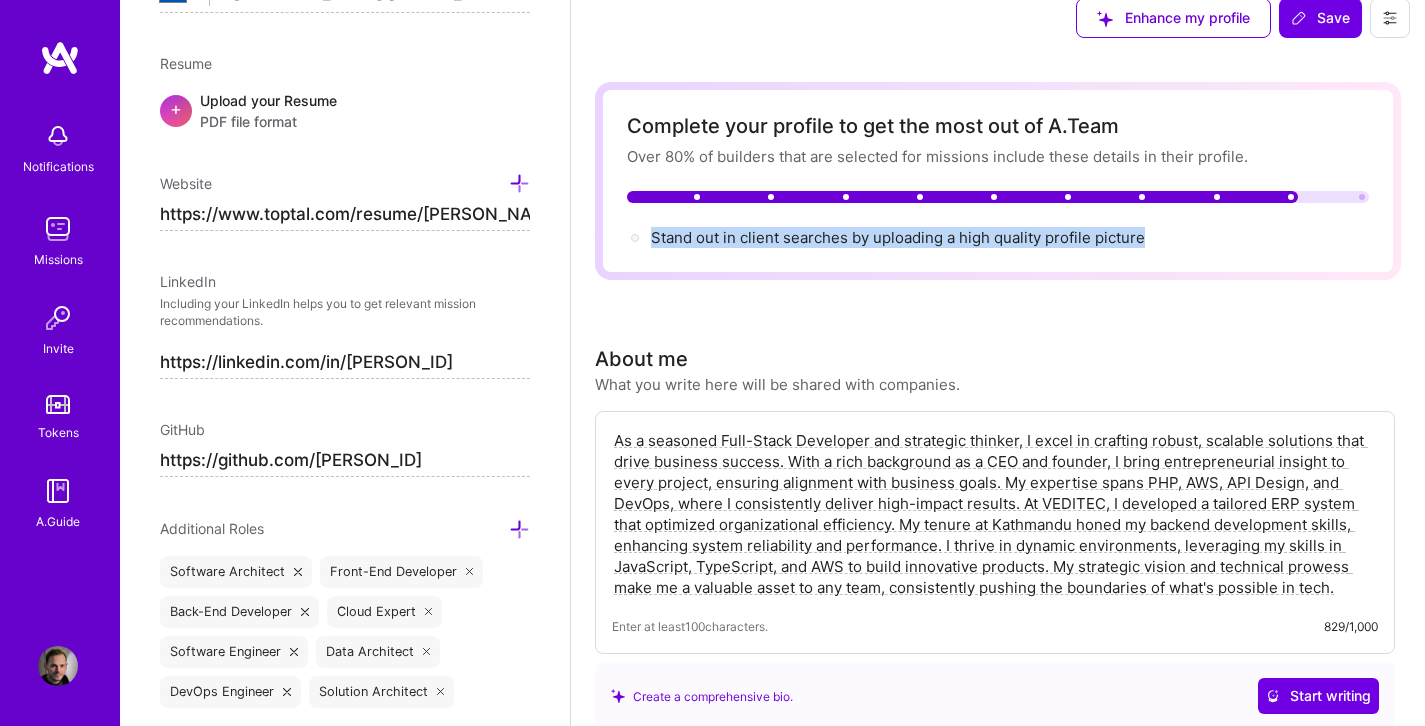 drag, startPoint x: 652, startPoint y: 235, endPoint x: 1232, endPoint y: 257, distance: 580.4171 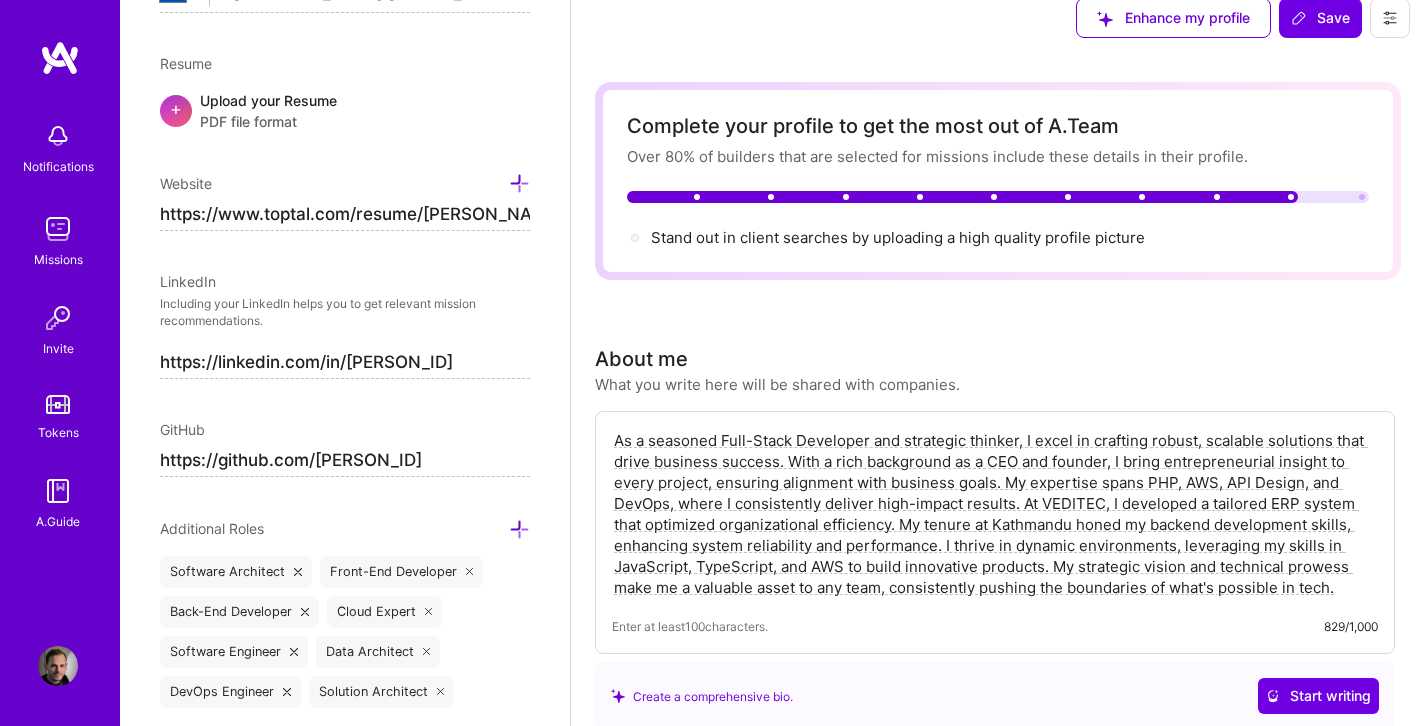 click on "Stand out in client searches by uploading a high quality profile picture" at bounding box center (998, 237) 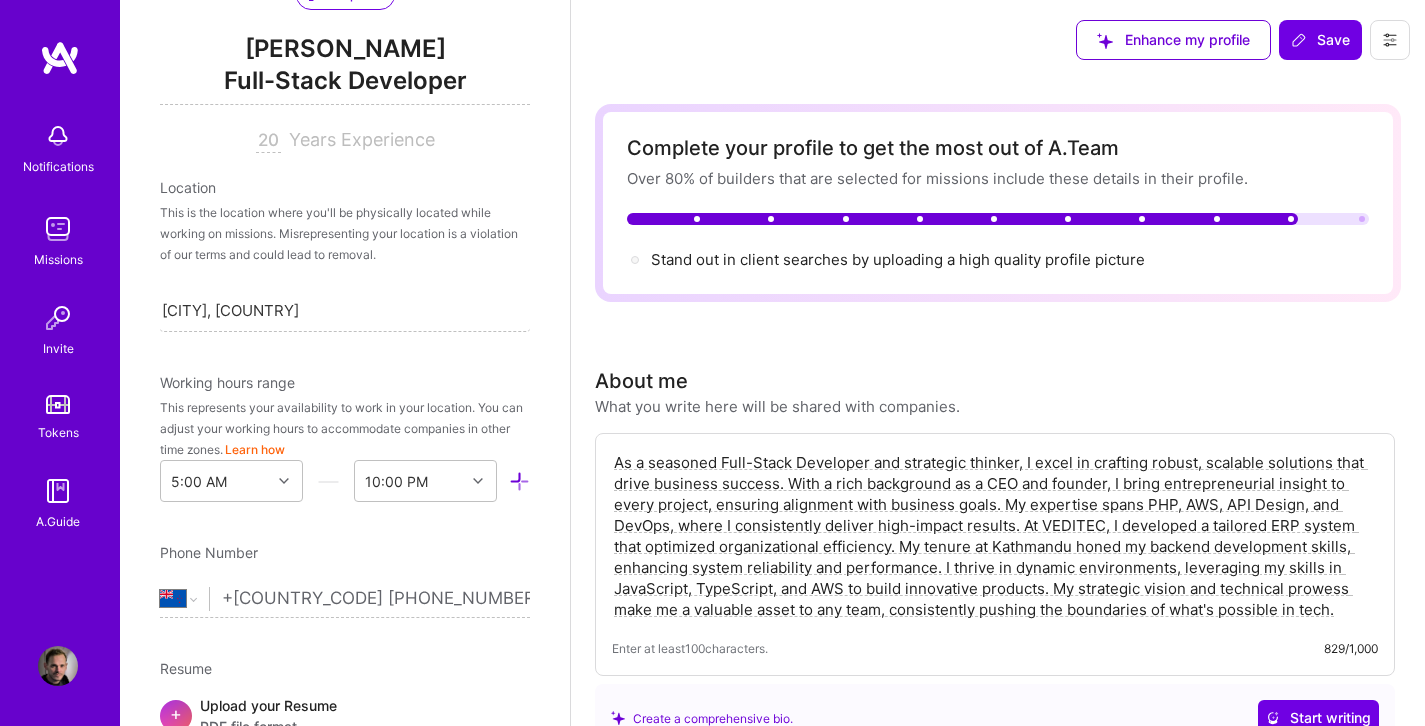 scroll, scrollTop: 0, scrollLeft: 0, axis: both 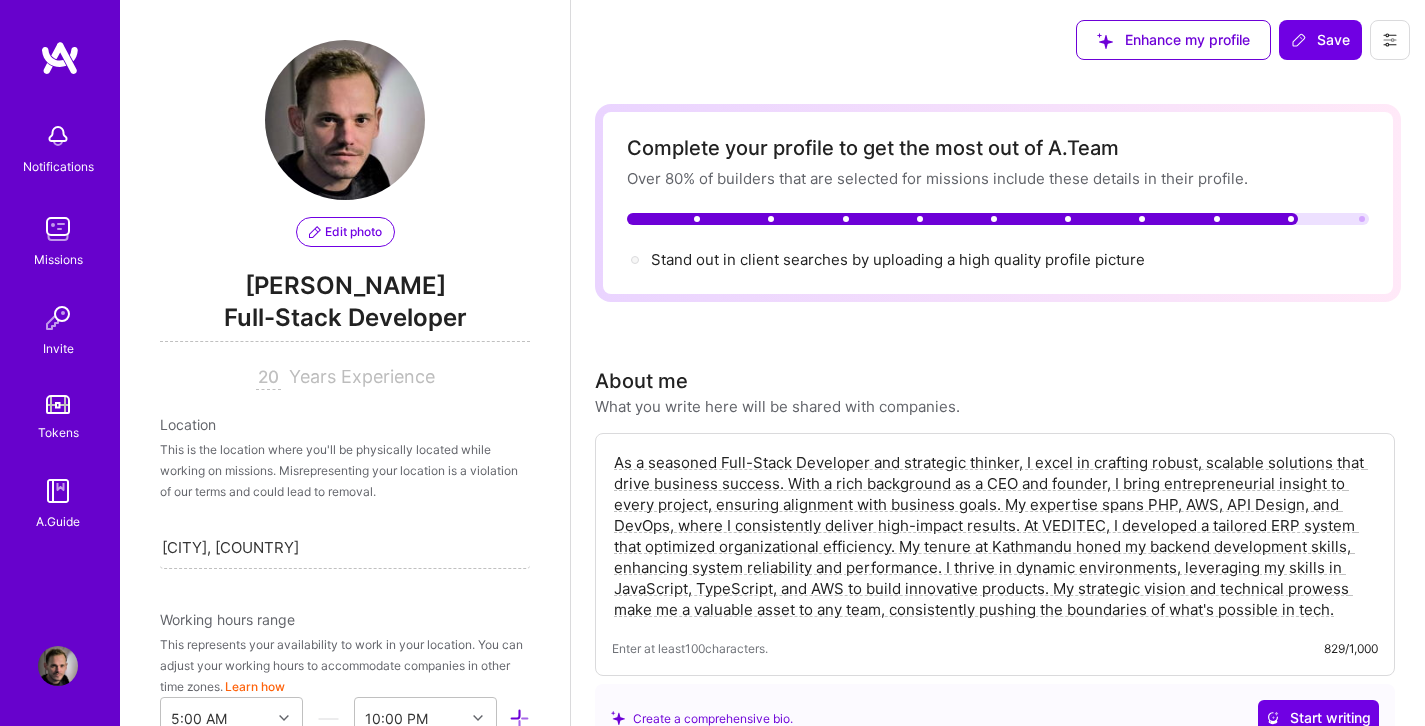 click on "Edit photo" at bounding box center [345, 232] 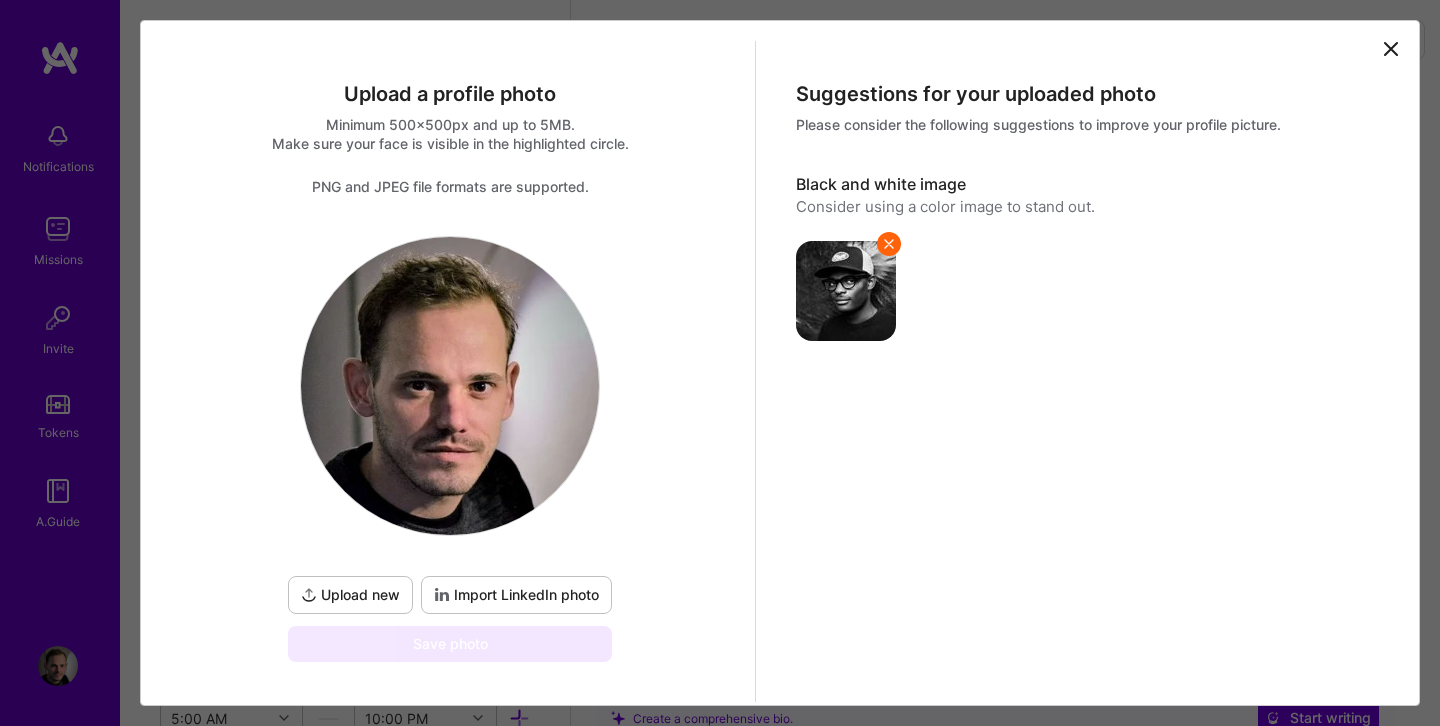 click at bounding box center (450, 386) 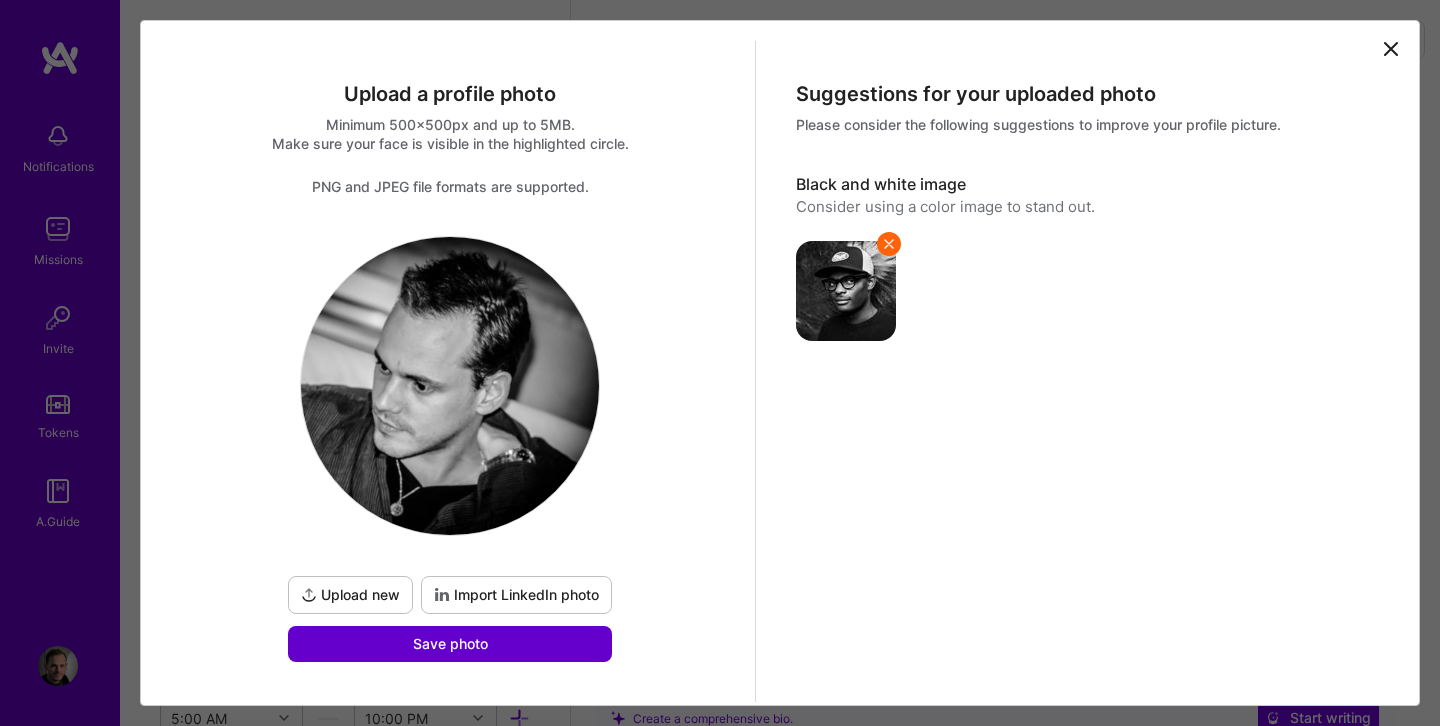 click on "Save photo" at bounding box center (450, 644) 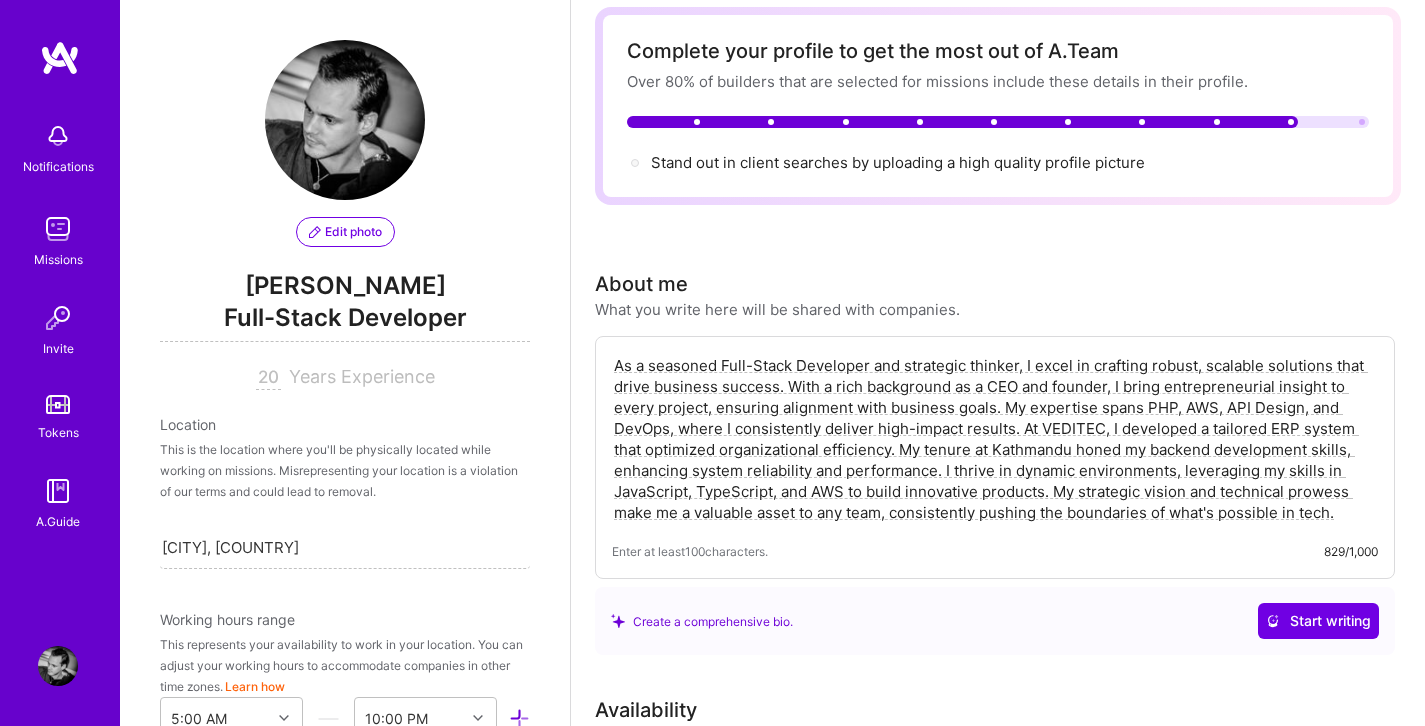 scroll, scrollTop: 0, scrollLeft: 0, axis: both 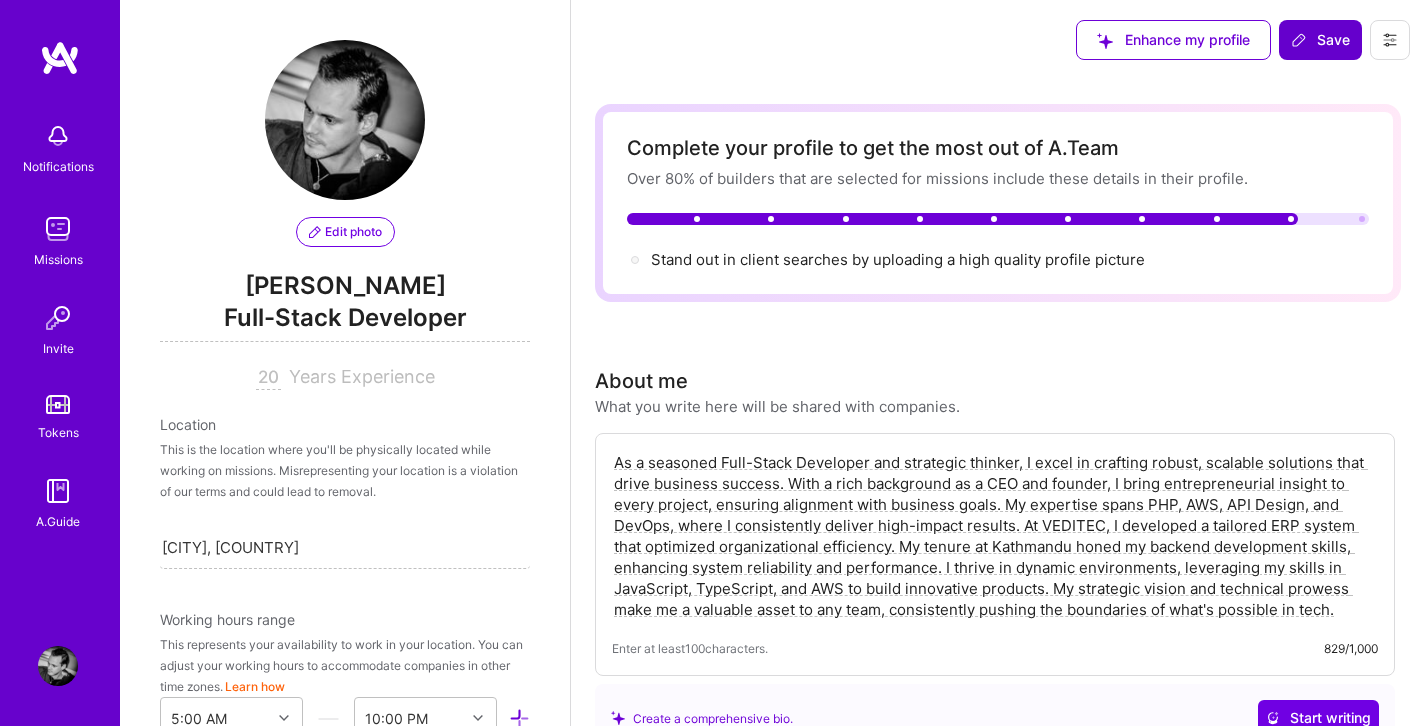click on "Save" at bounding box center [1320, 40] 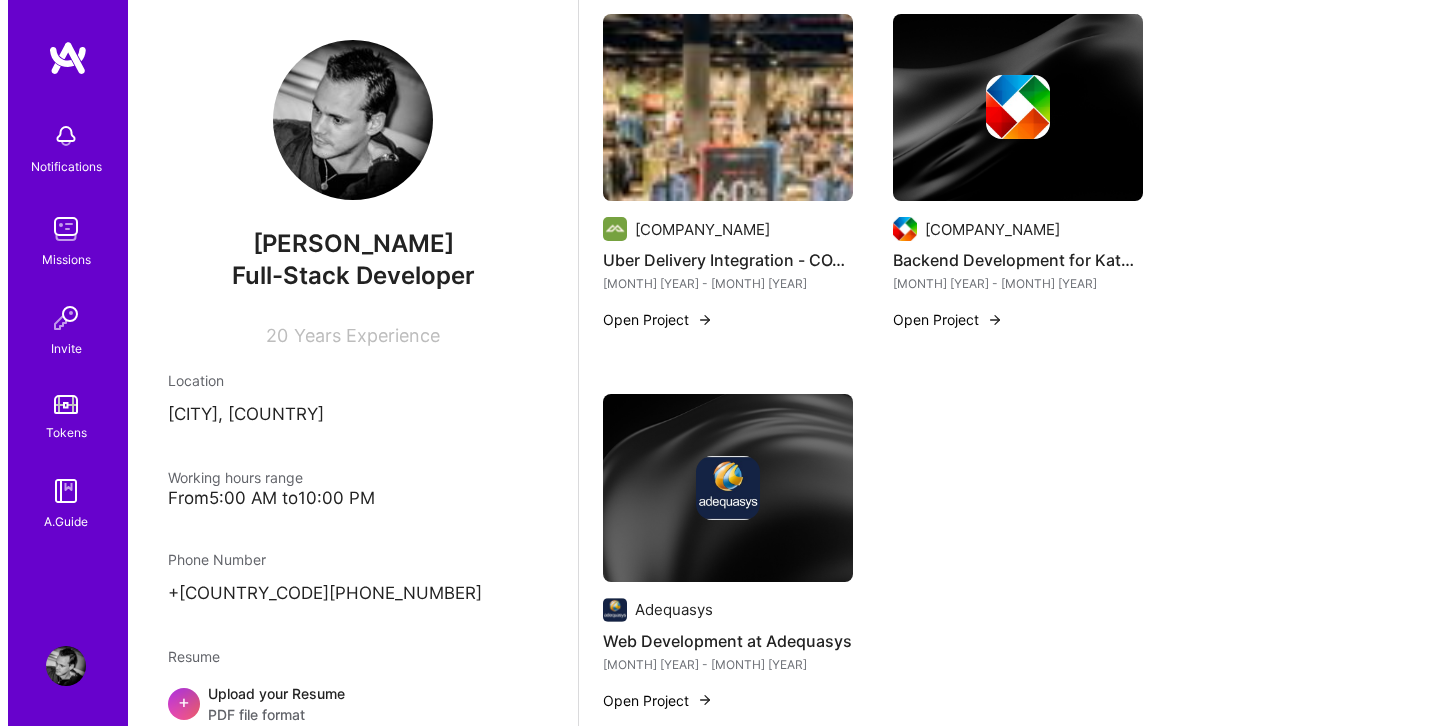 scroll, scrollTop: 2610, scrollLeft: 0, axis: vertical 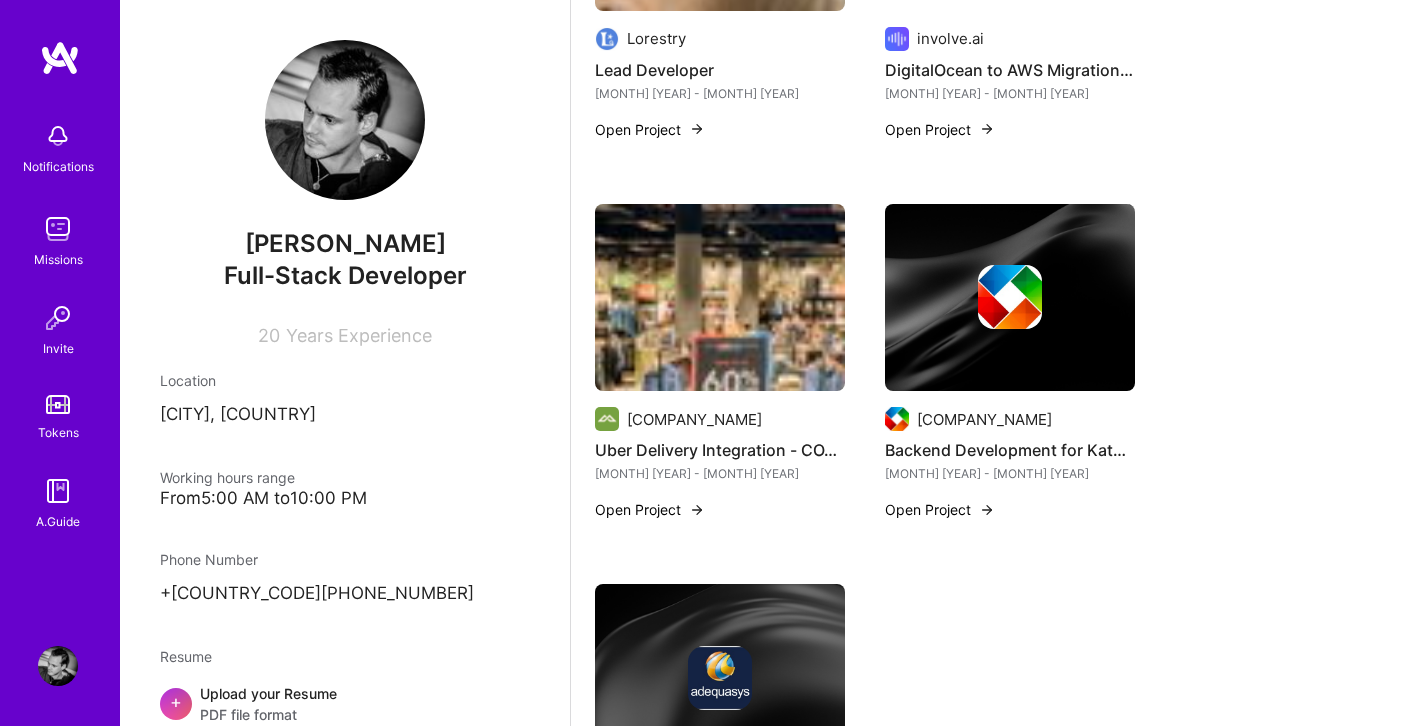 click on "Kathmandu" at bounding box center (984, 419) 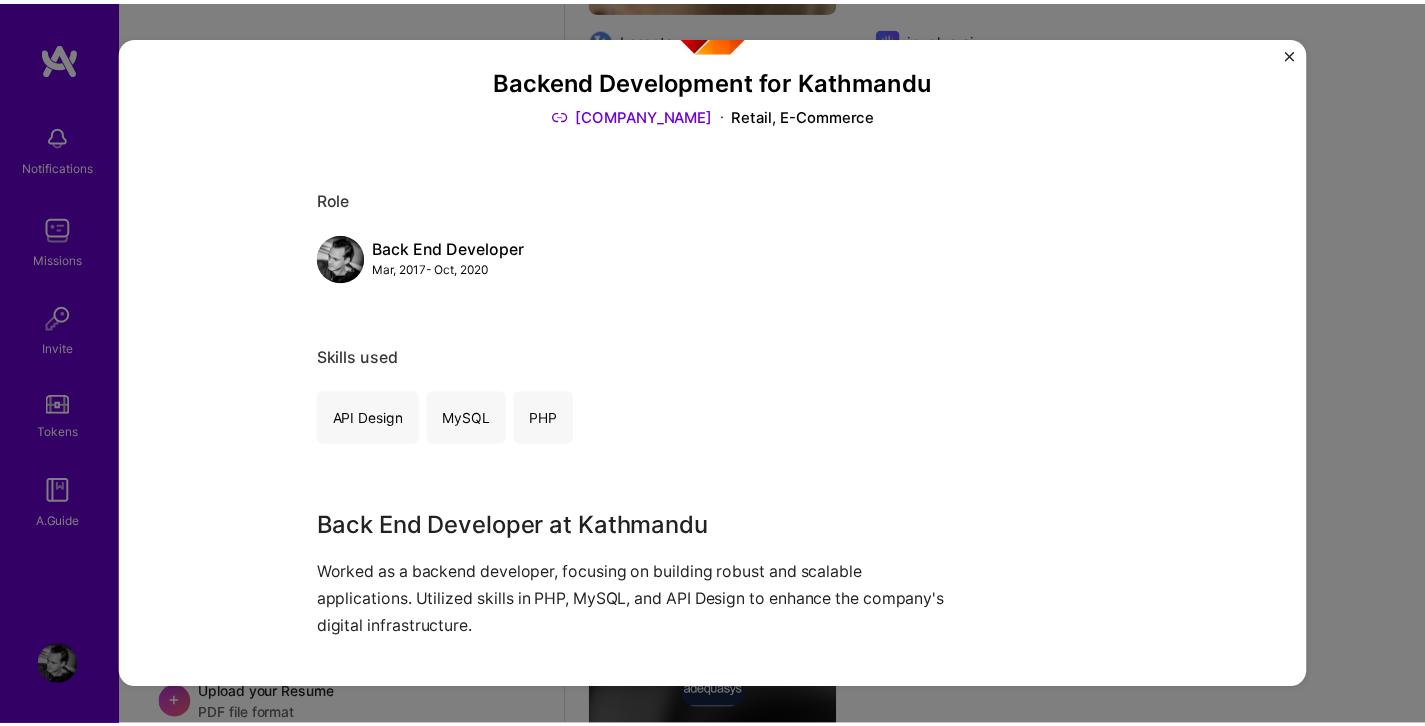 scroll, scrollTop: 0, scrollLeft: 0, axis: both 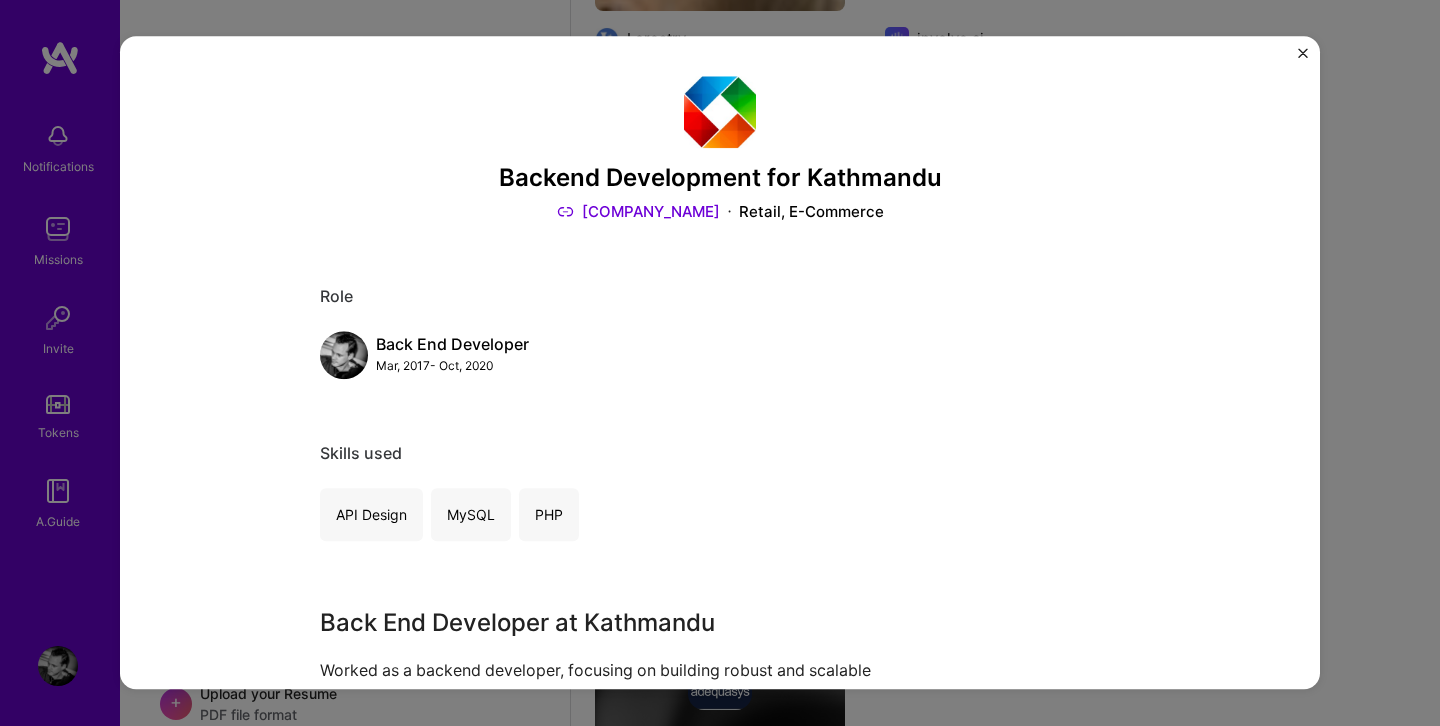 click at bounding box center (1303, 53) 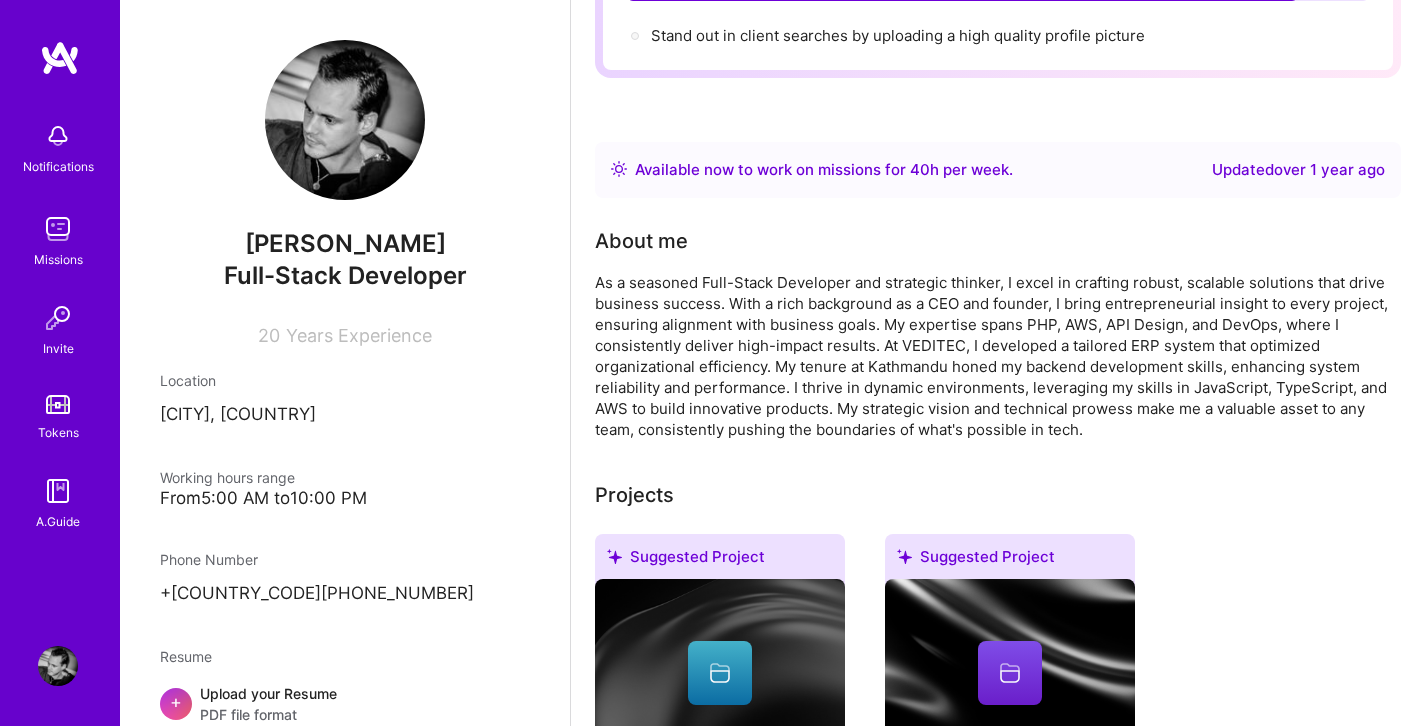 scroll, scrollTop: 226, scrollLeft: 0, axis: vertical 